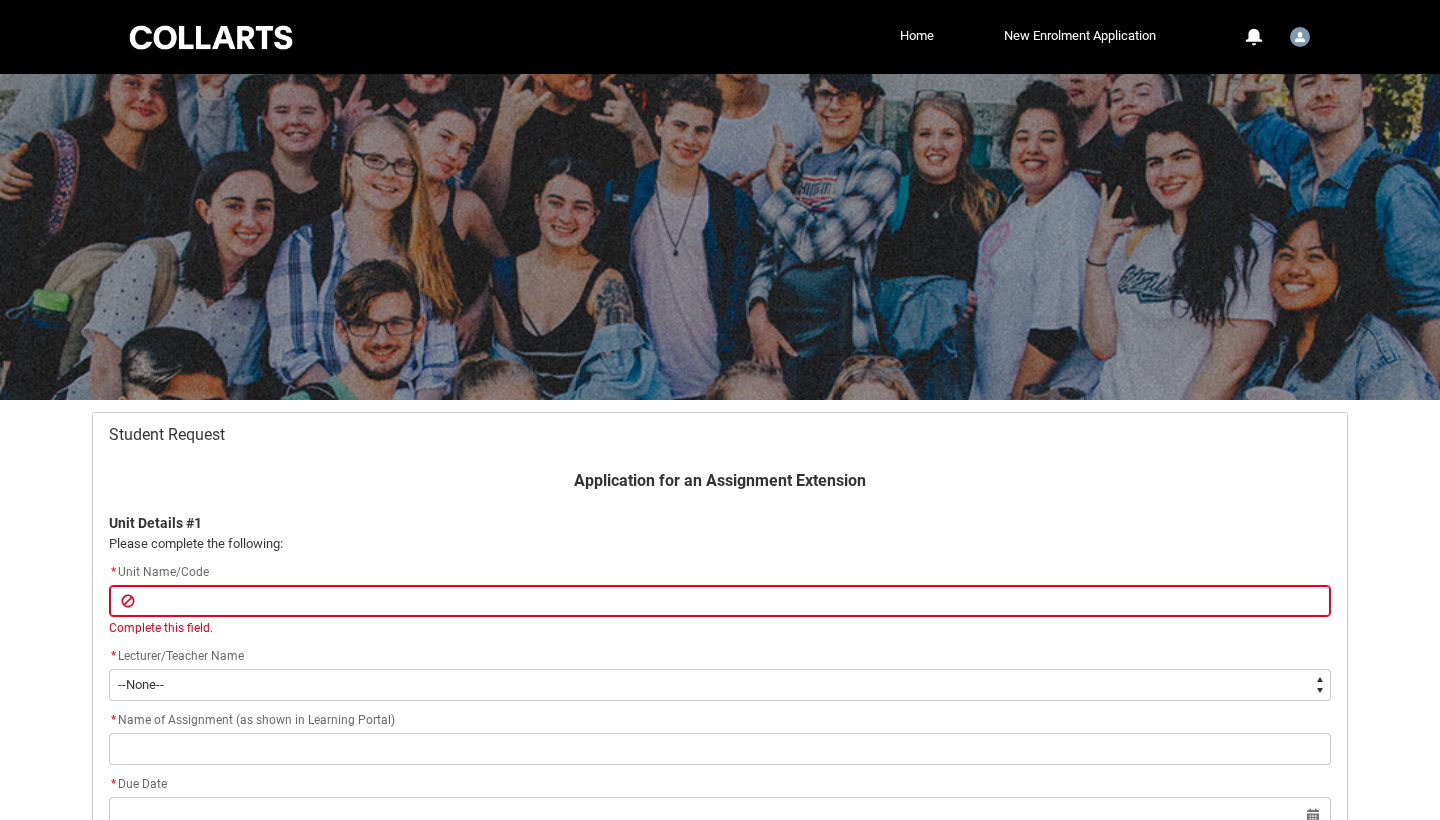 scroll, scrollTop: 363, scrollLeft: 0, axis: vertical 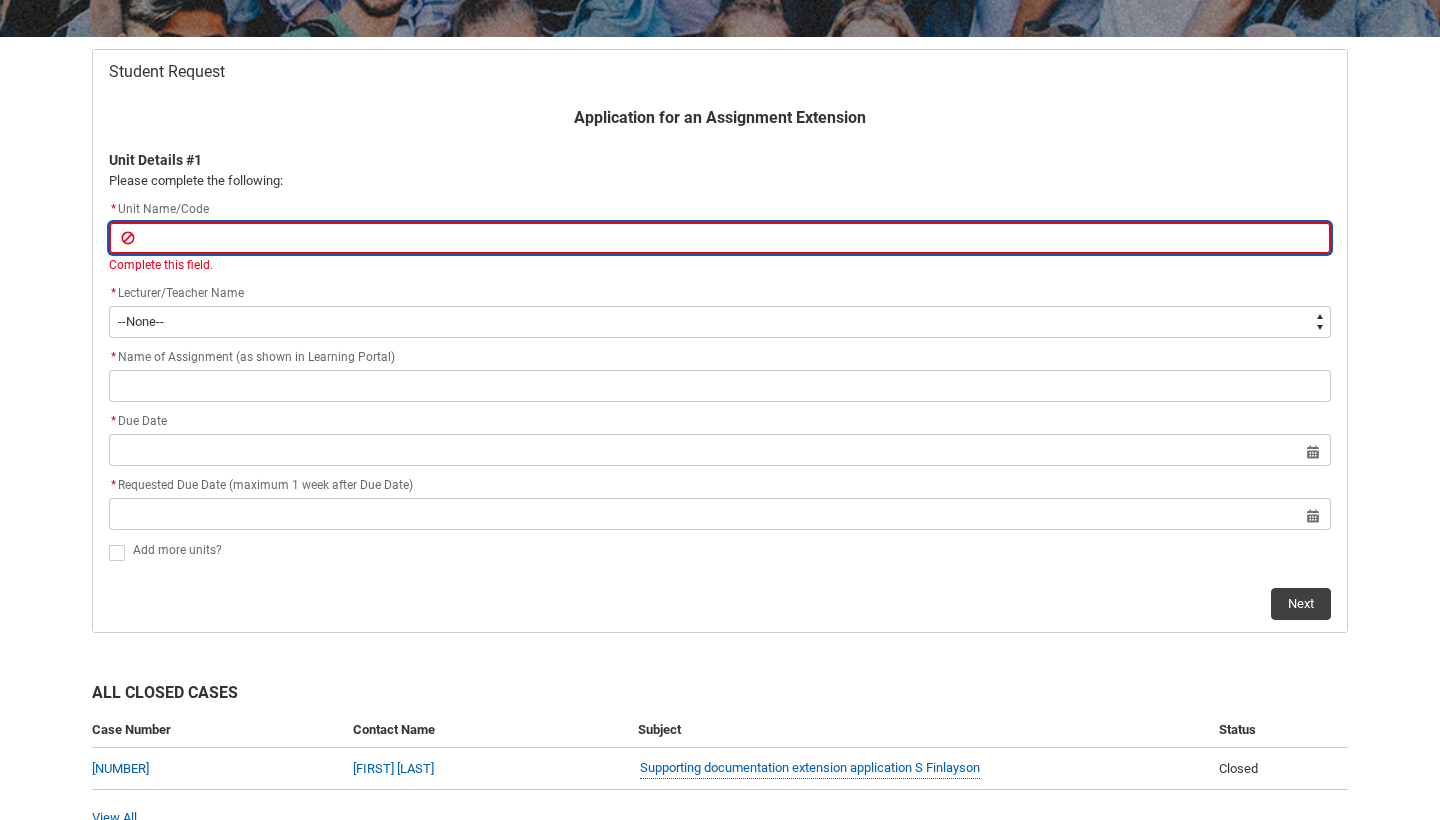type on "M" 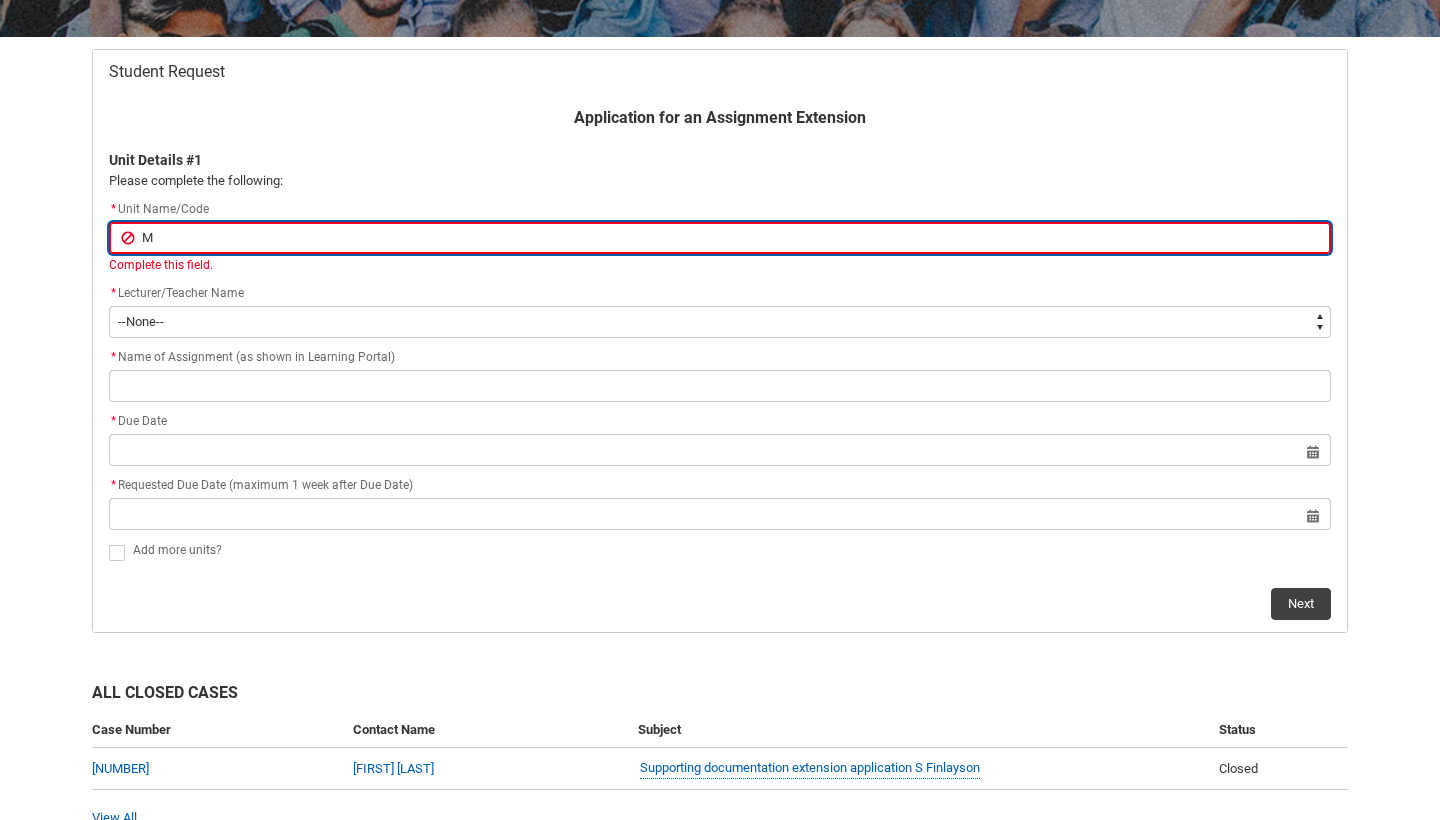 type on "MU" 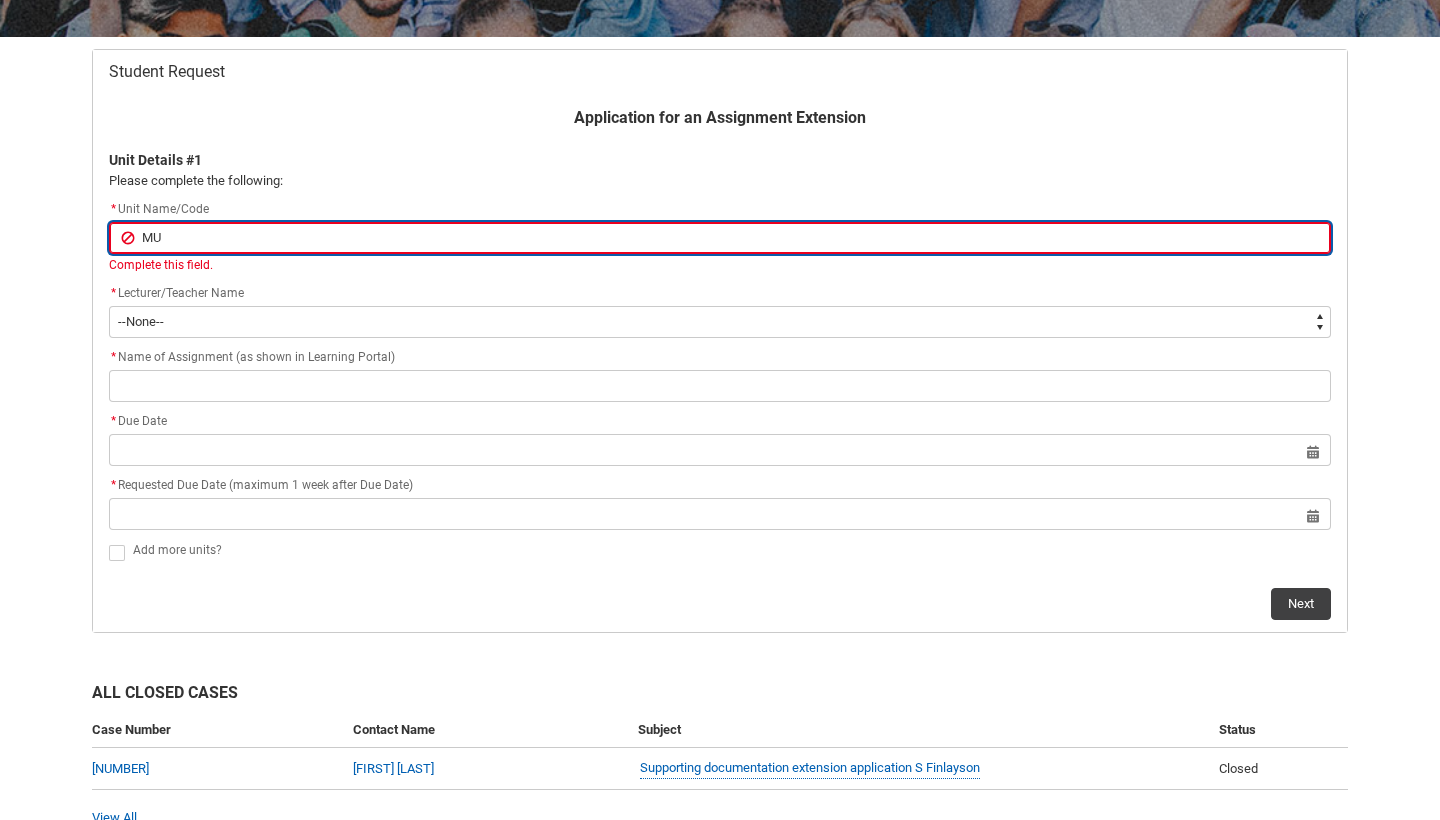 type on "MUP" 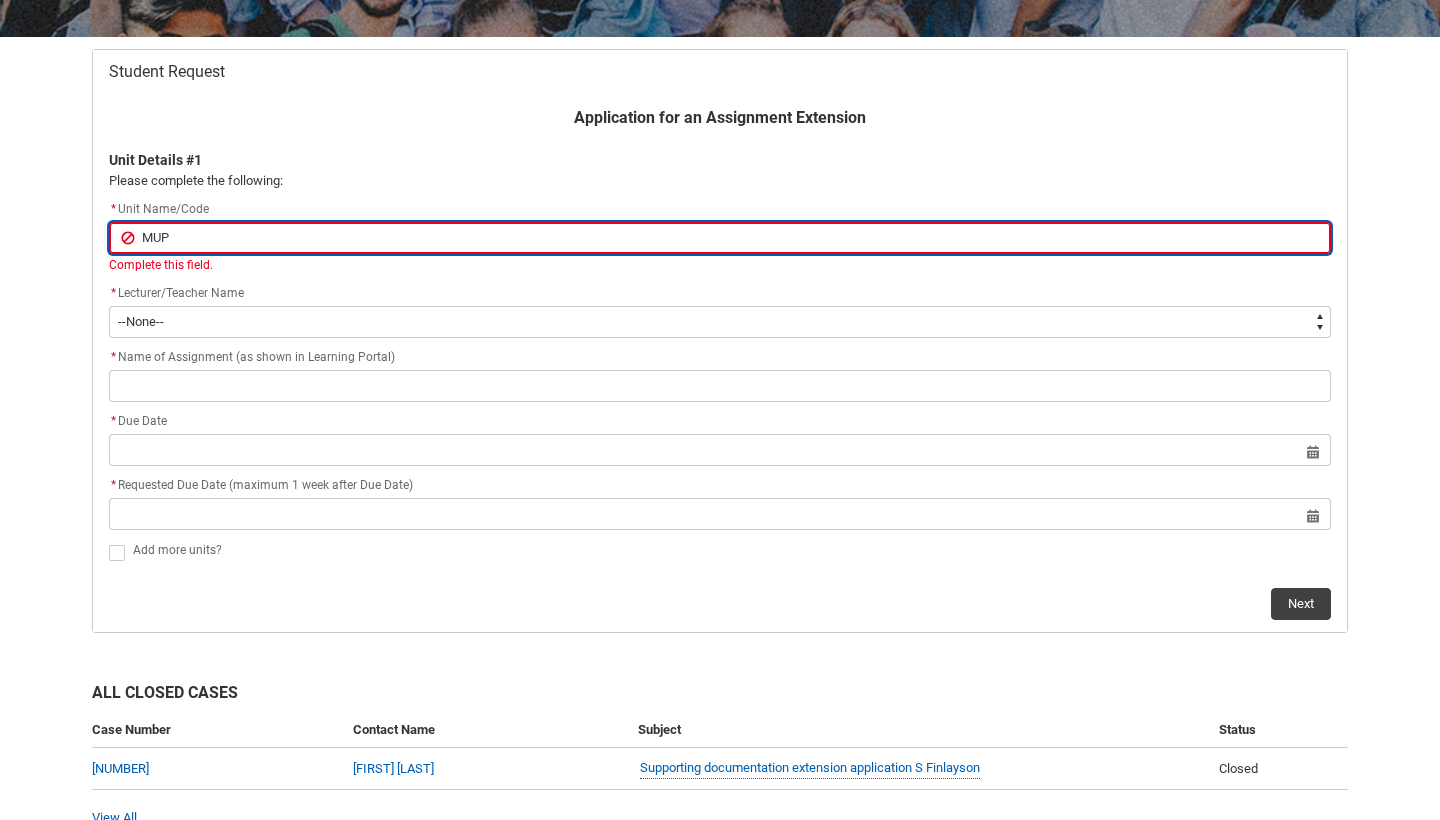 type on "MUPT" 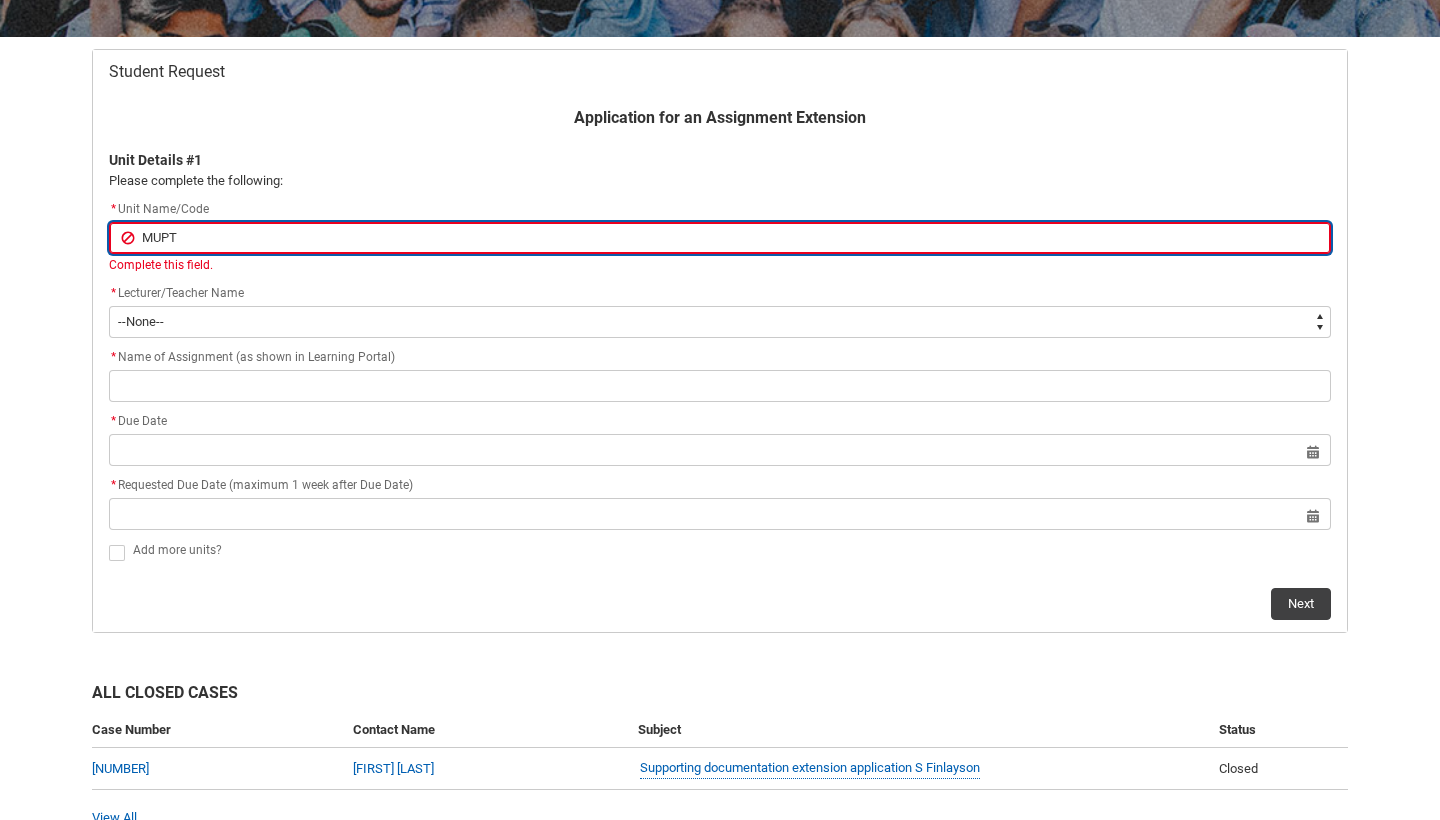 type on "[ABBREVIATION]" 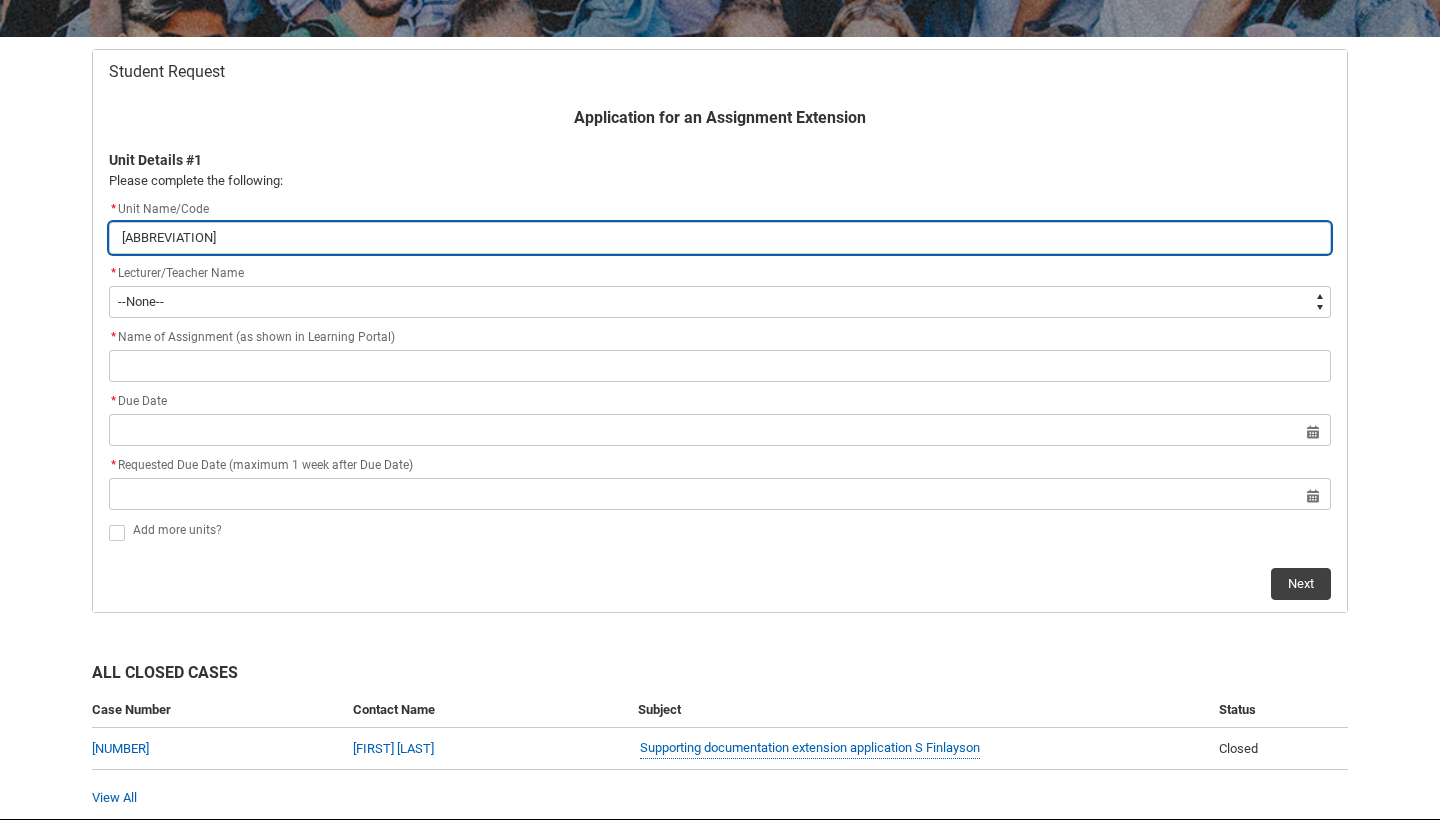 type on "MUPTAS" 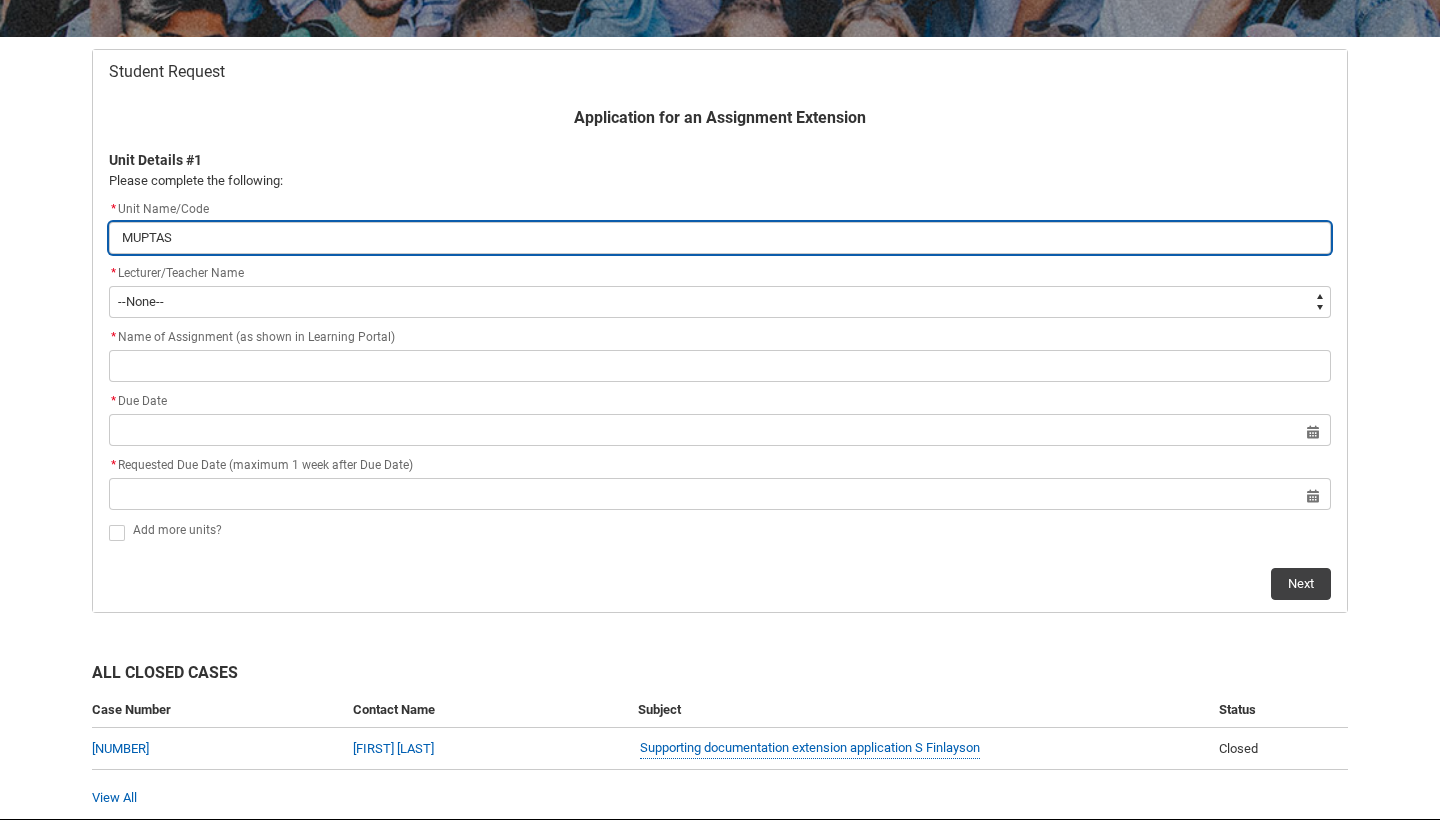 type on "MUPTAS5" 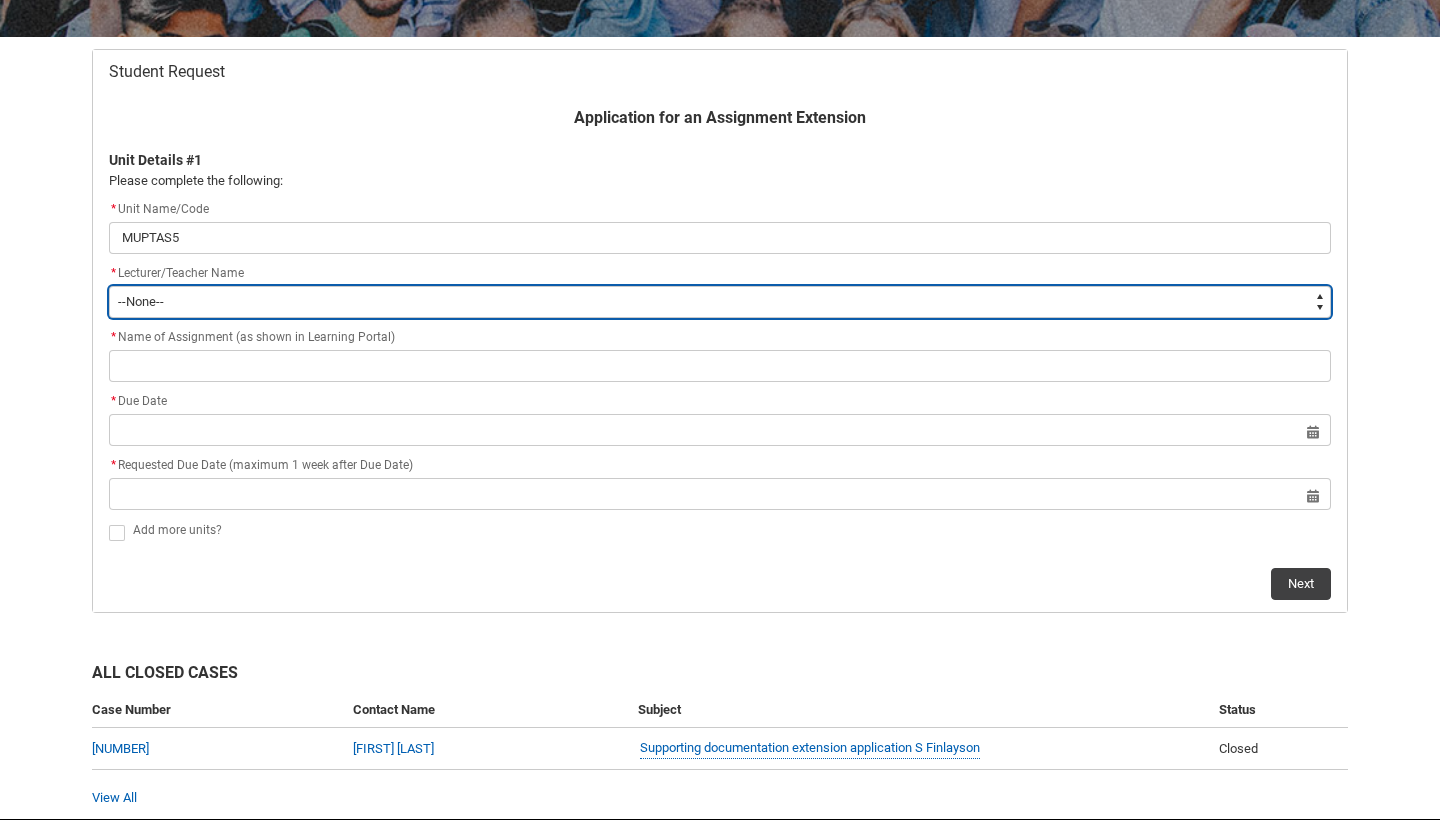 type on "Faculty_NamefromAtoM.0035g00000b9AZBAA2" 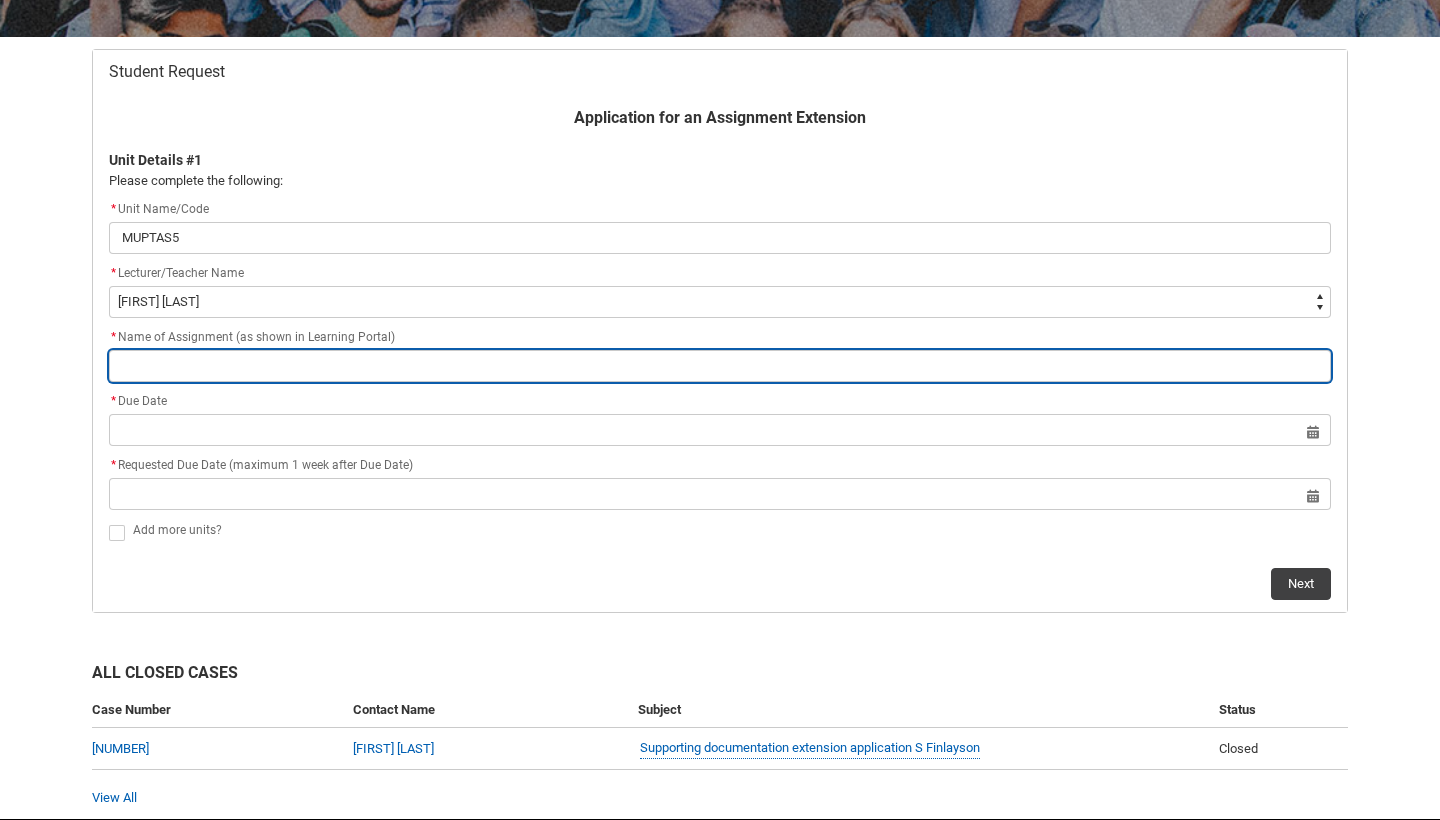click at bounding box center [720, 366] 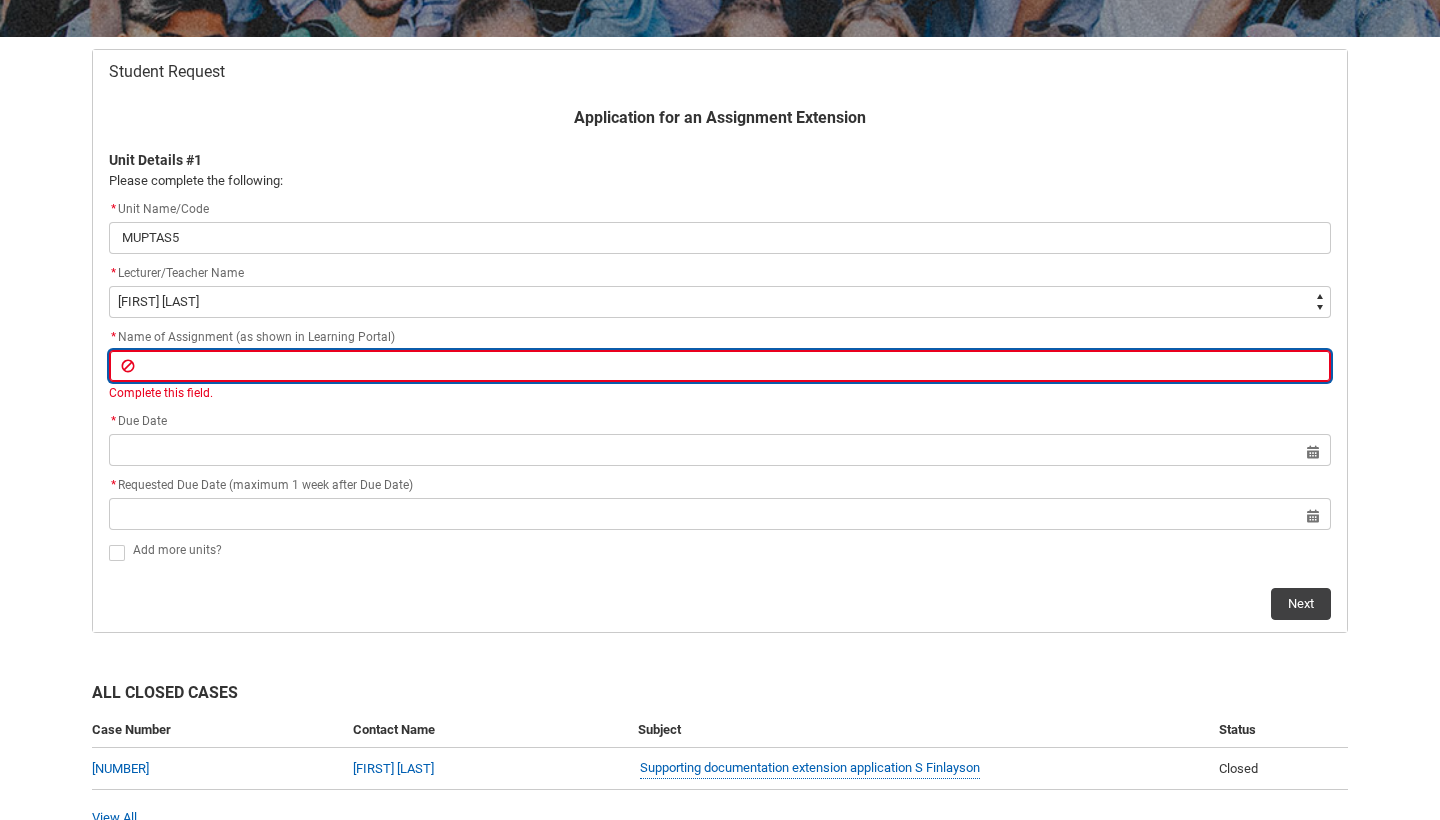 type on "G" 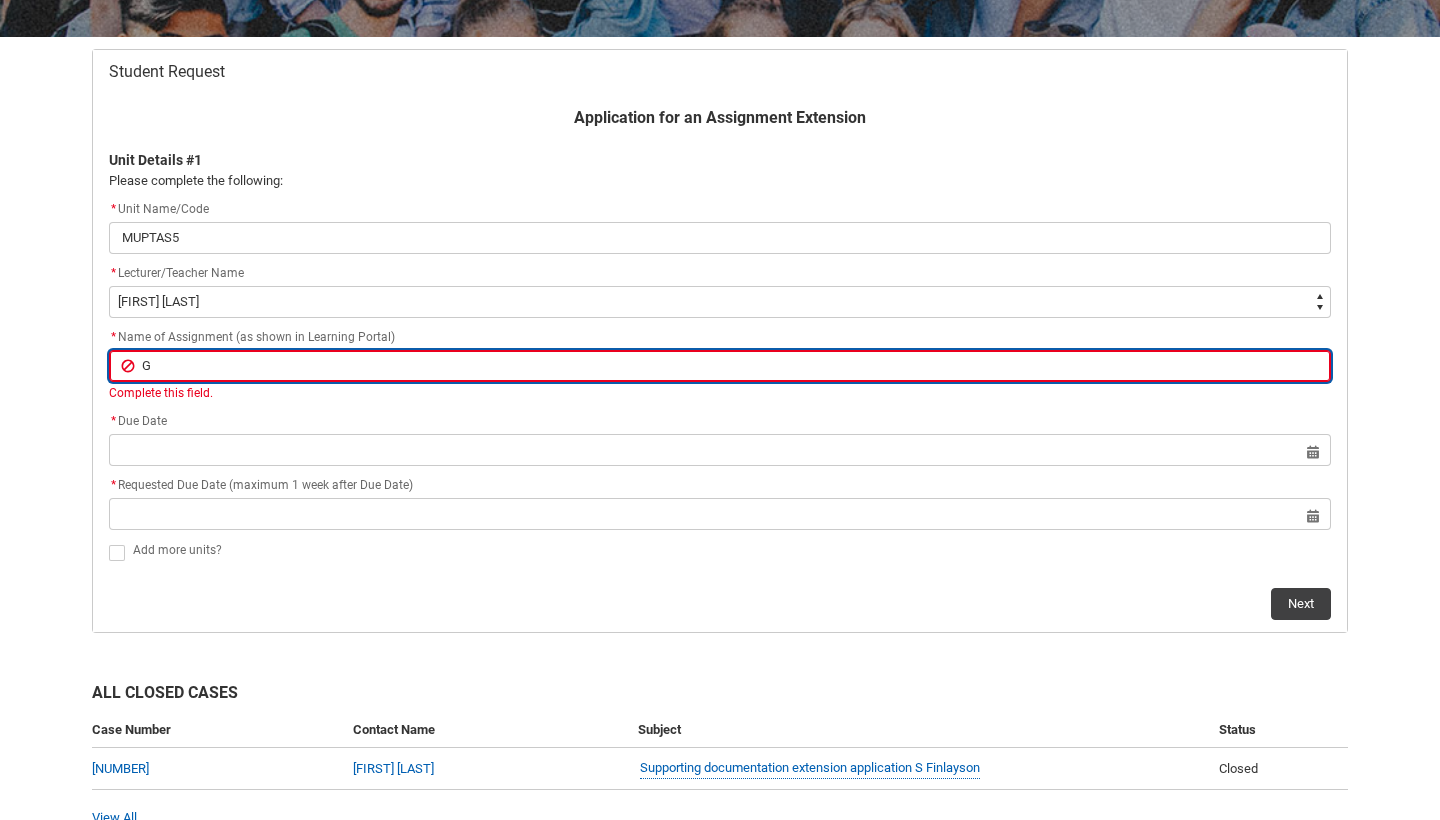 type on "Ge" 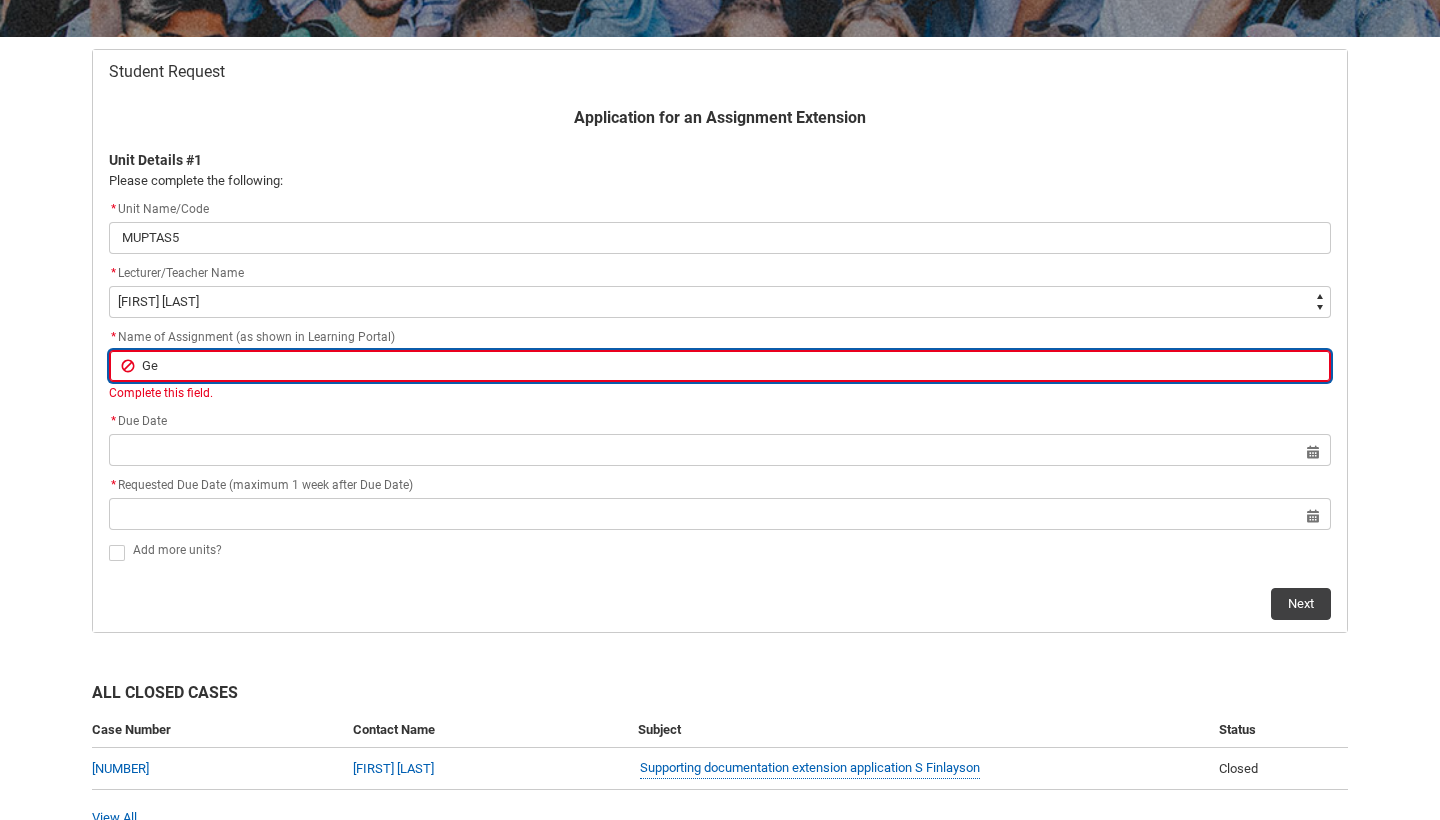 type on "[GENRE]" 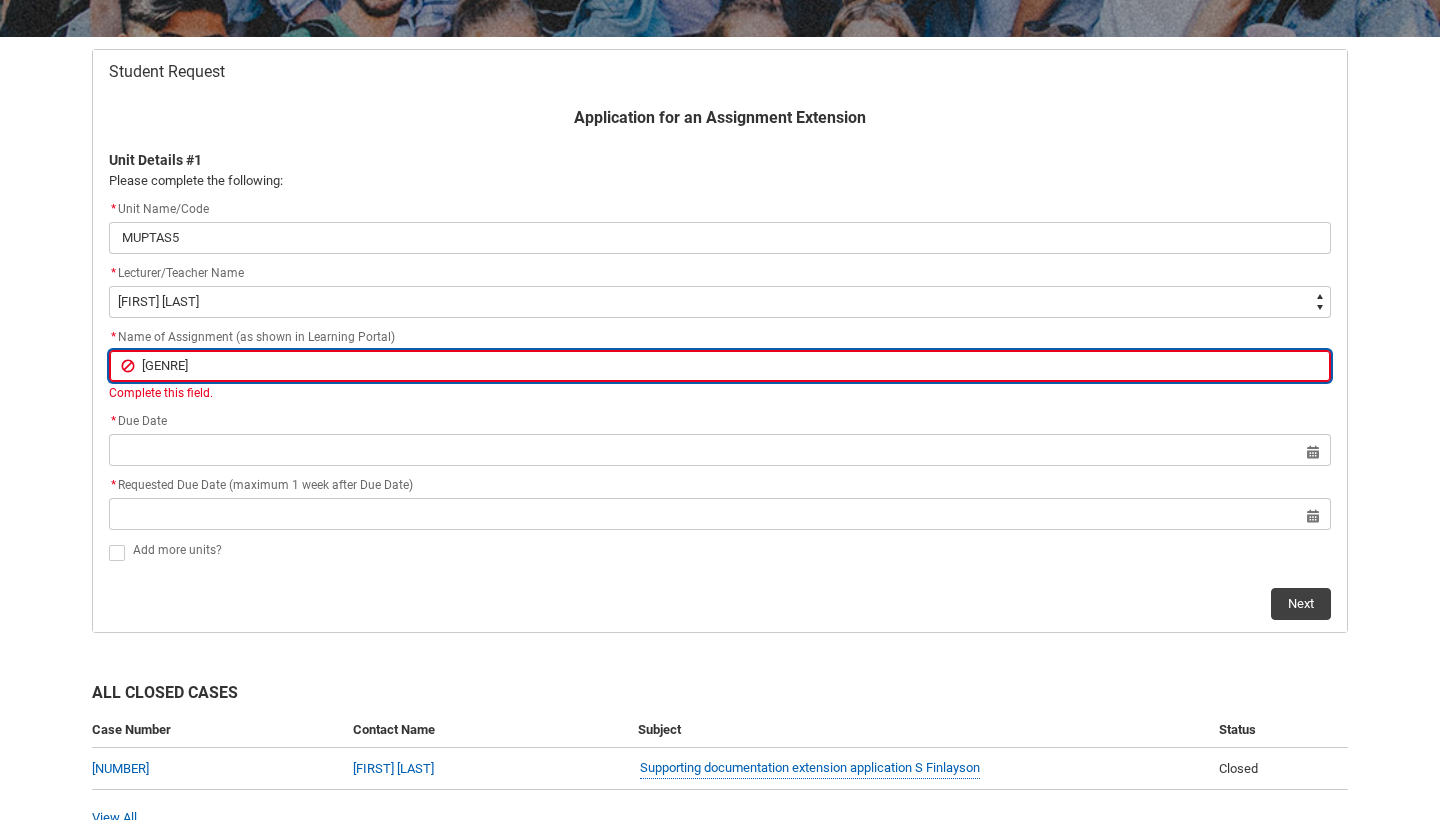 type on "[GENRE]" 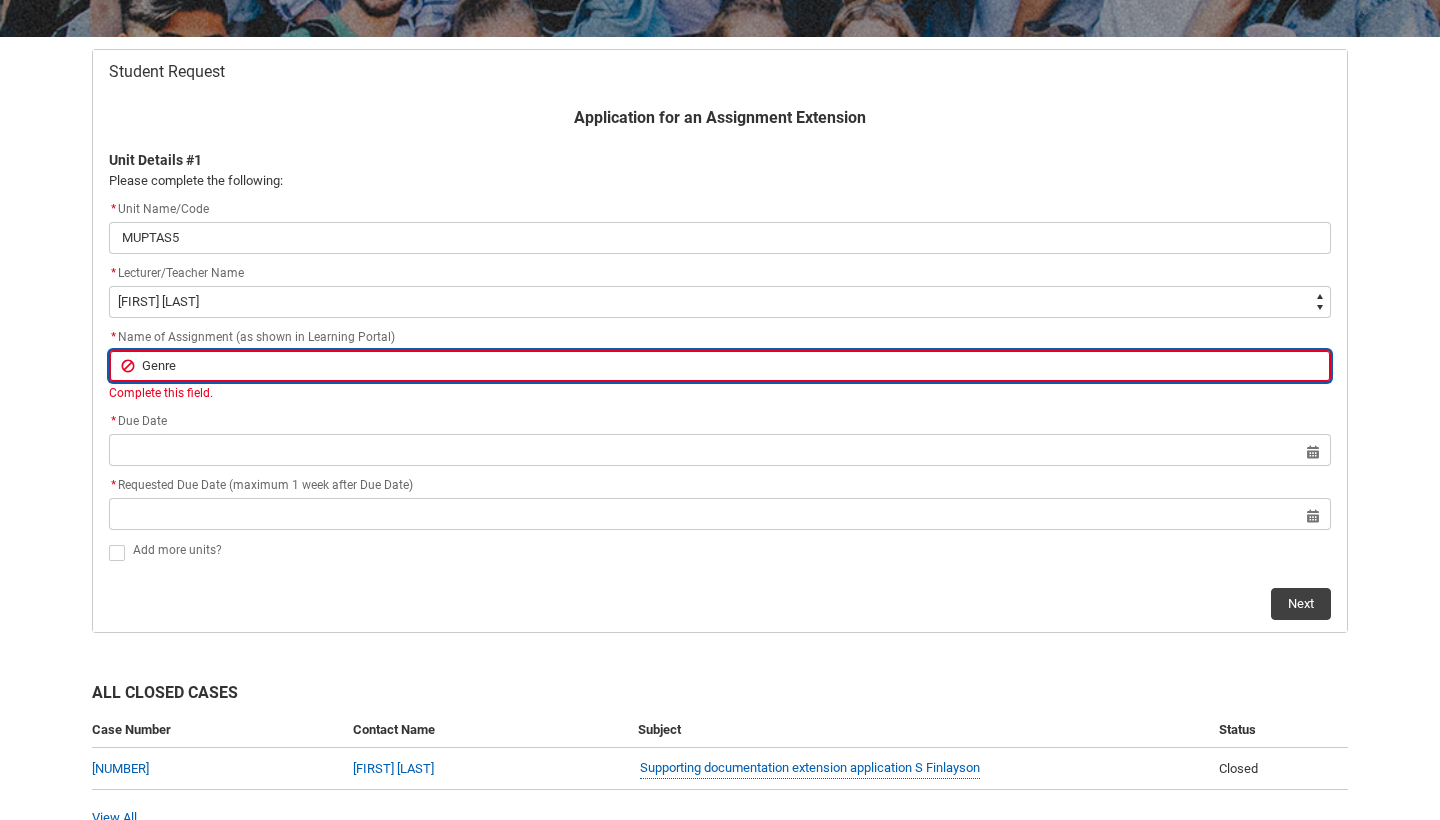 type on "Genre" 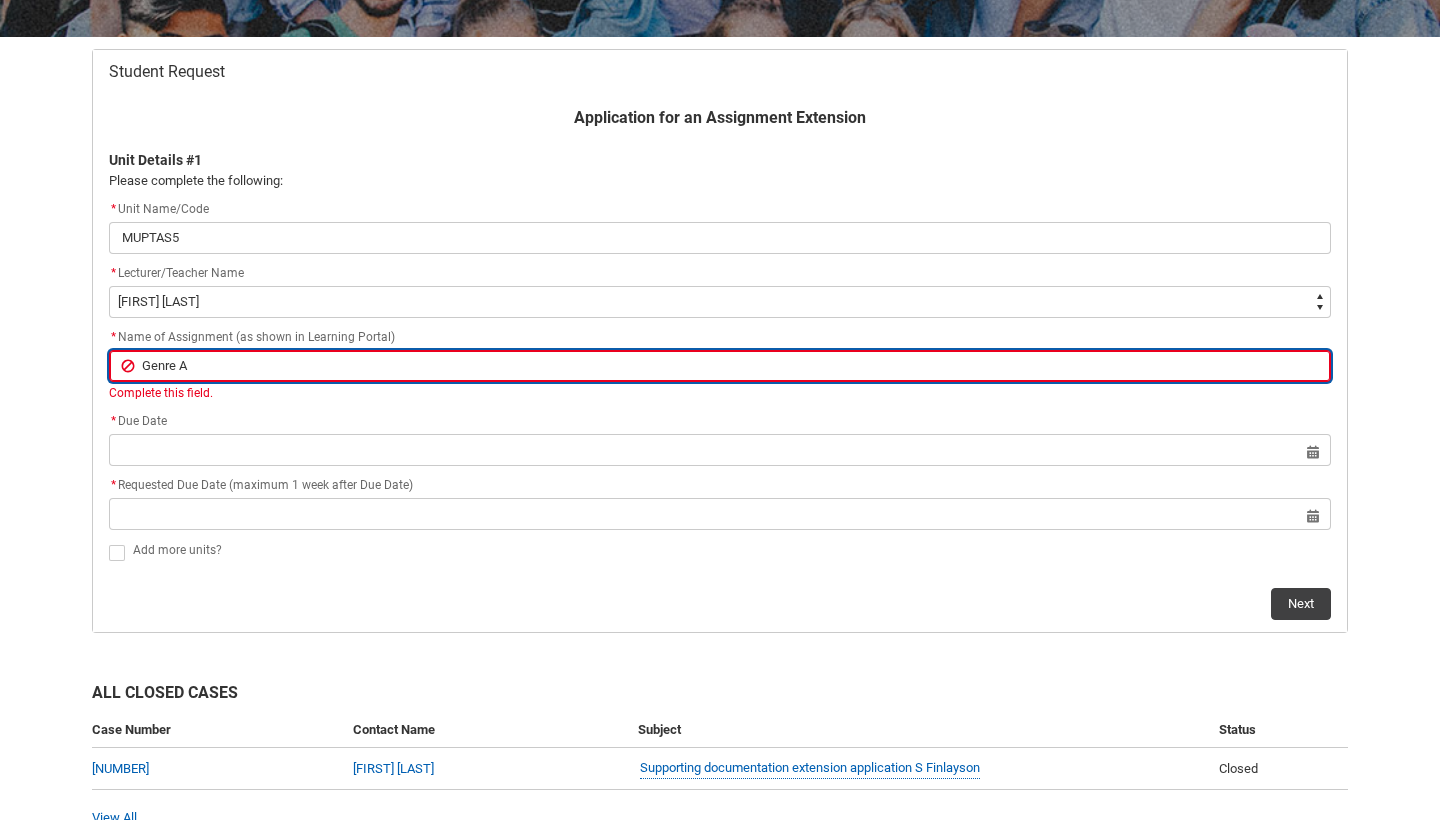 type on "[GENRE] [NAME]" 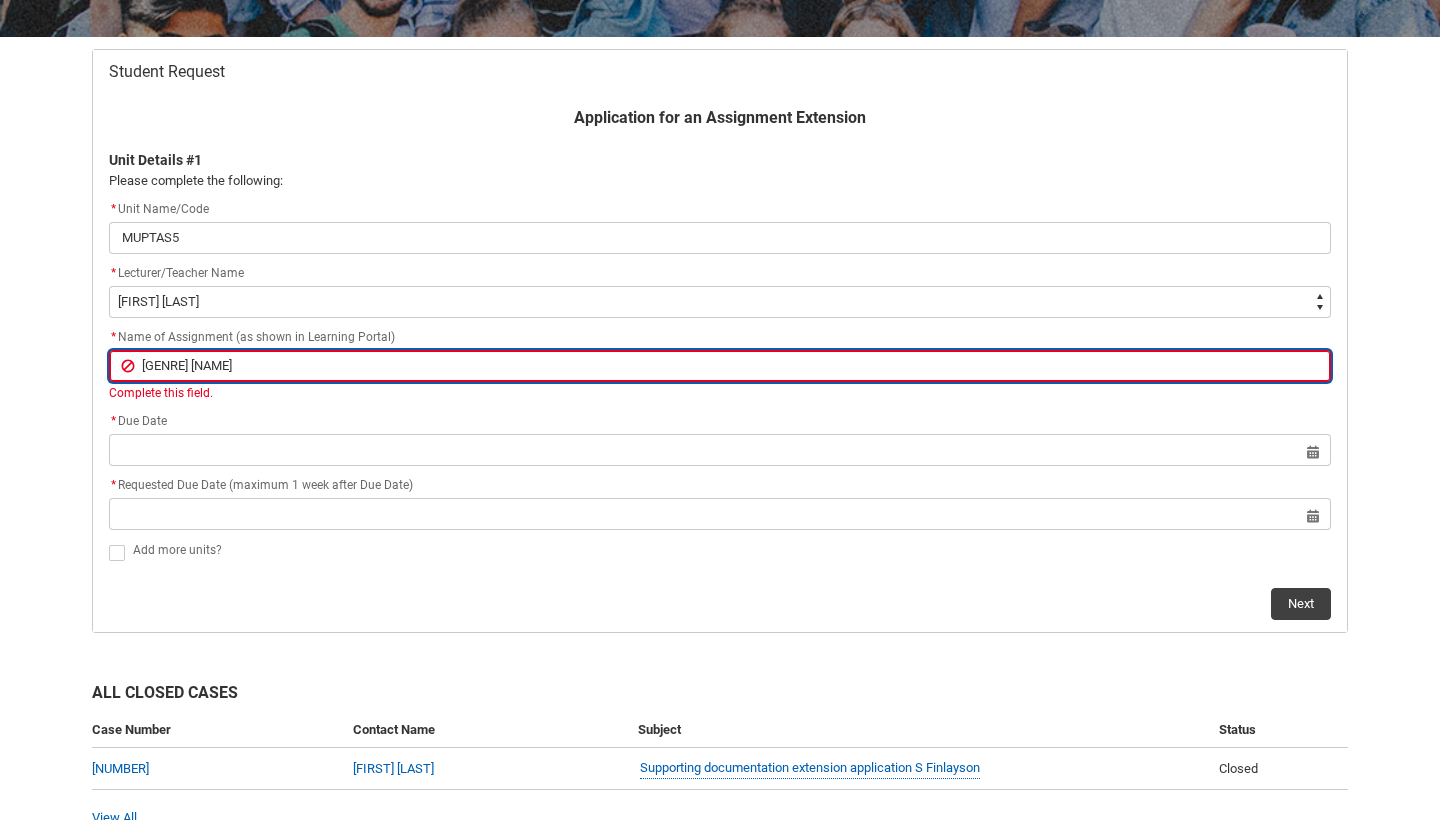 type on "Genre Arr" 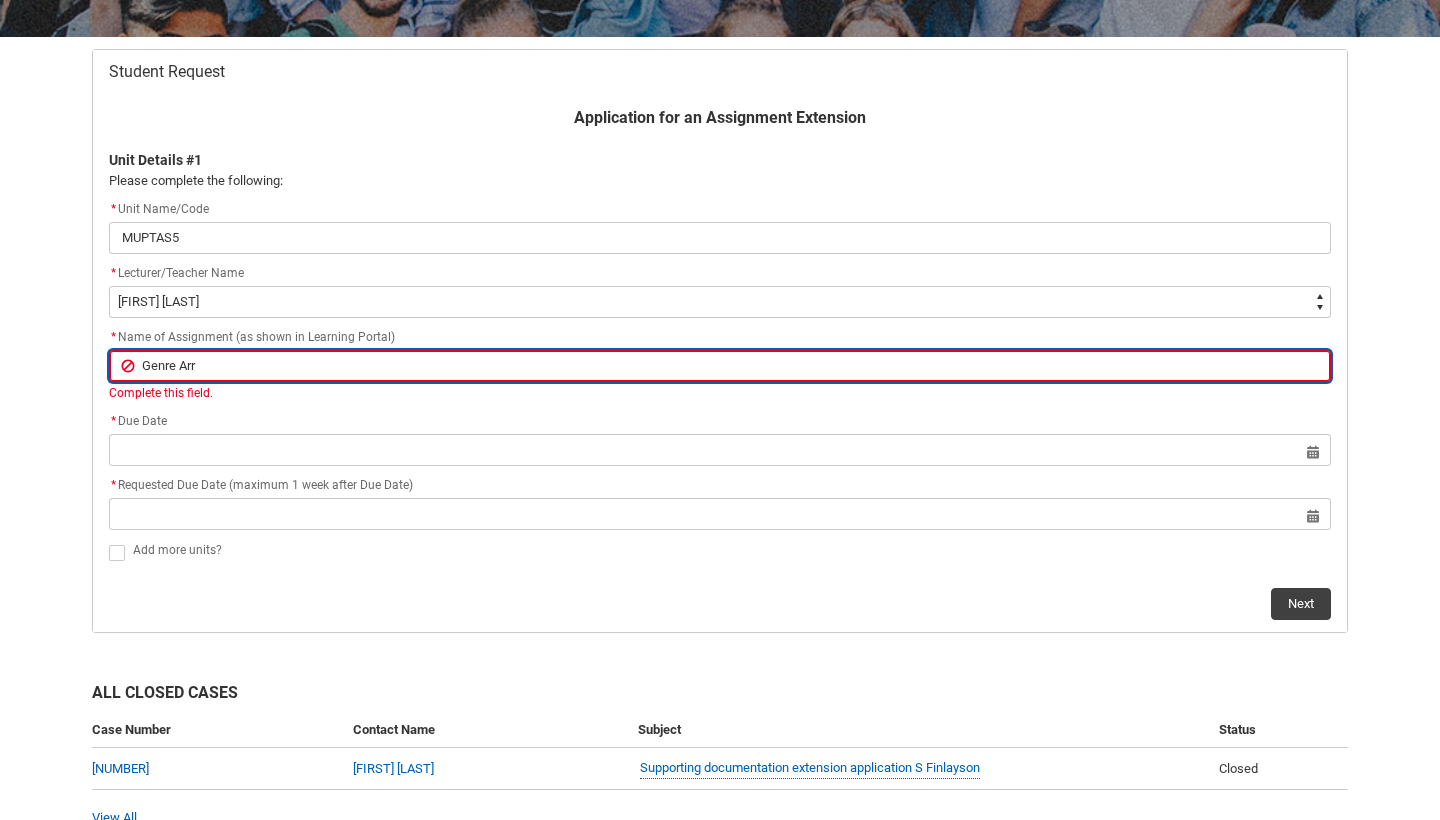type on "[GENRE] [NAME]" 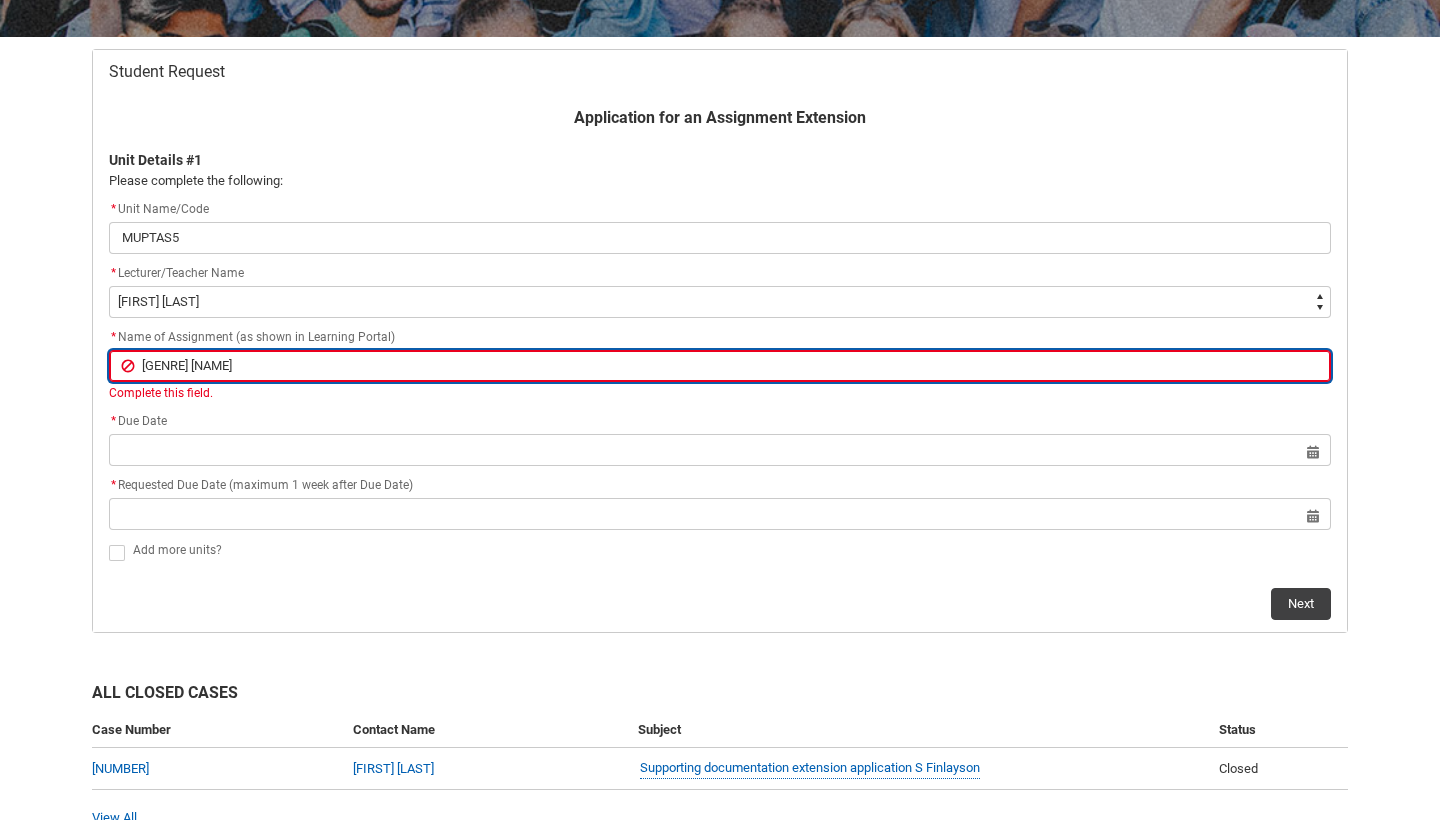 type on "[GENRE] [NAME]" 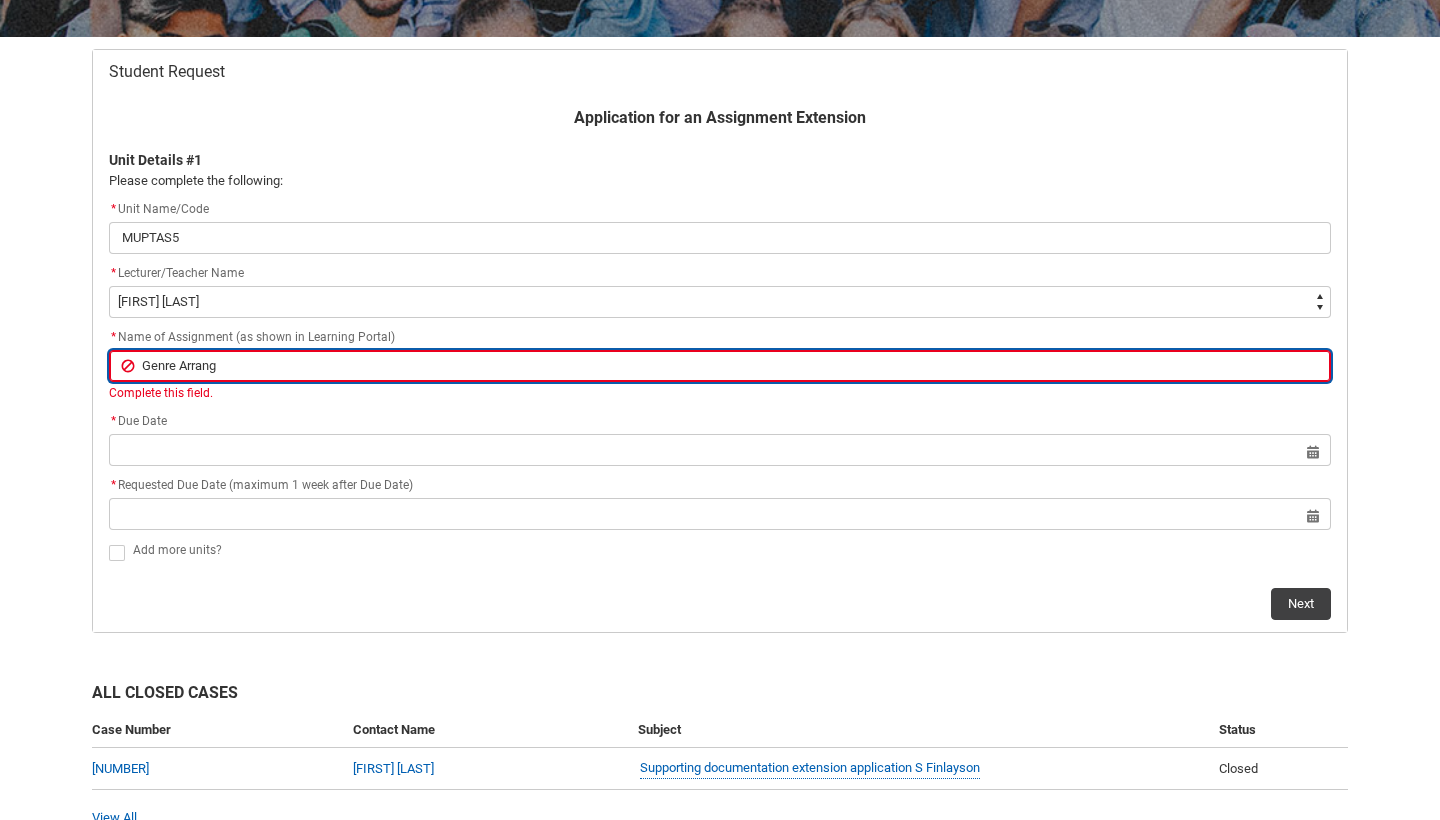 type on "Genre Arrange" 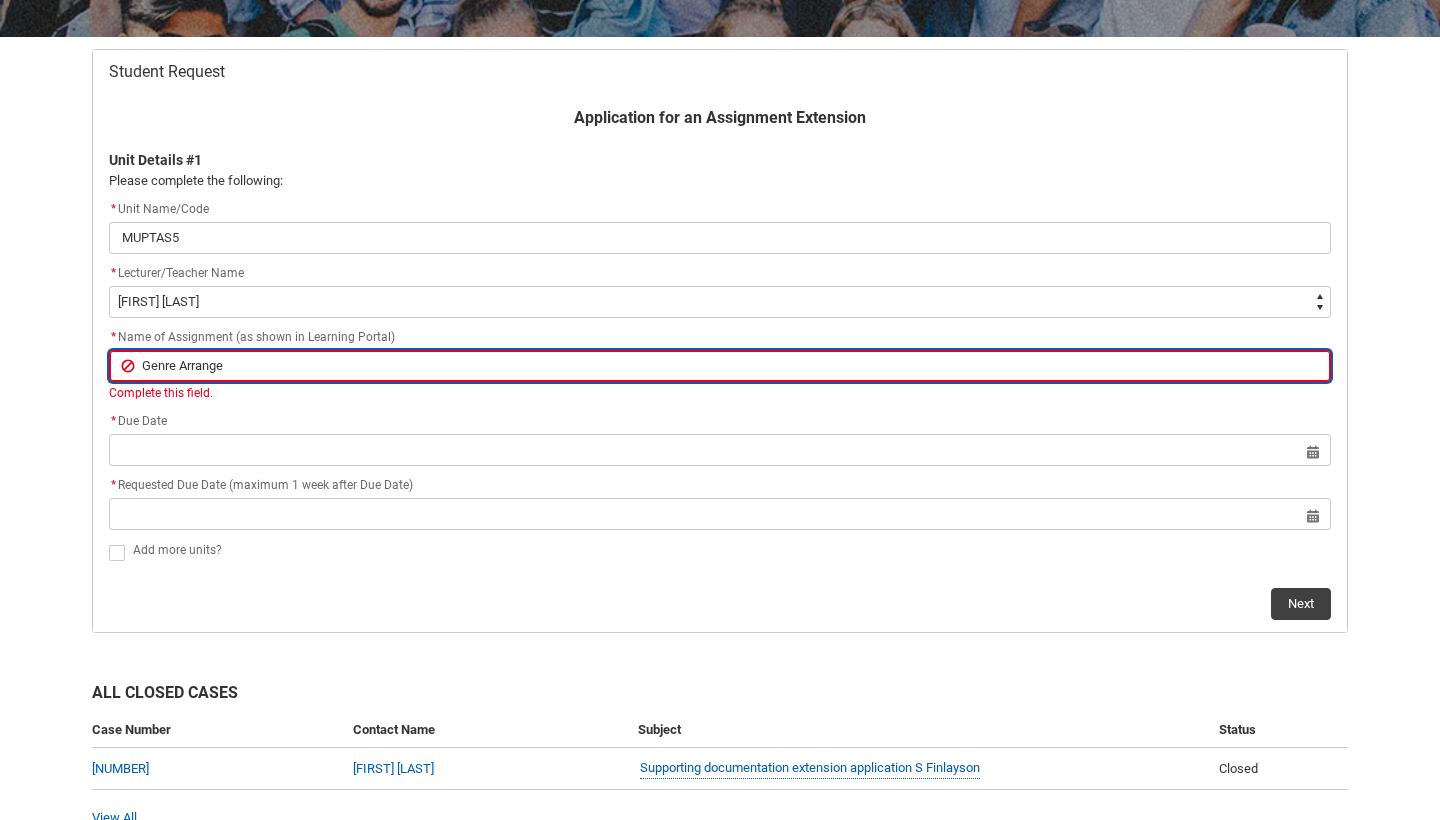 type on "[GENRE] [NAME]" 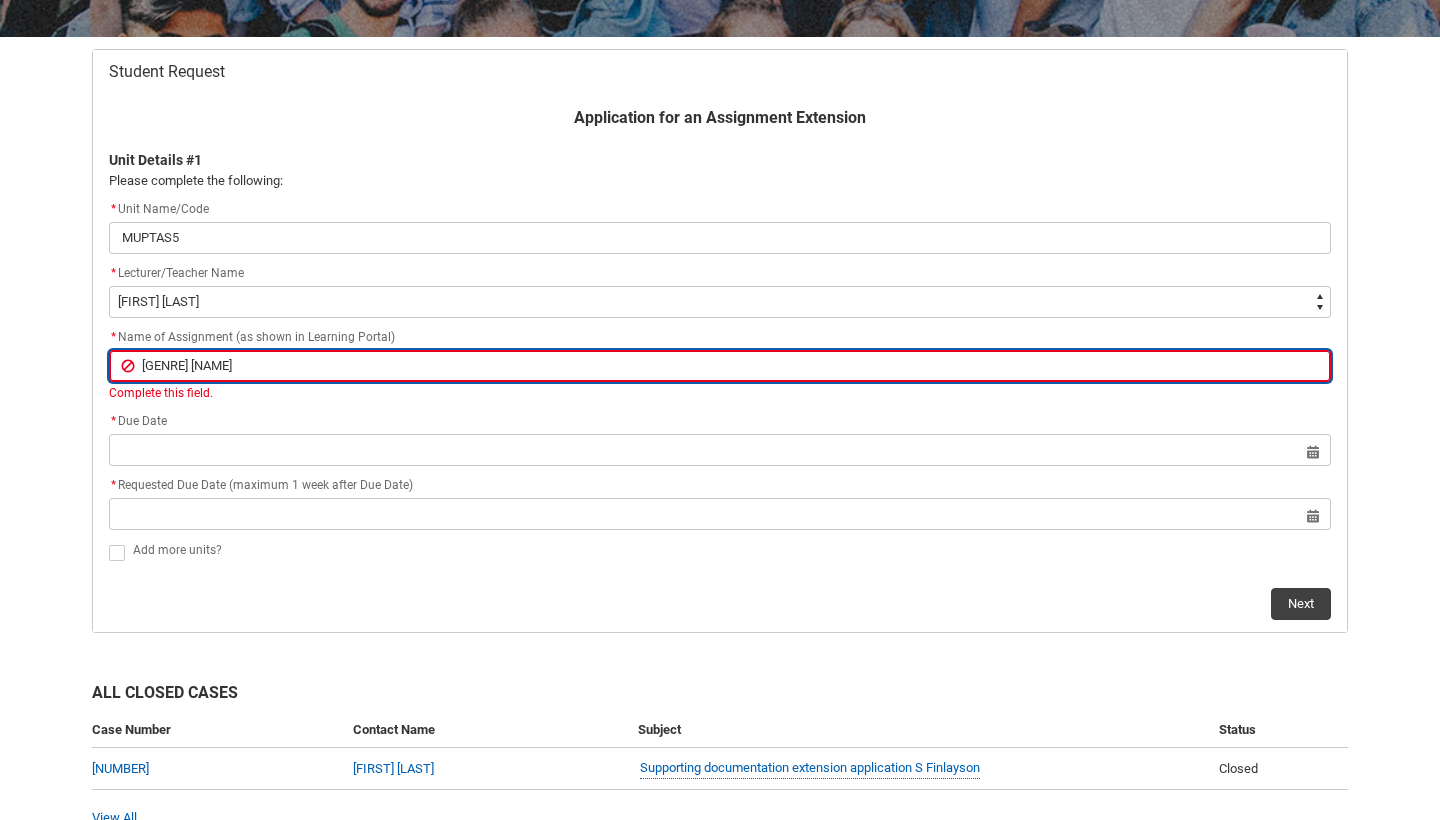 type on "Genre Arrangeme" 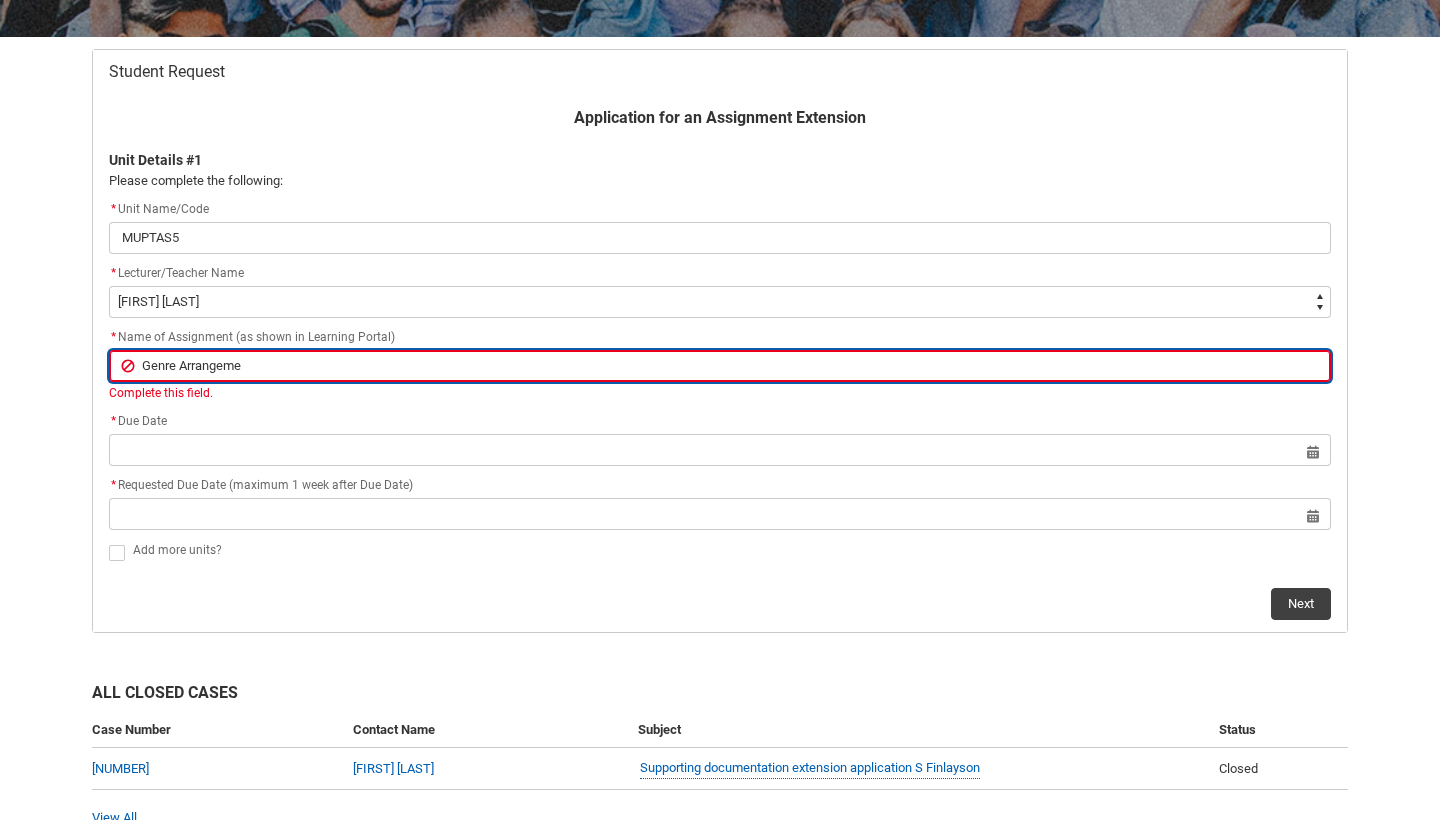 type on "Genre Arrangemen" 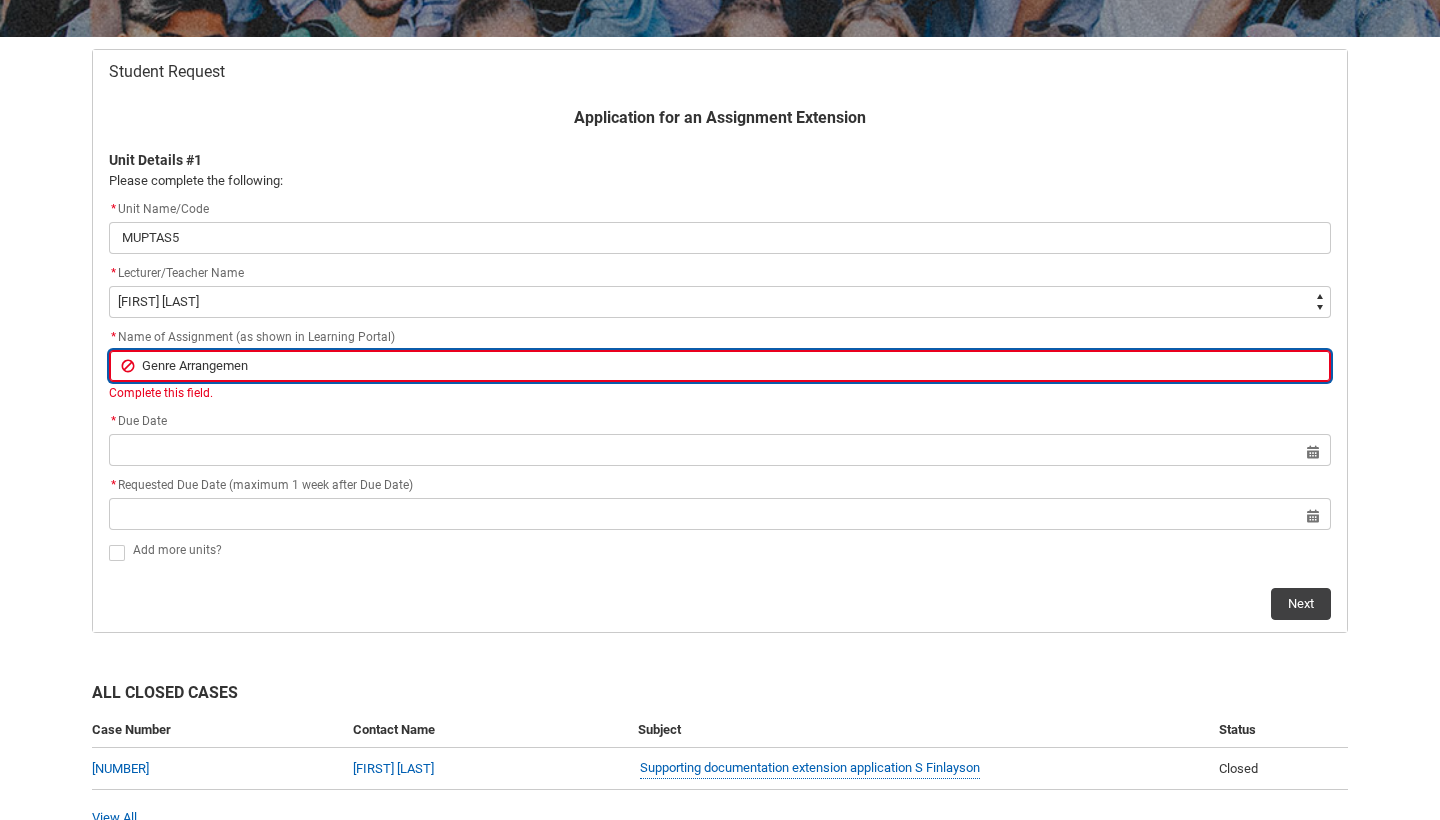type on "Genre Arrangement" 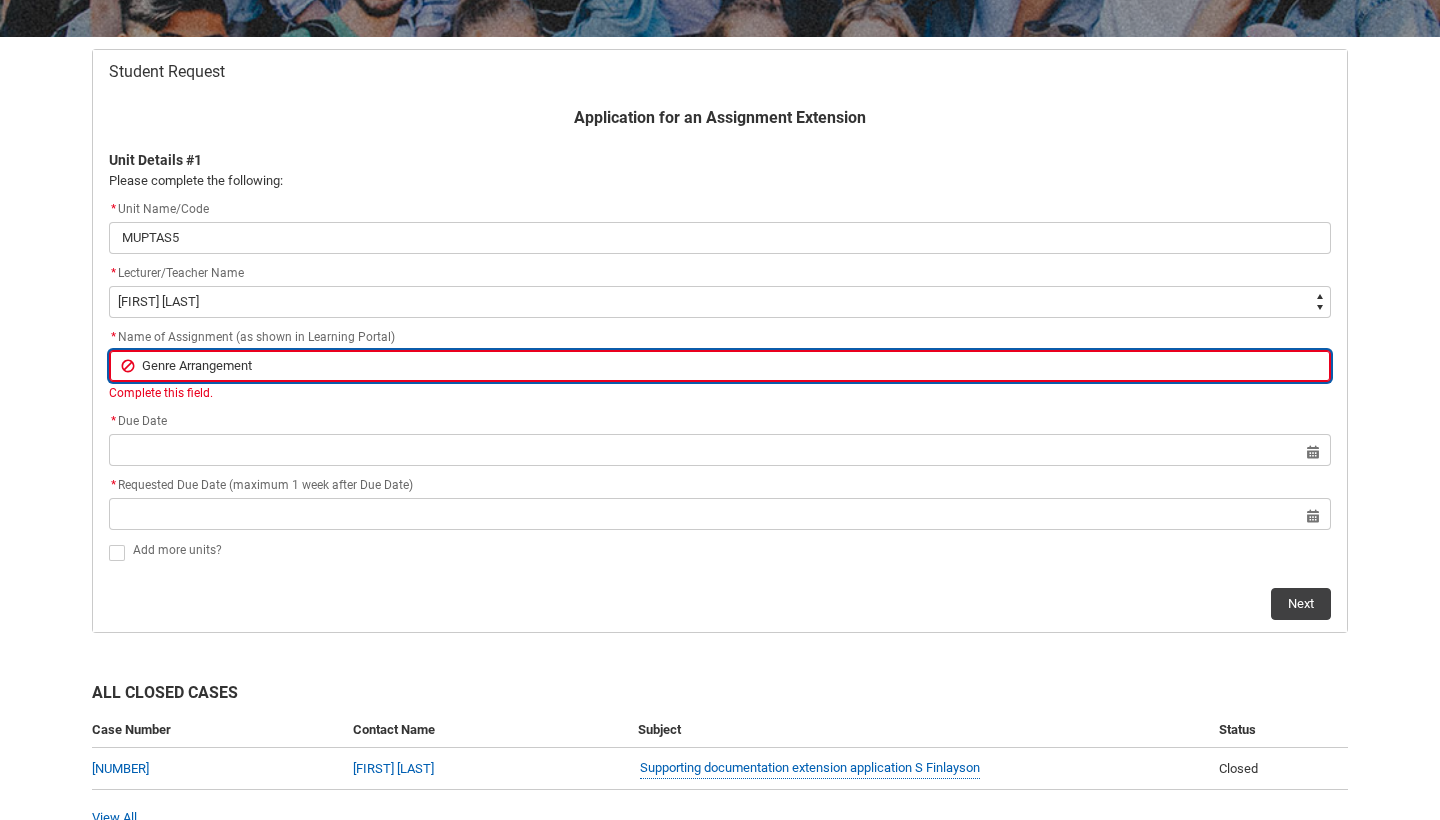 type on "Genre Arrangement" 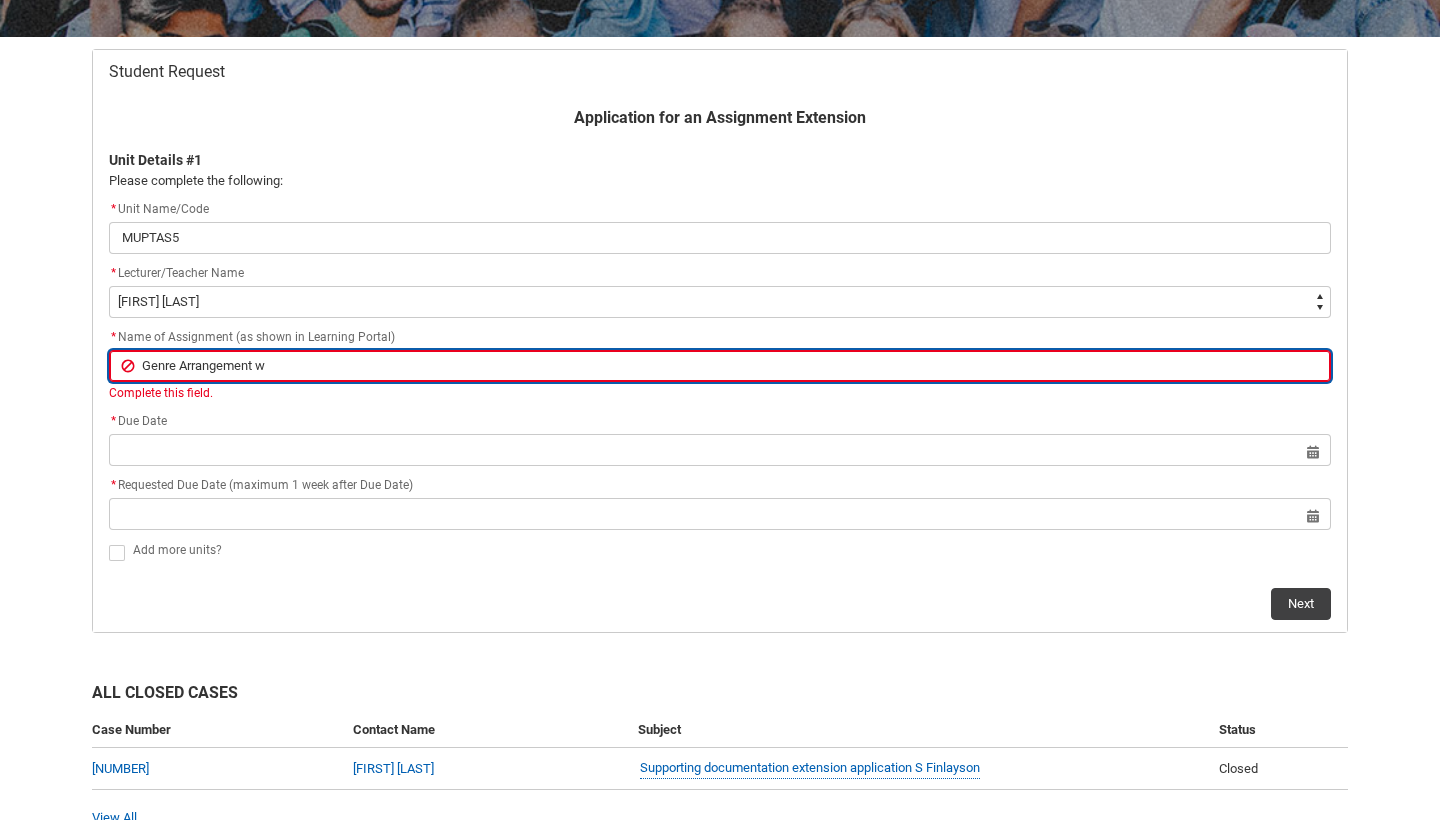 type on "Genre Arrangement wi" 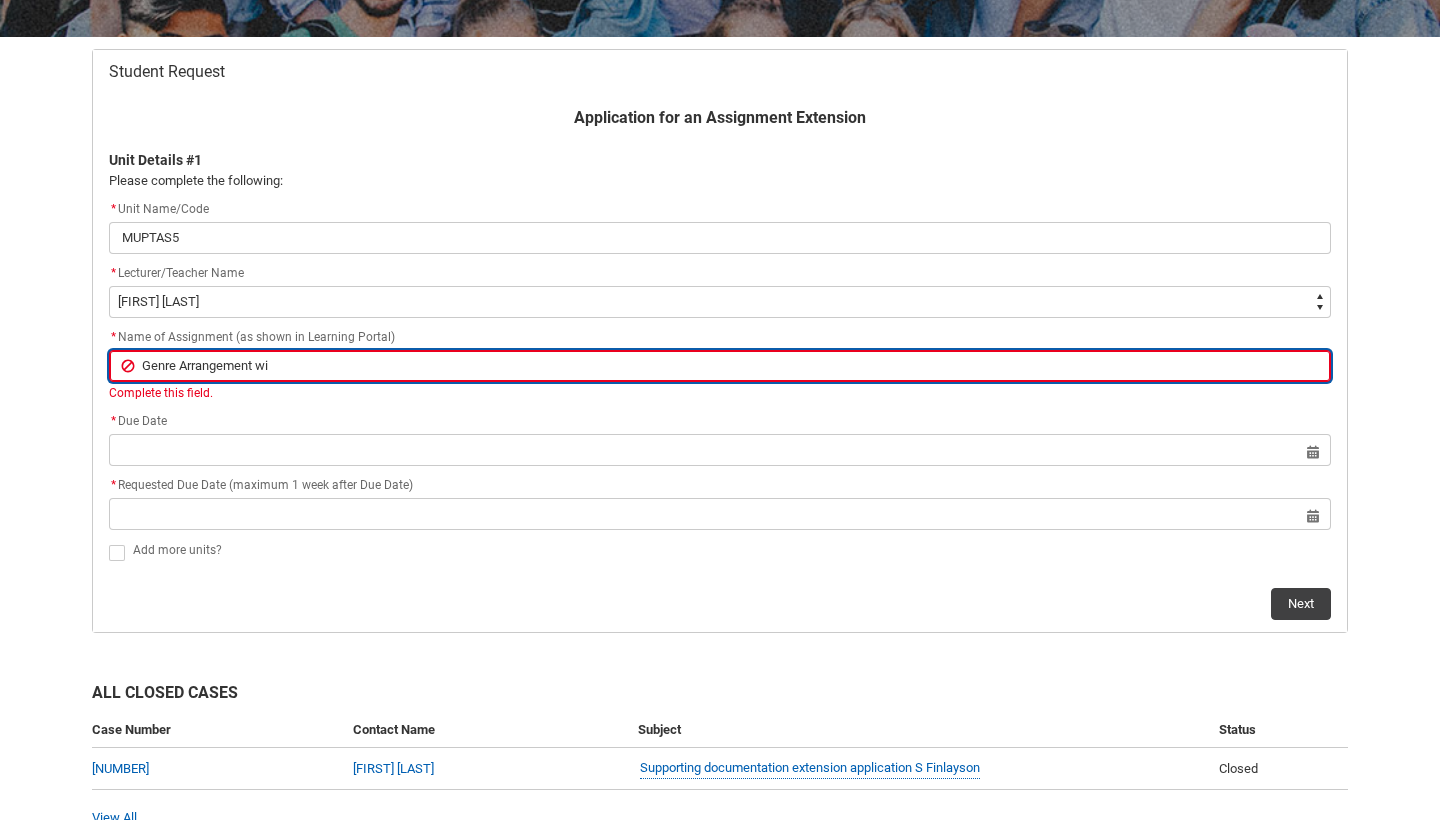type on "[GENRE] [NAME] with" 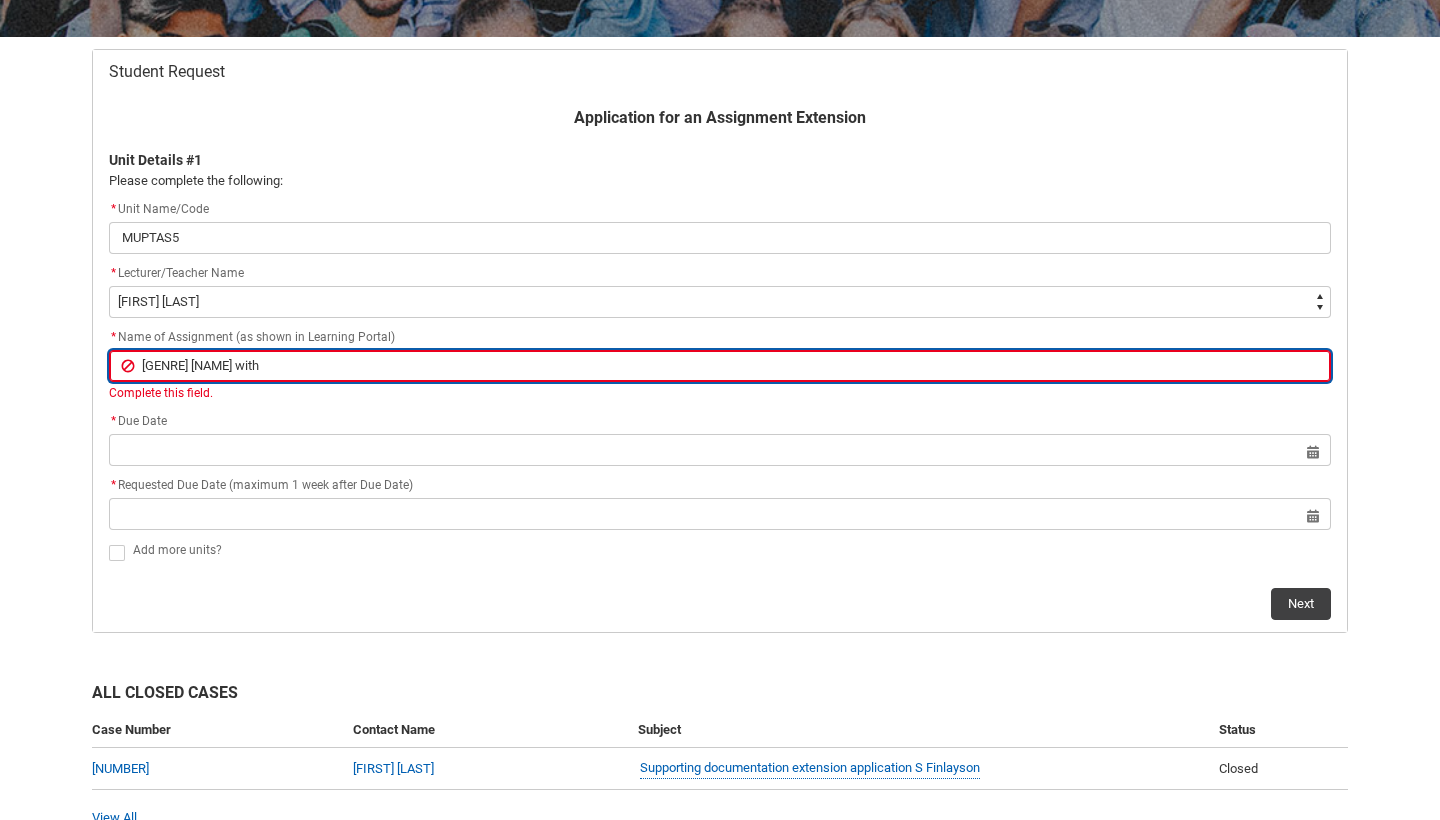 type on "Genre Arrangement with" 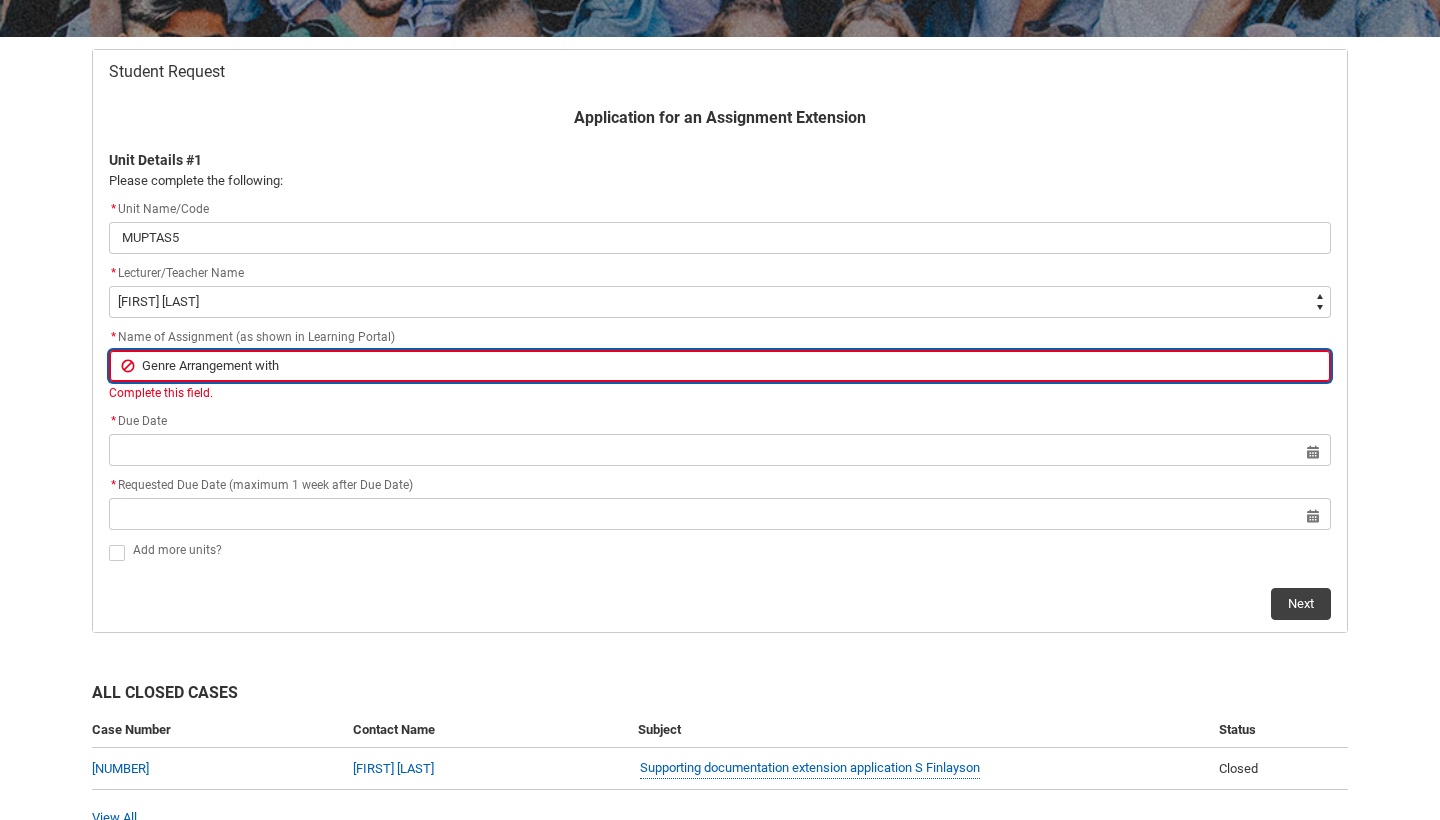 type on "Genre Arrangement with" 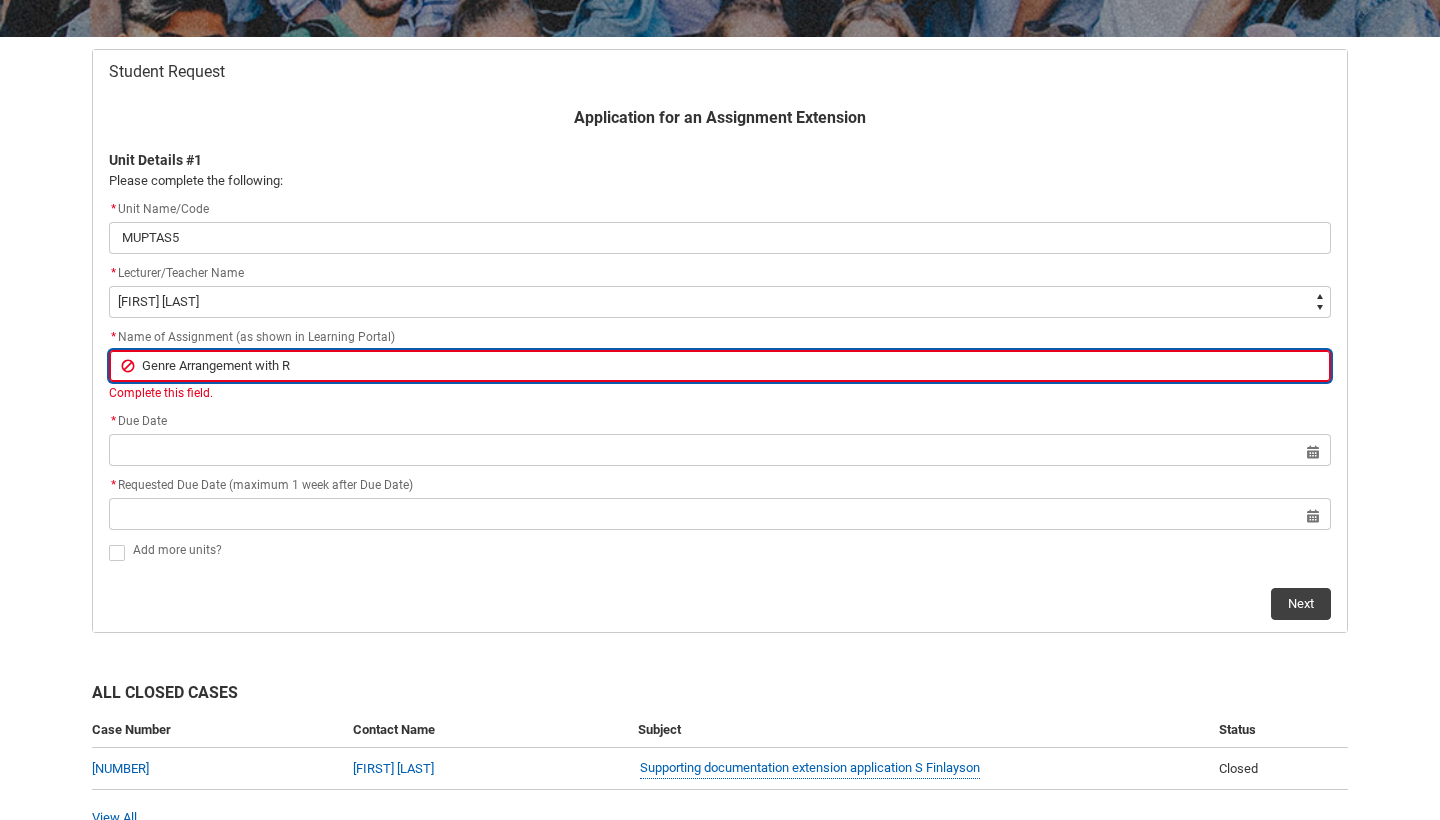 type on "[GENRE] [NAME] with [NAME]" 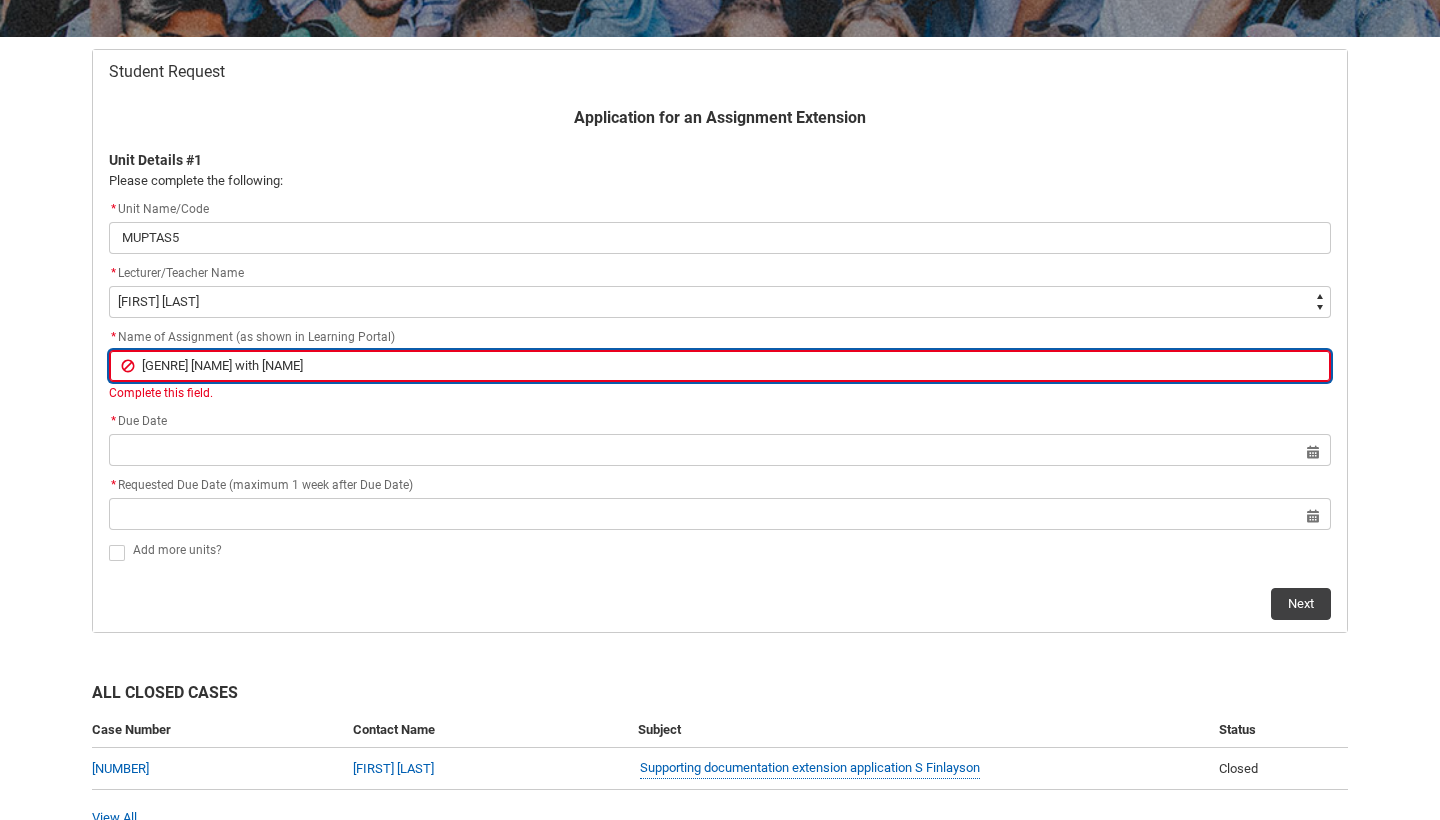 type on "Genre Arrangement with Ref" 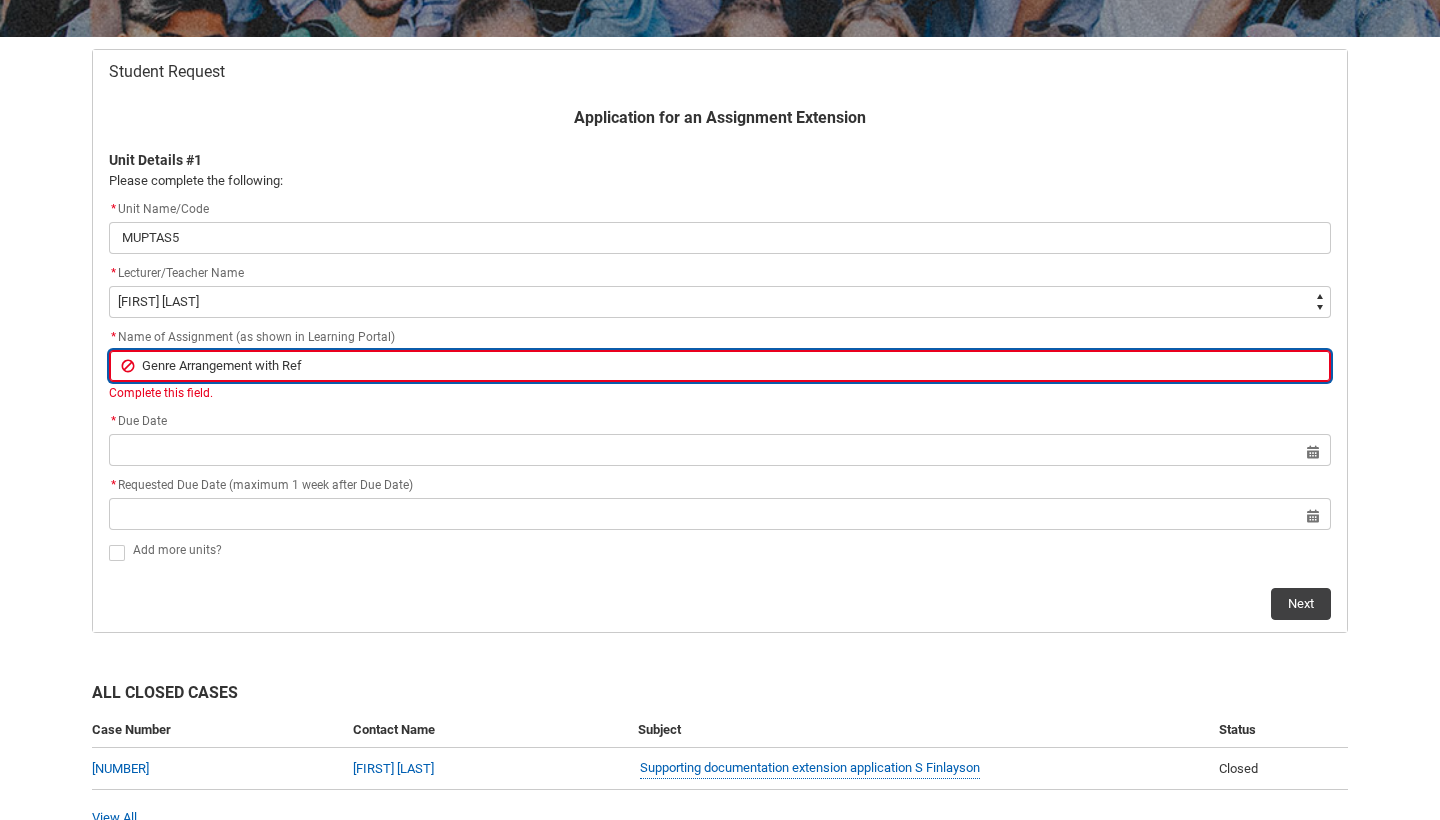 type on "Genre Arrangement with Refl" 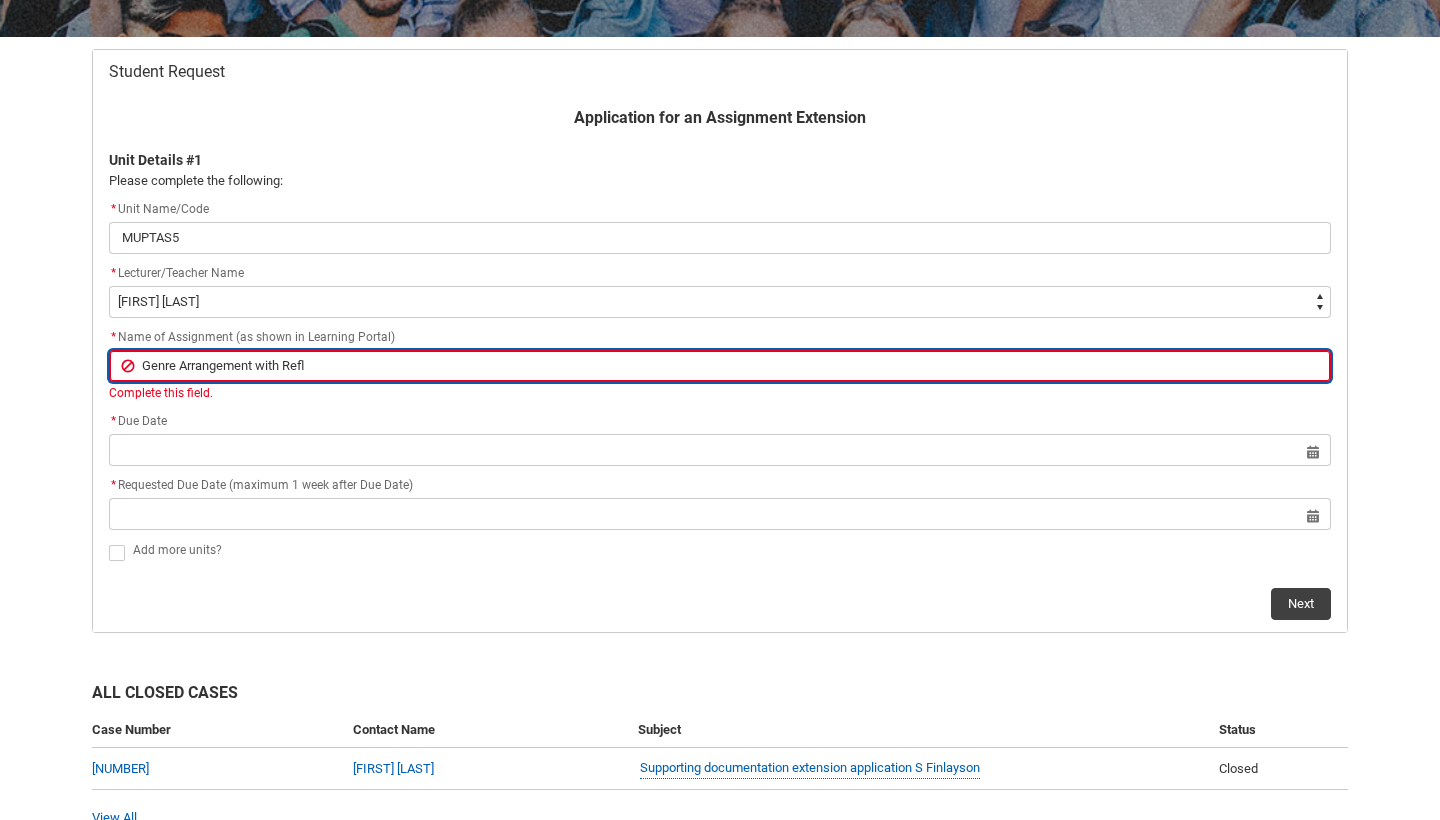 type on "Genre Arrangement with Refle" 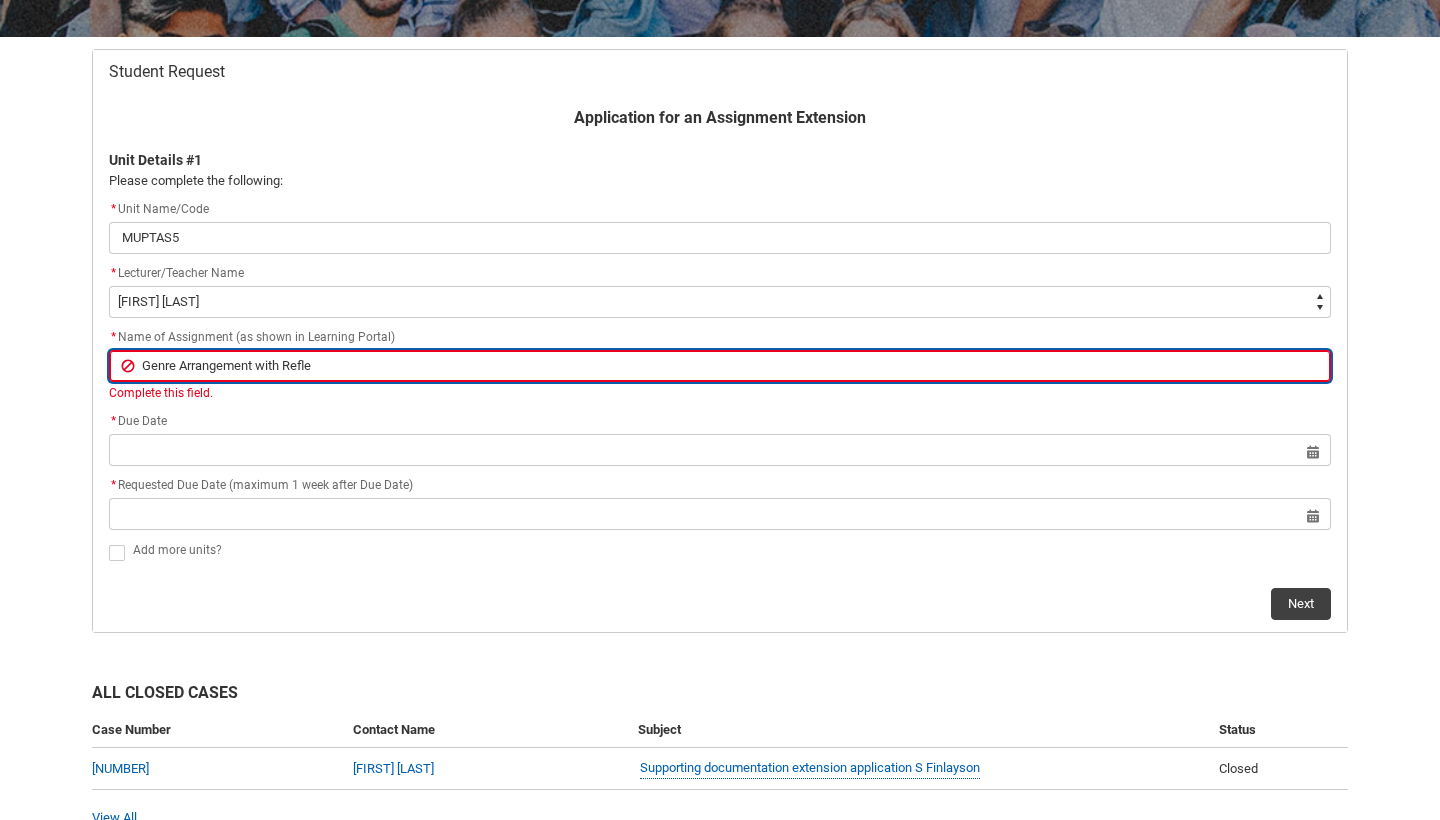 type on "[GENRE] [NAME] with [NAME]" 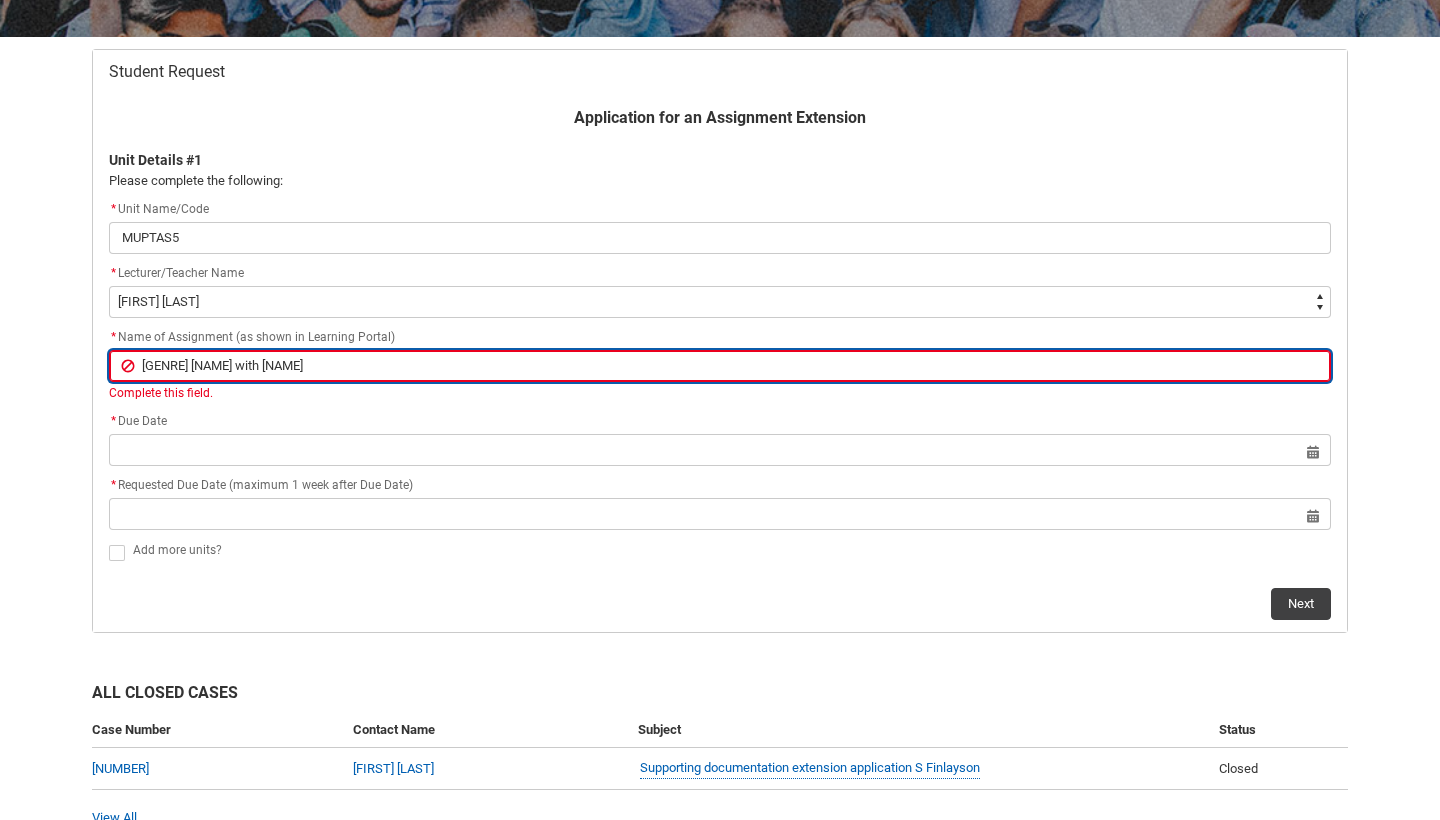 type on "Genre Arrangement with Reflect" 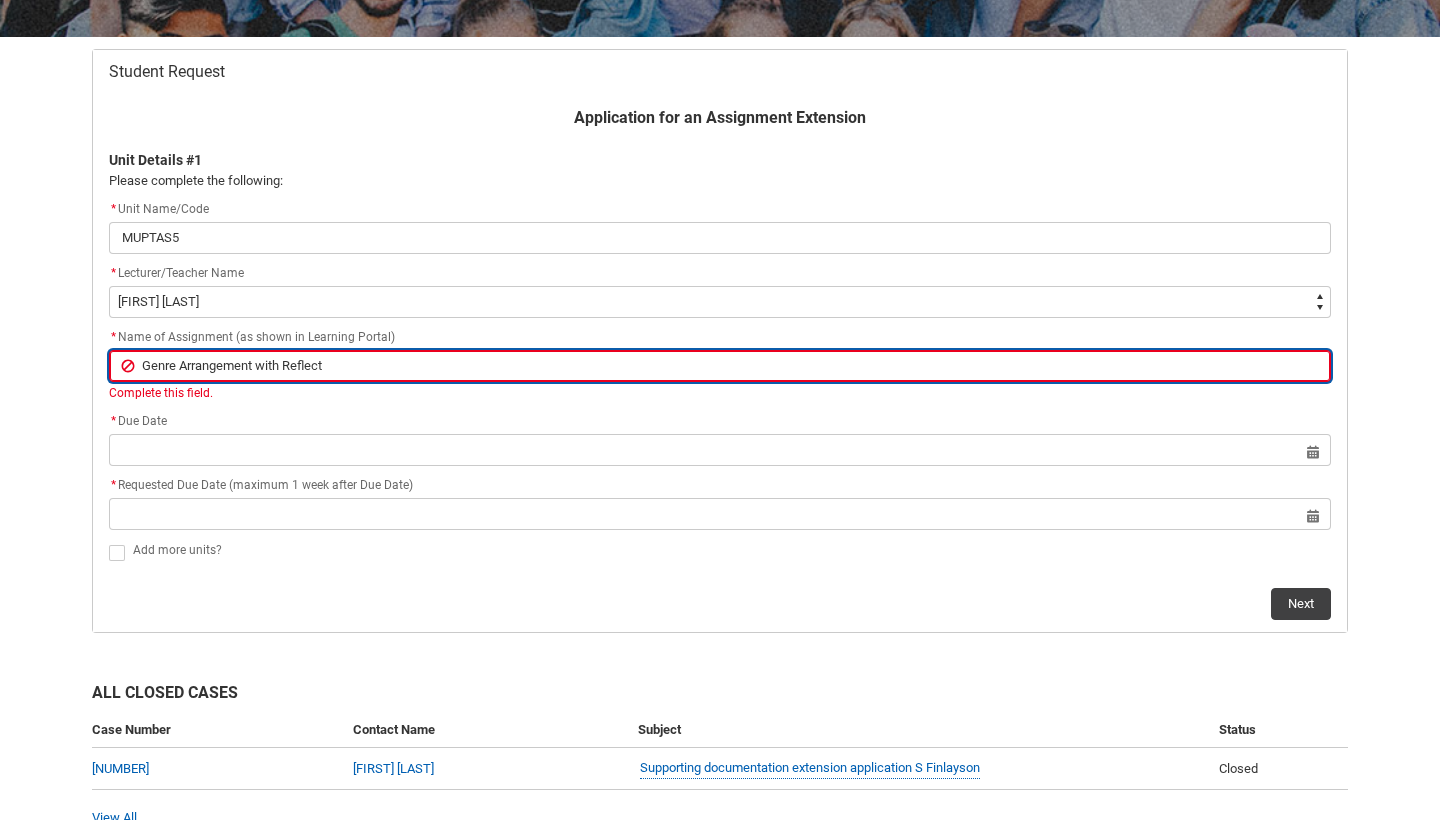 type on "Genre Arrangement with Reflecti" 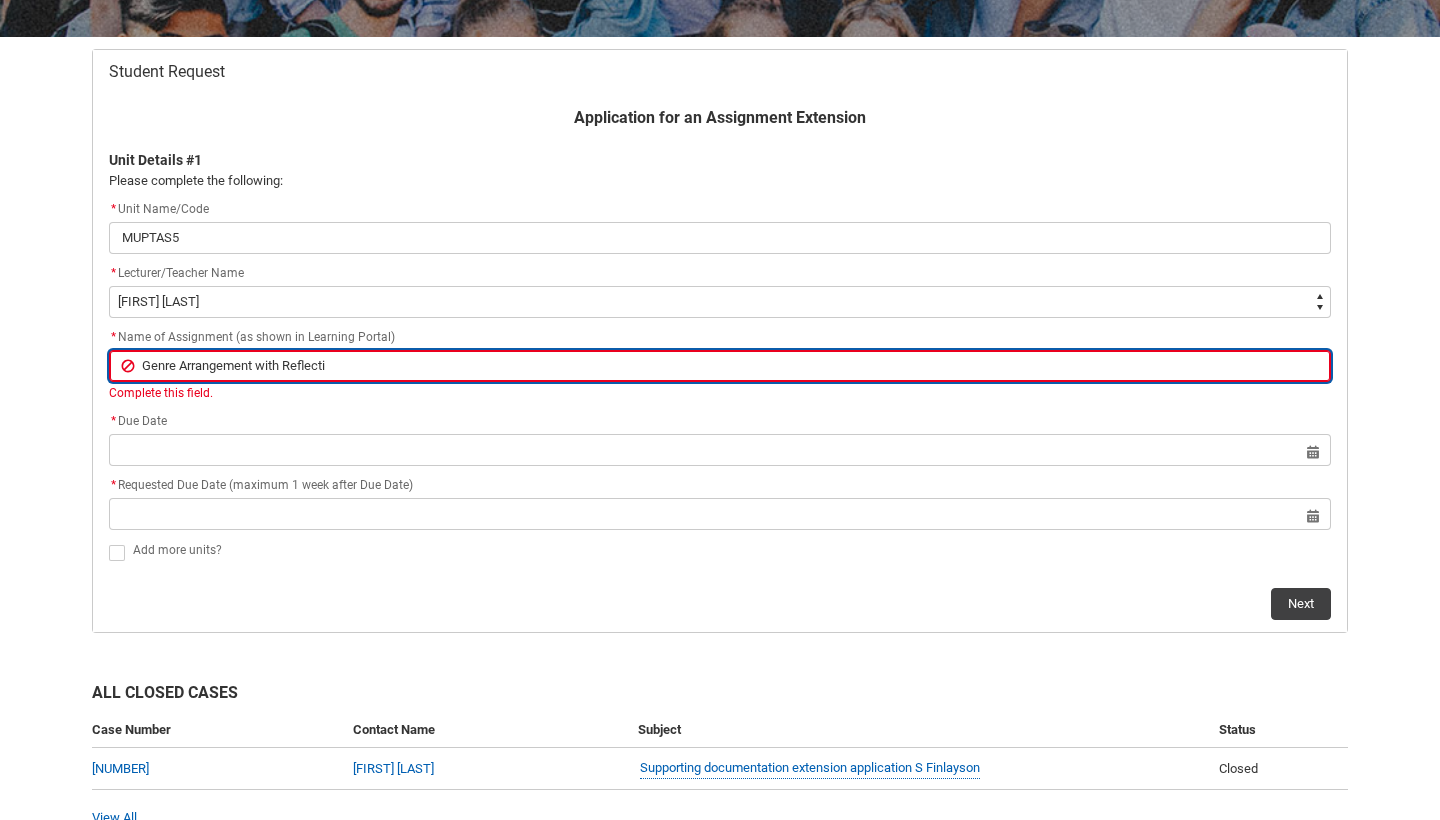 type on "Genre Arrangement with Reflectio" 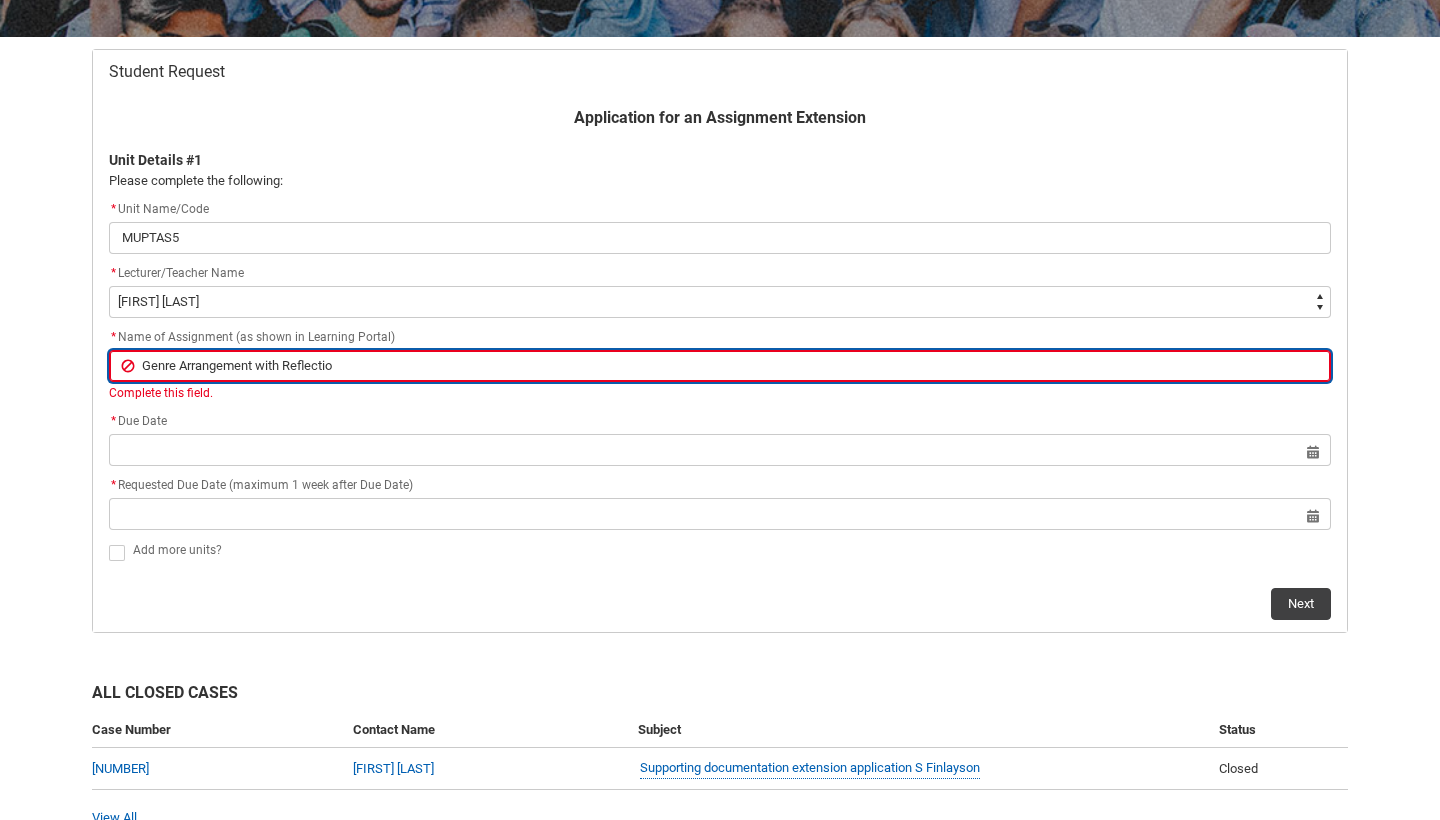 type on "Genre Arrangement with Reflection" 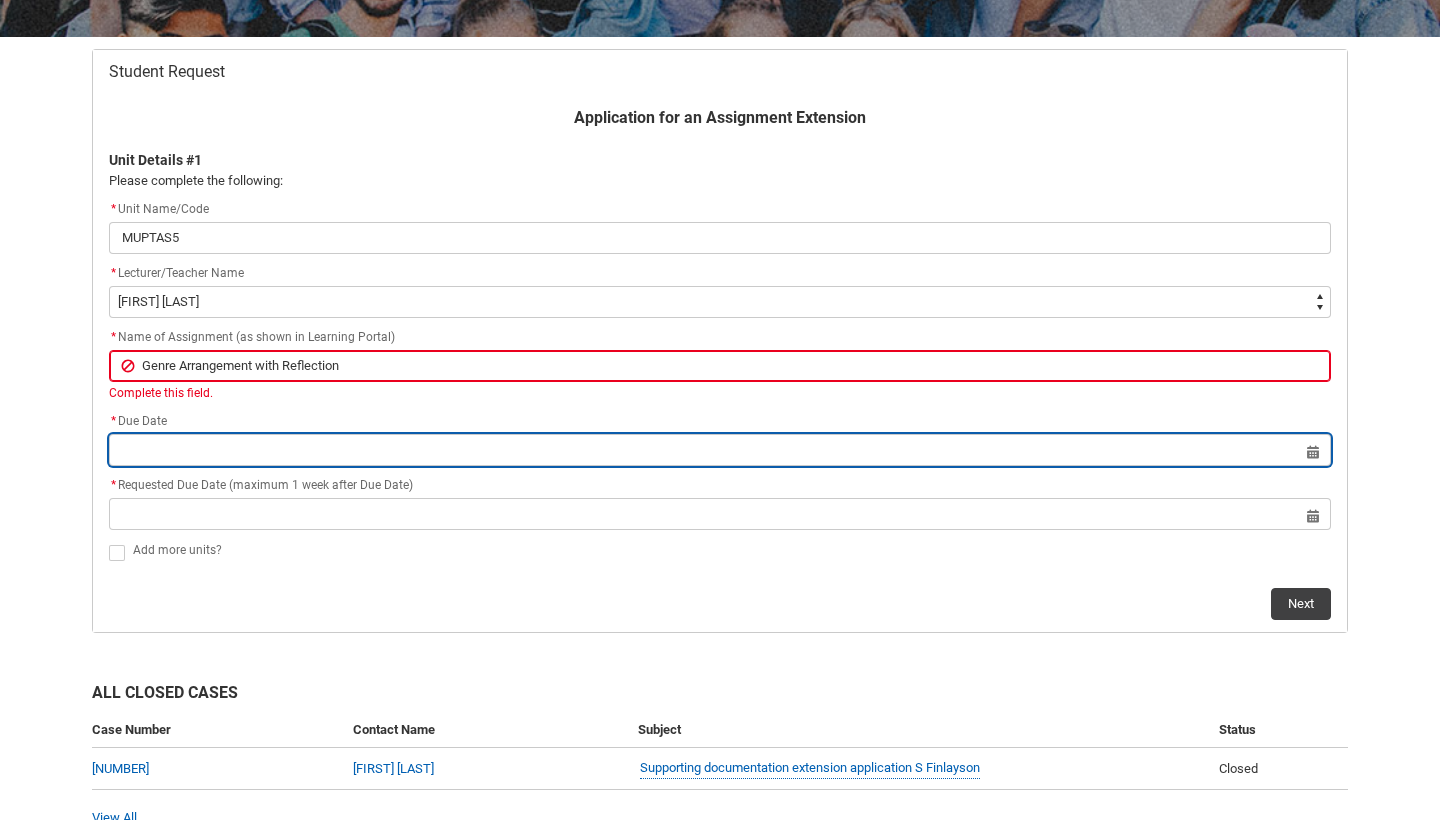 click on "Select a date for   Format: 31 Dec 2024" 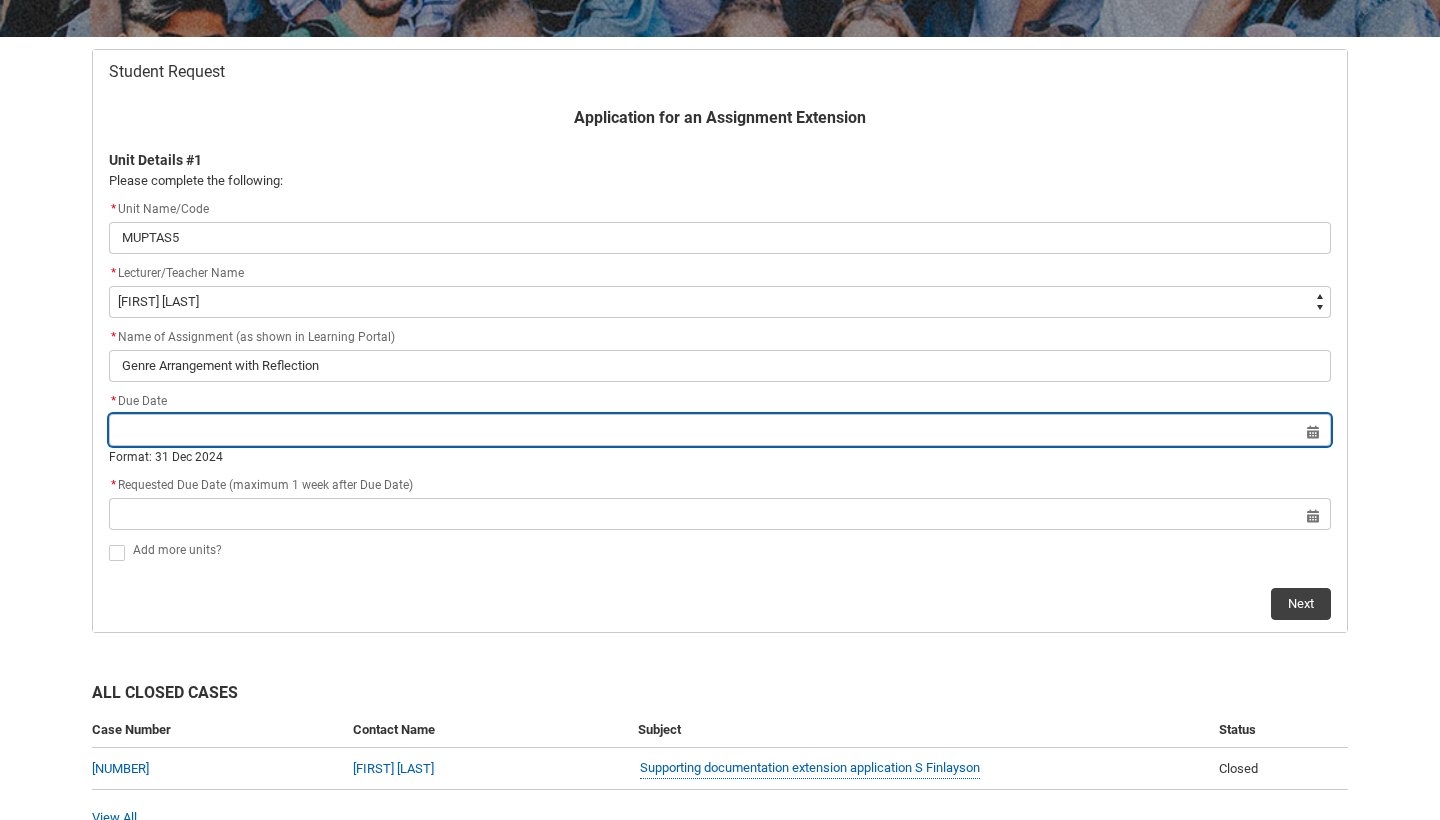click at bounding box center (720, 430) 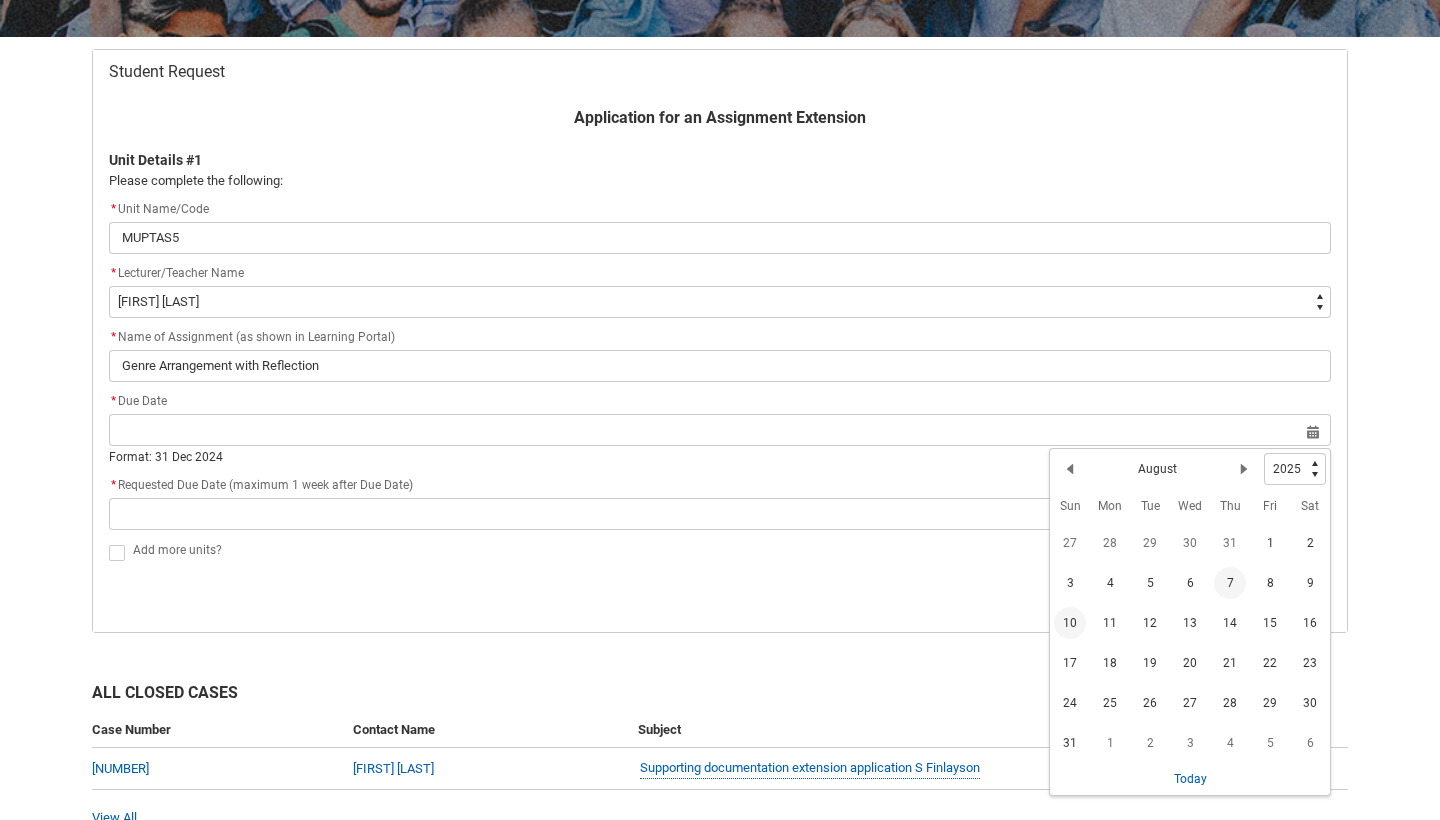 click on "10" 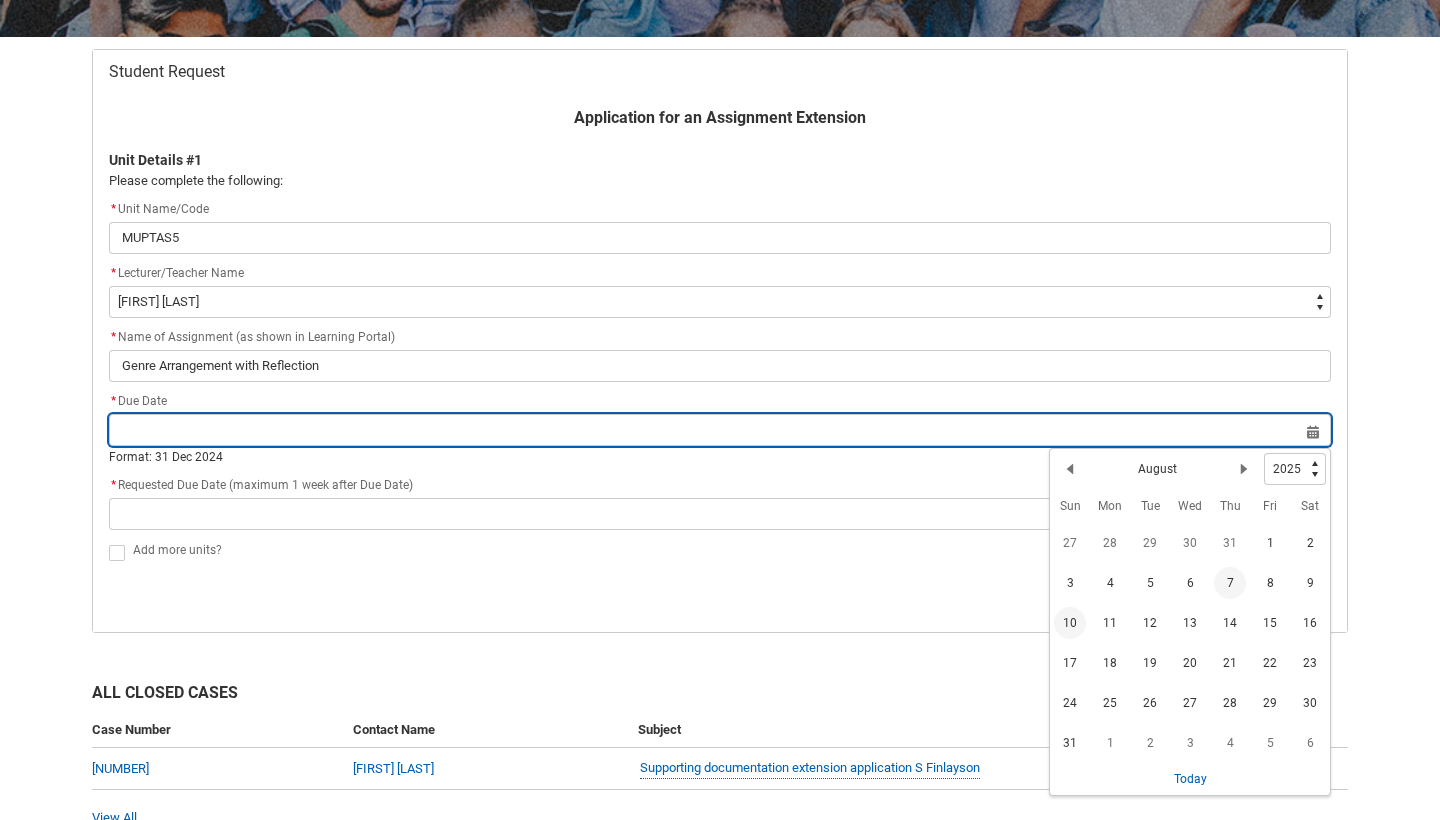 type on "[DATE]" 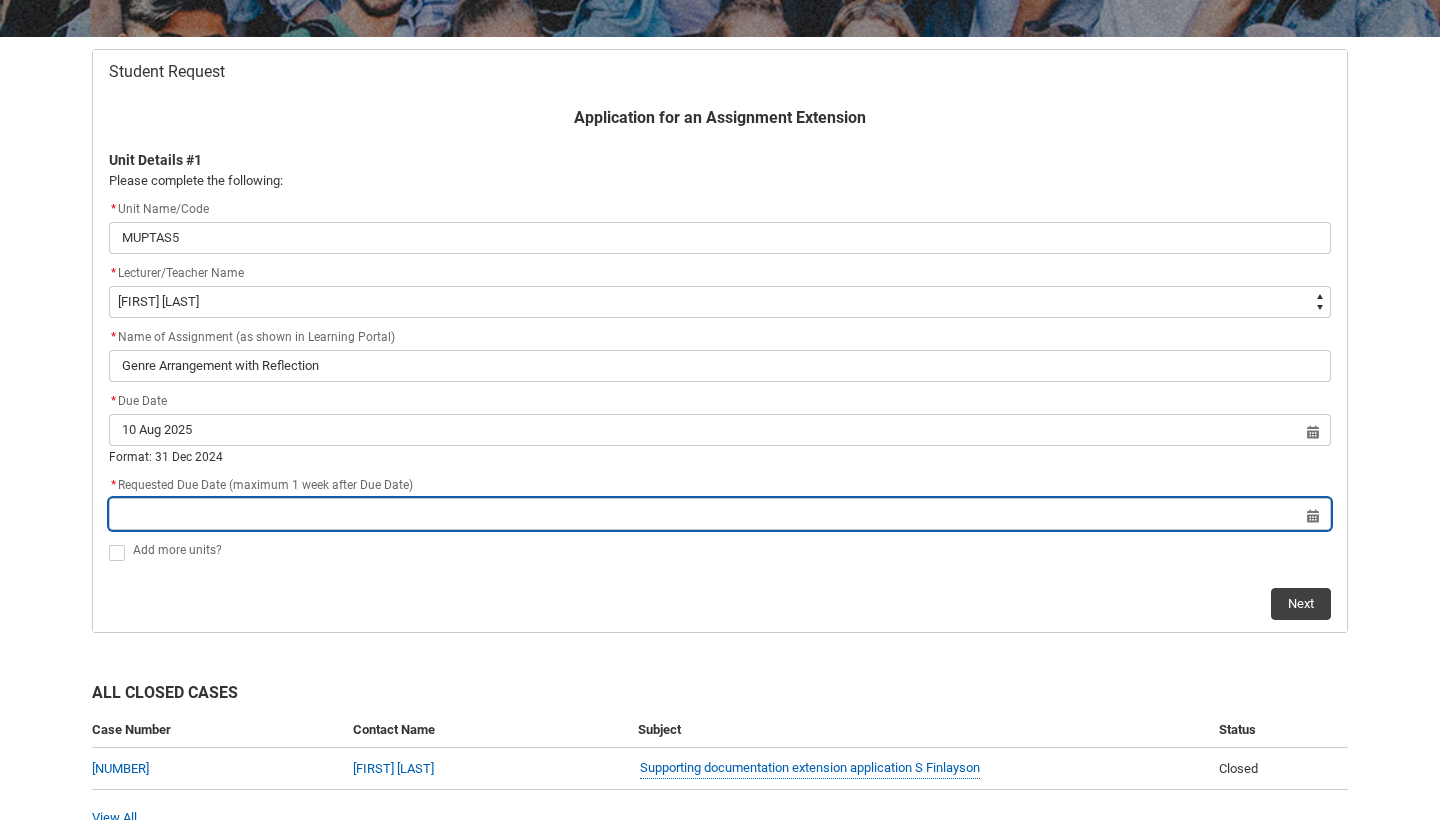 click at bounding box center (720, 514) 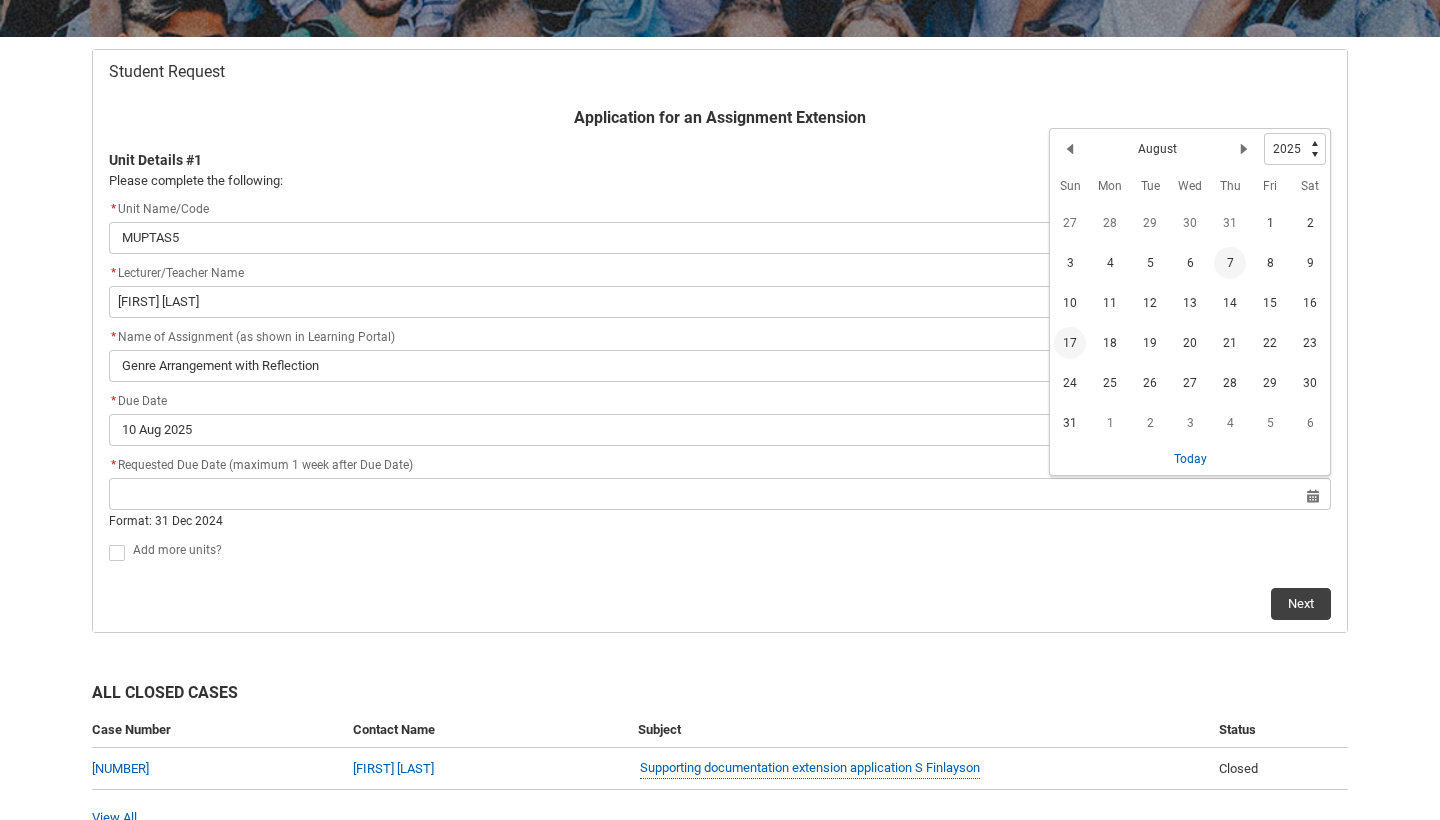 click on "17" 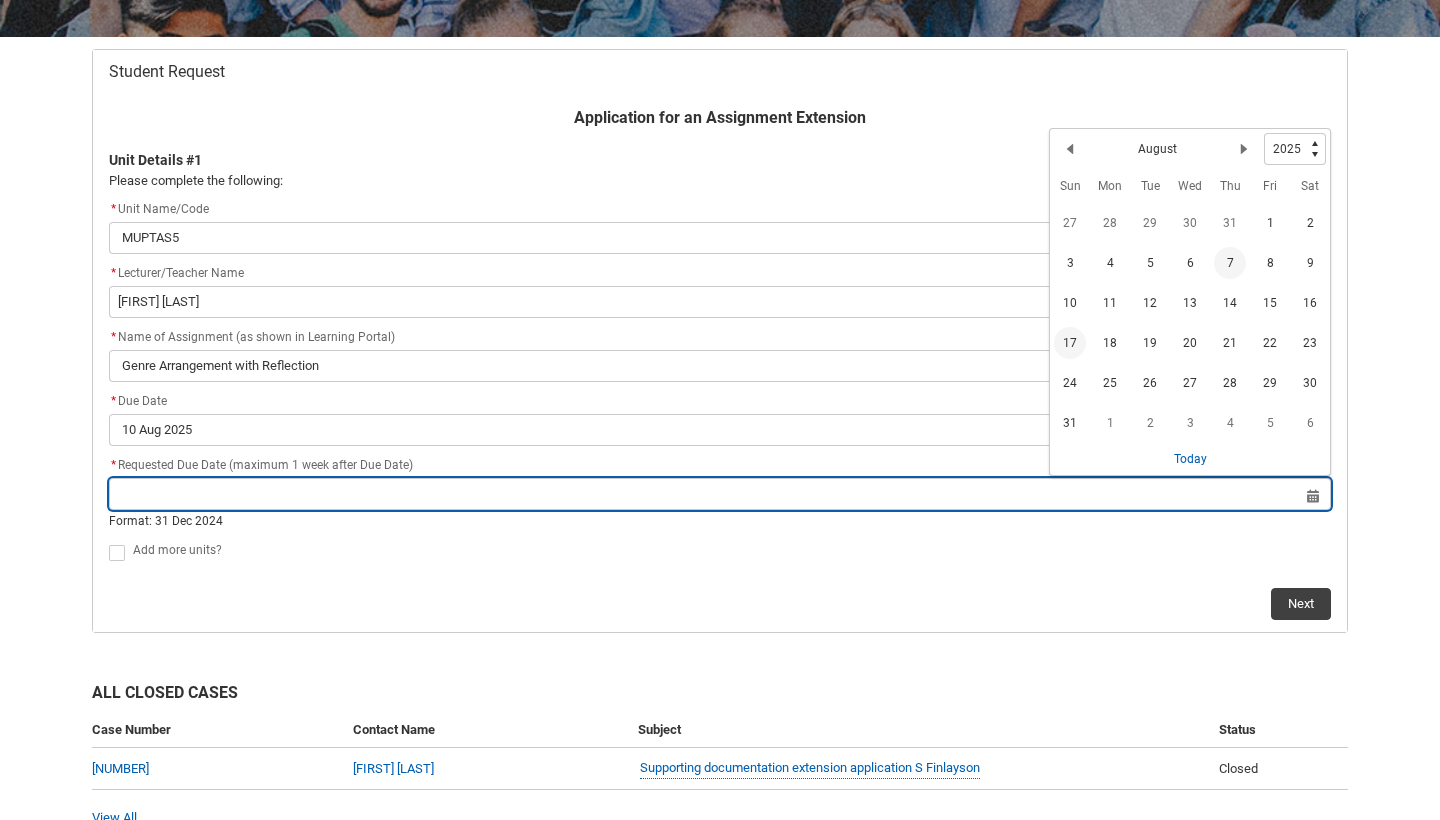 type on "[YEAR]-[MONTH]-[DAY]" 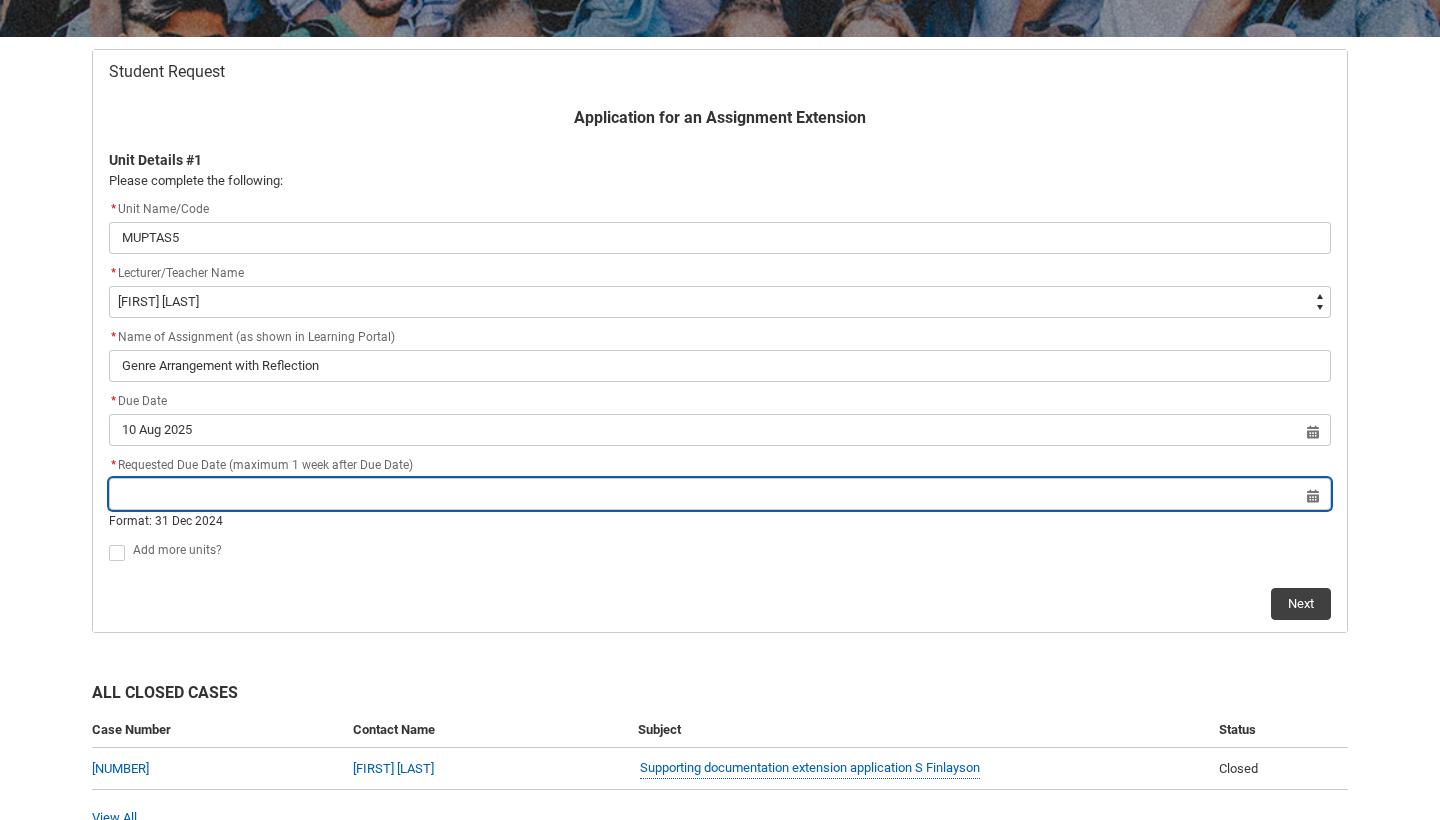 type on "[DAY] [MONTH] [YEAR]" 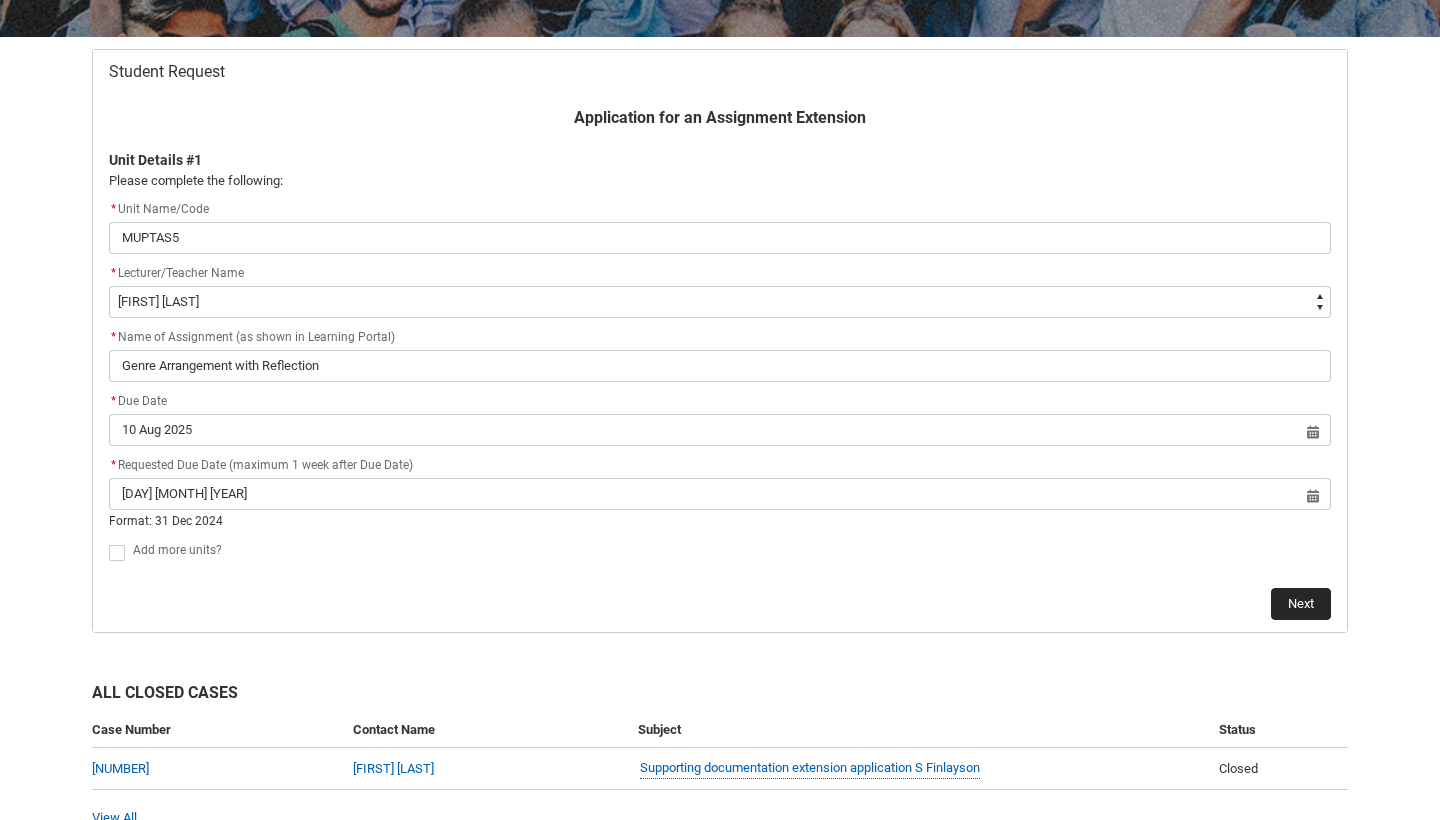click on "Next" 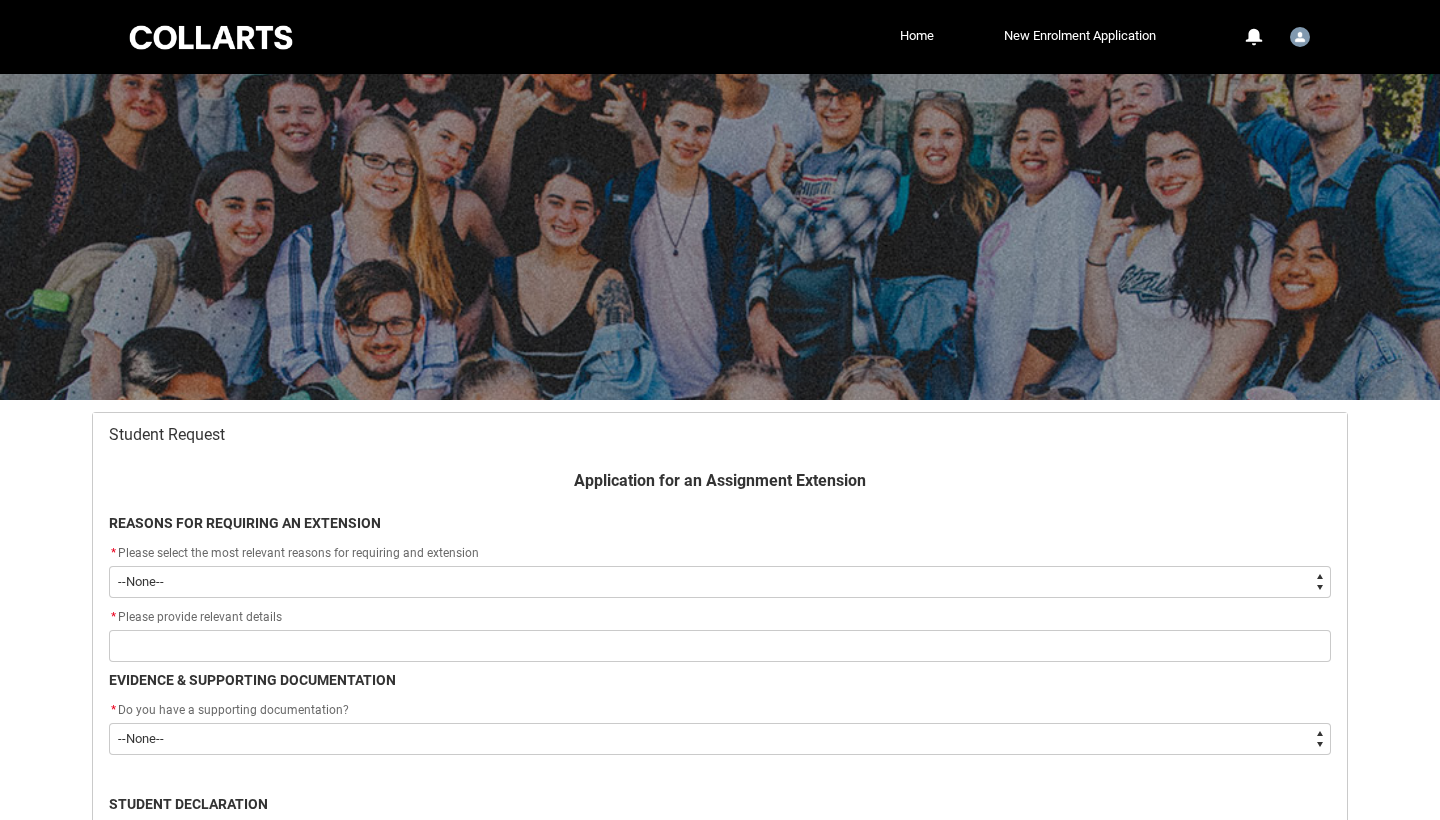 scroll, scrollTop: 213, scrollLeft: 0, axis: vertical 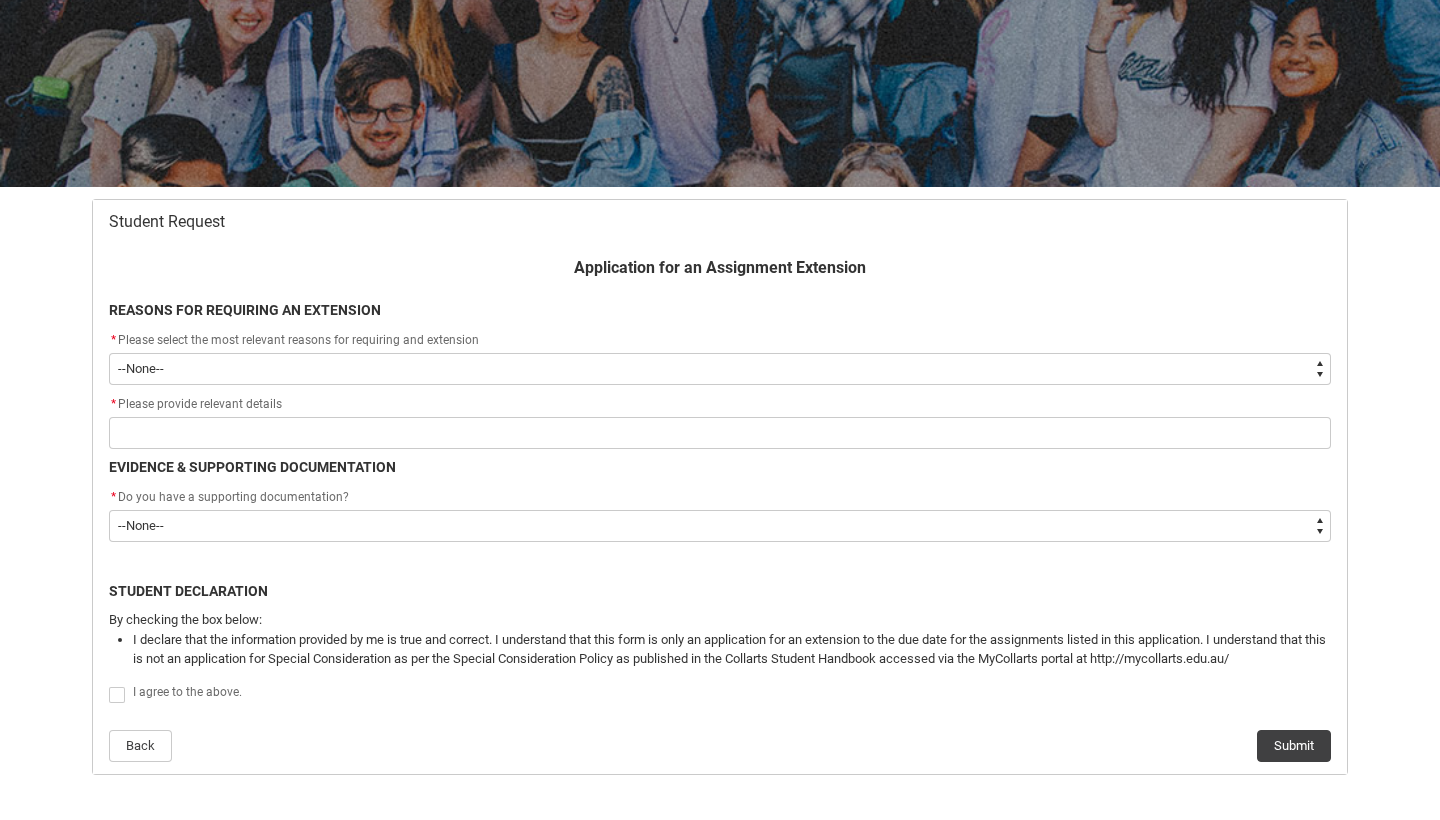 type on "Other" 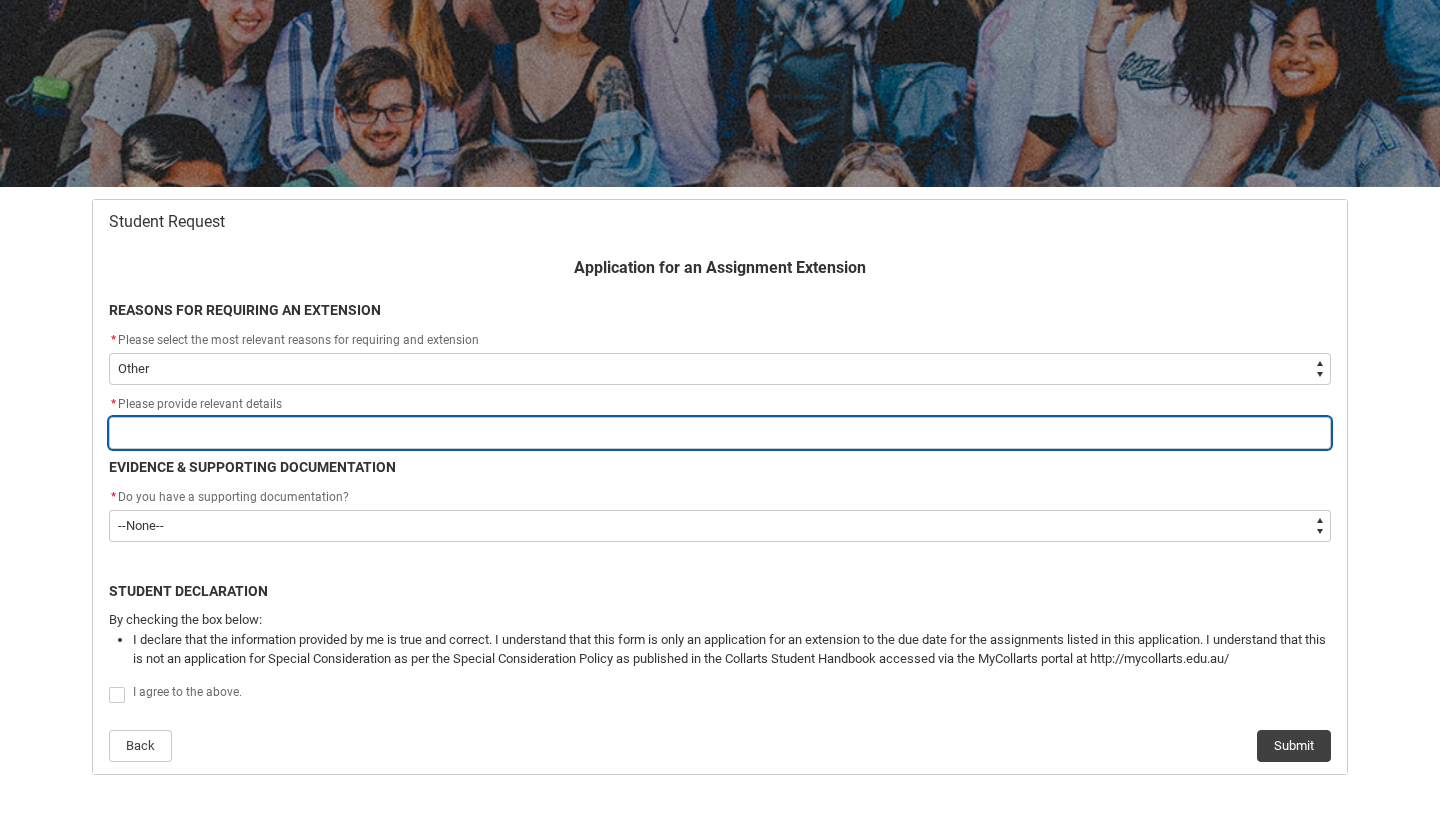 click at bounding box center (720, 433) 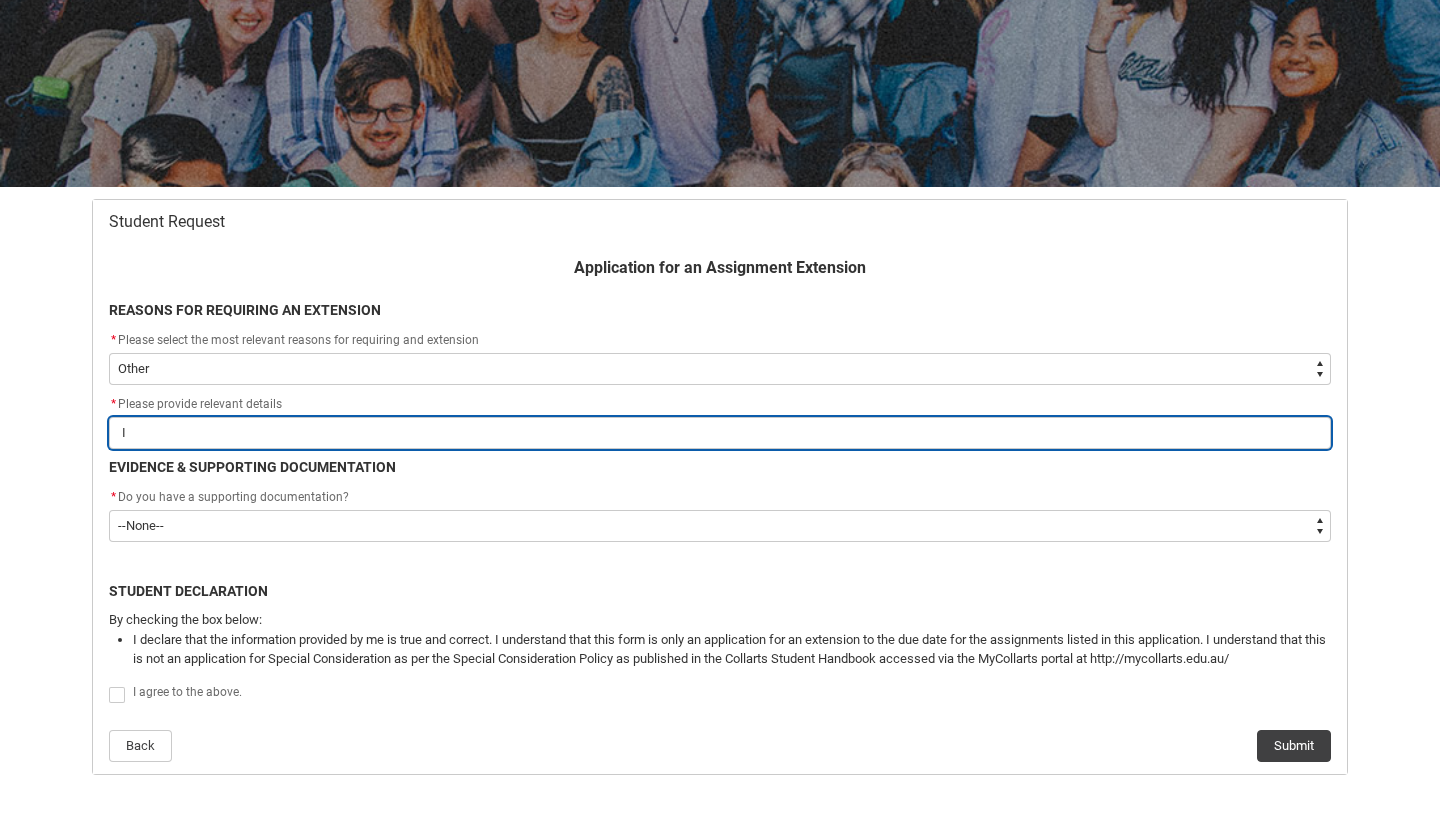 type on "I" 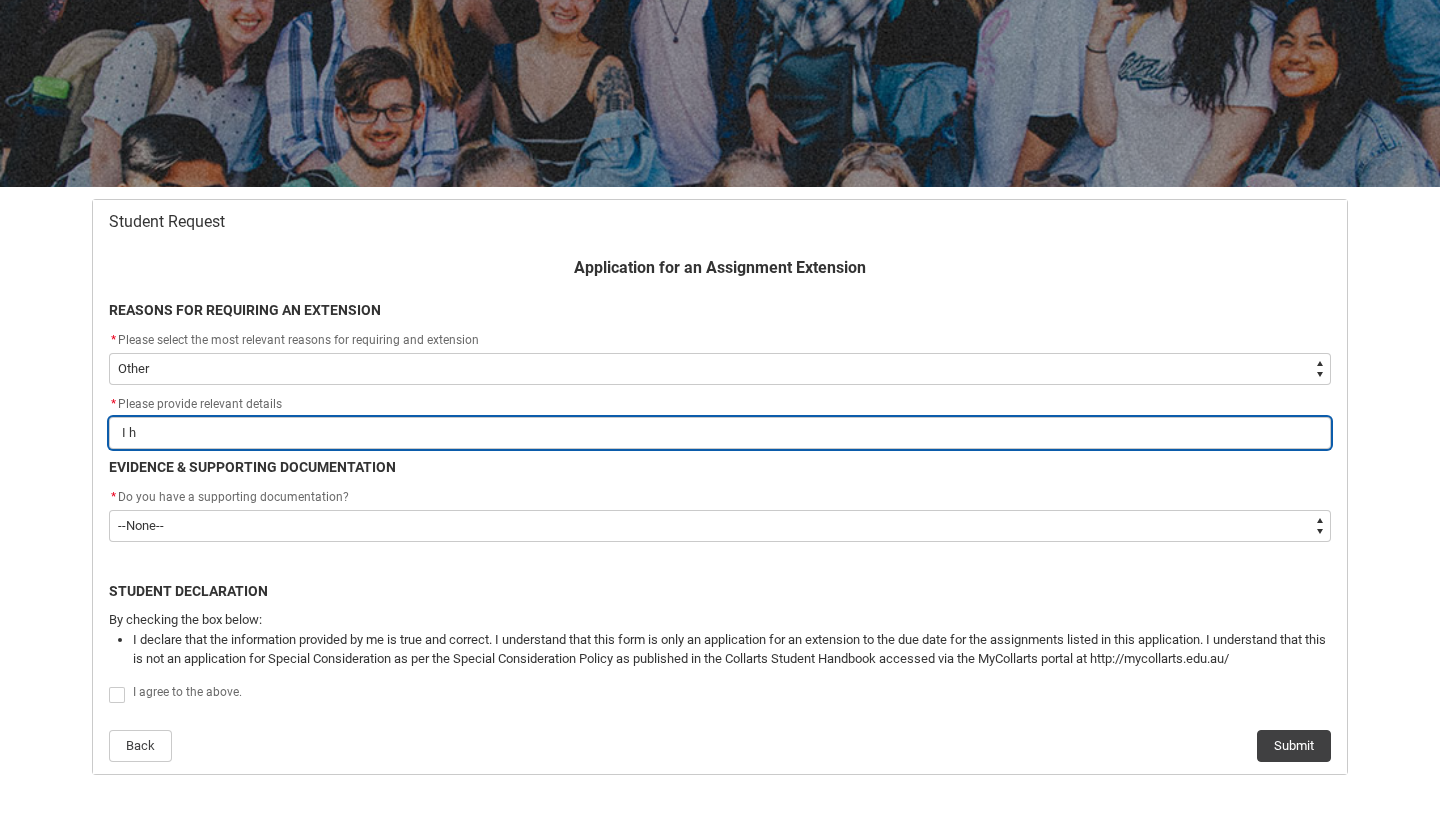 type on "I ha" 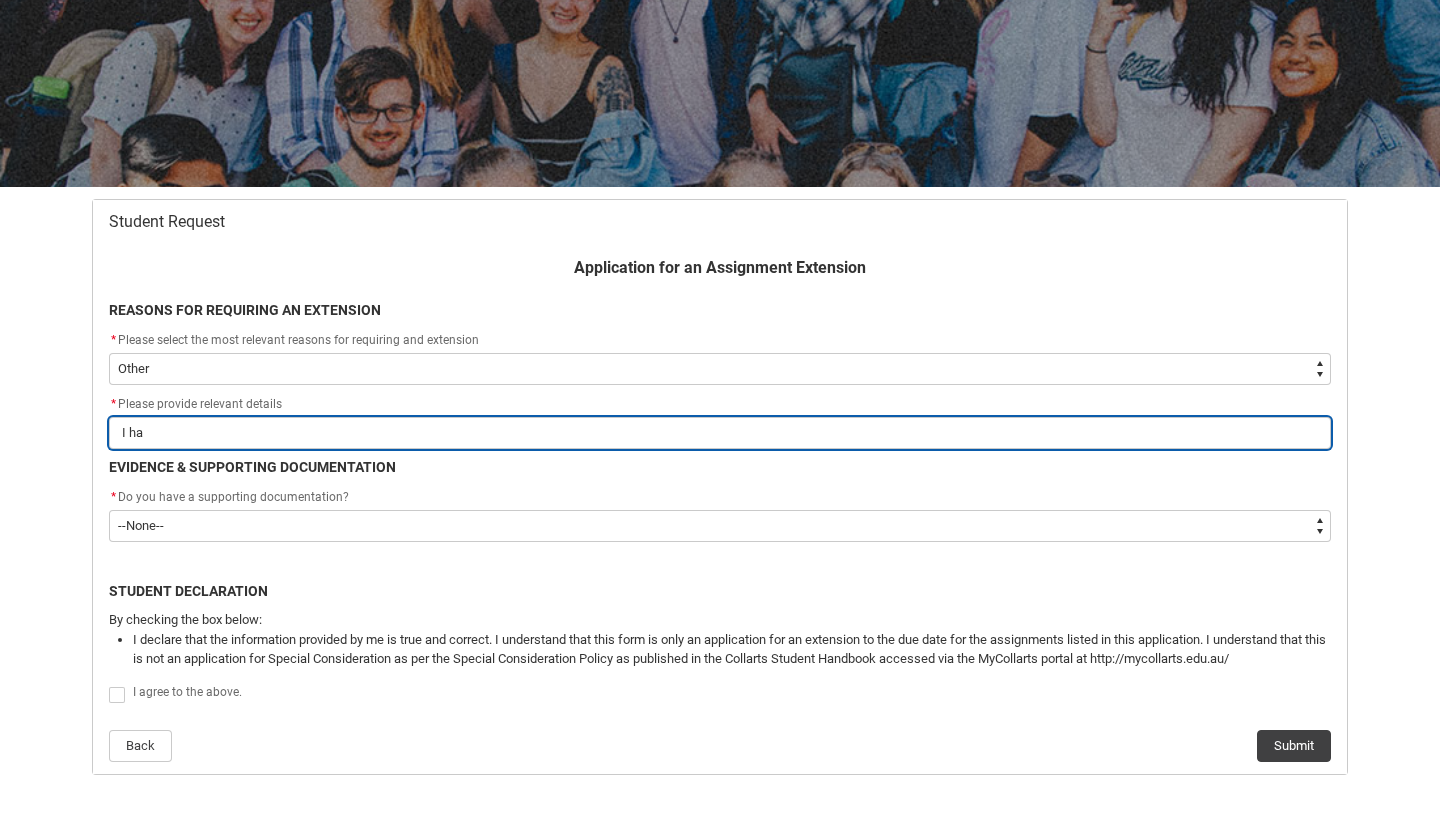 type on "I hav" 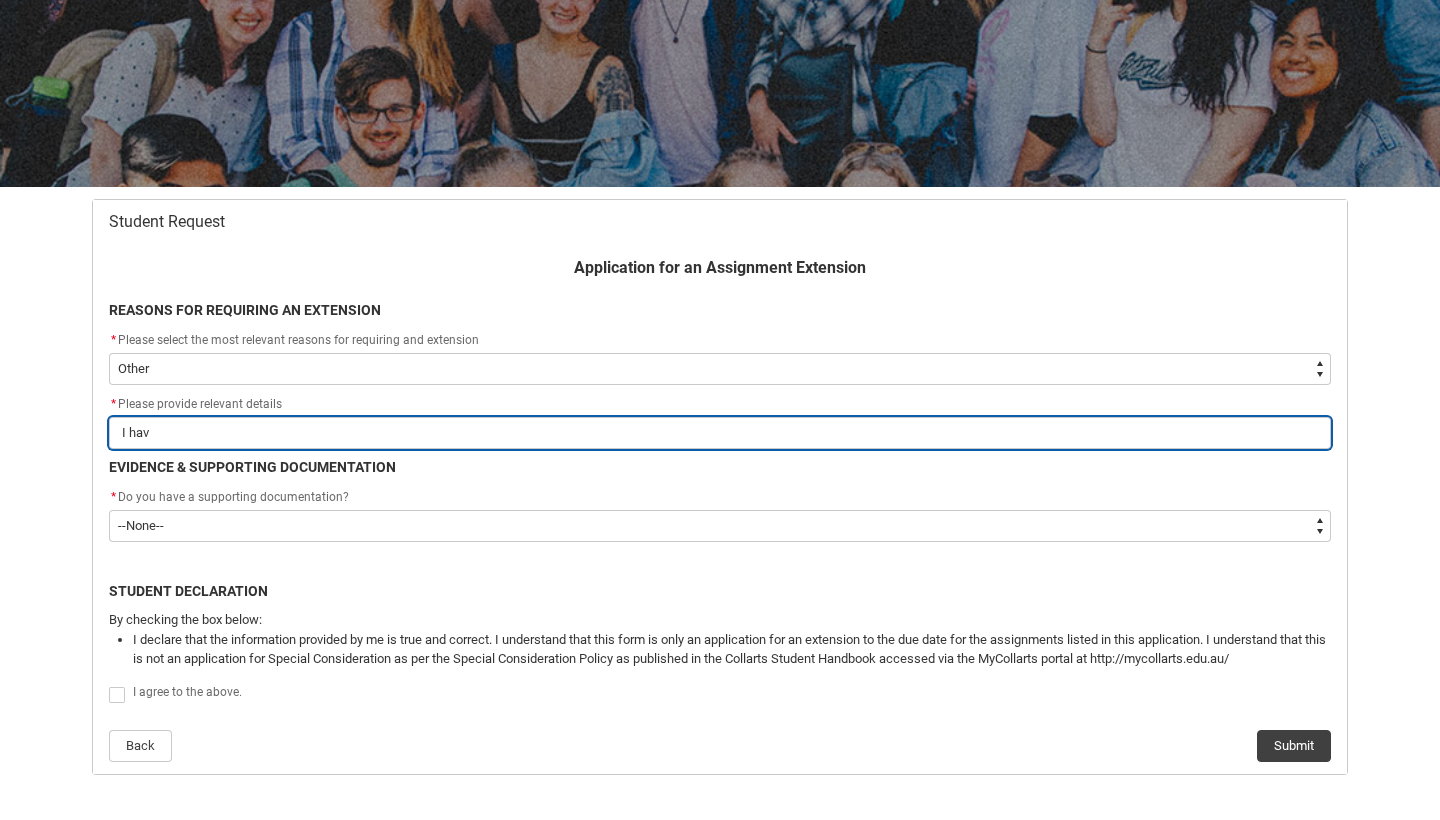 type on "I have" 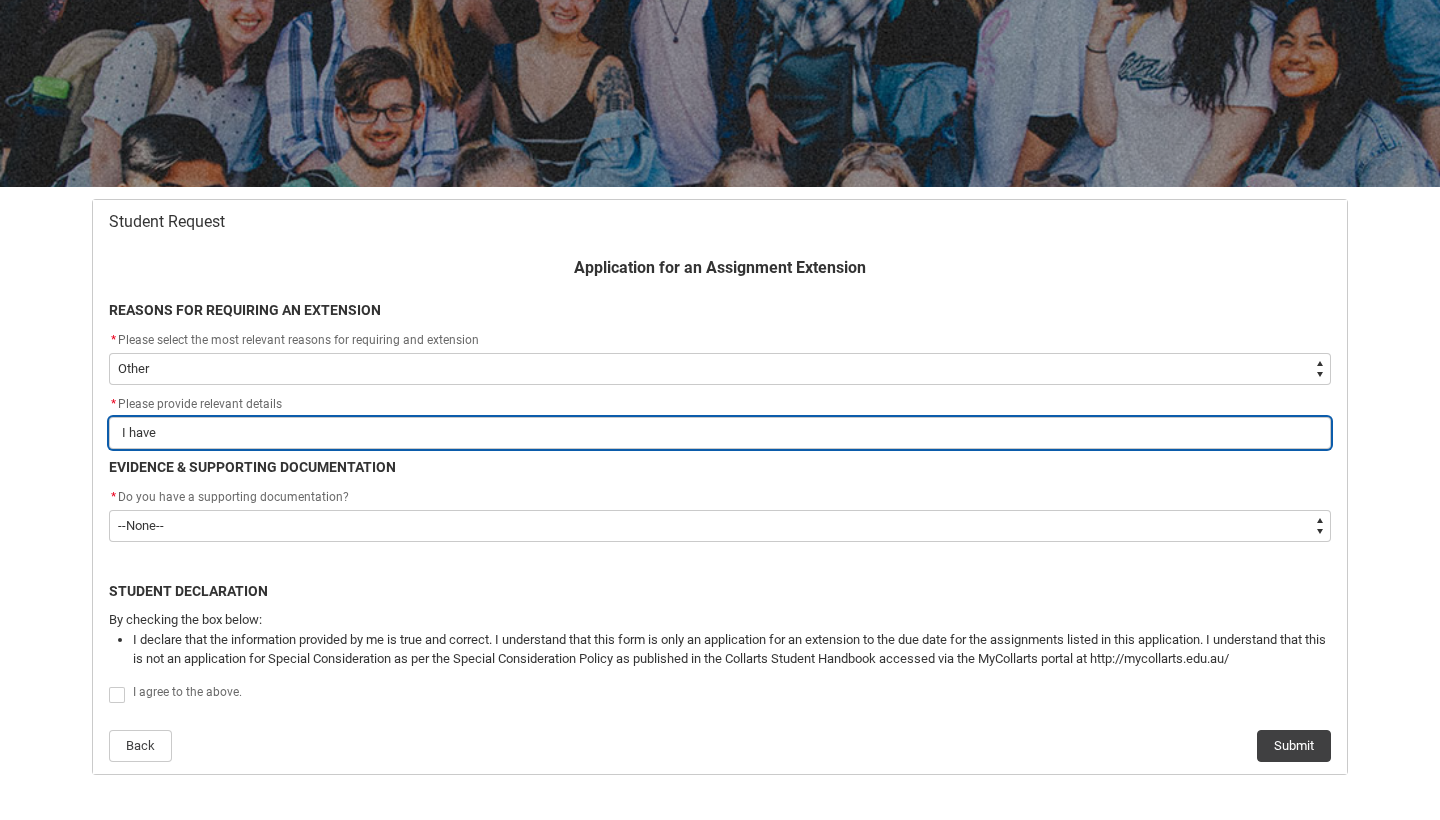 type on "I have" 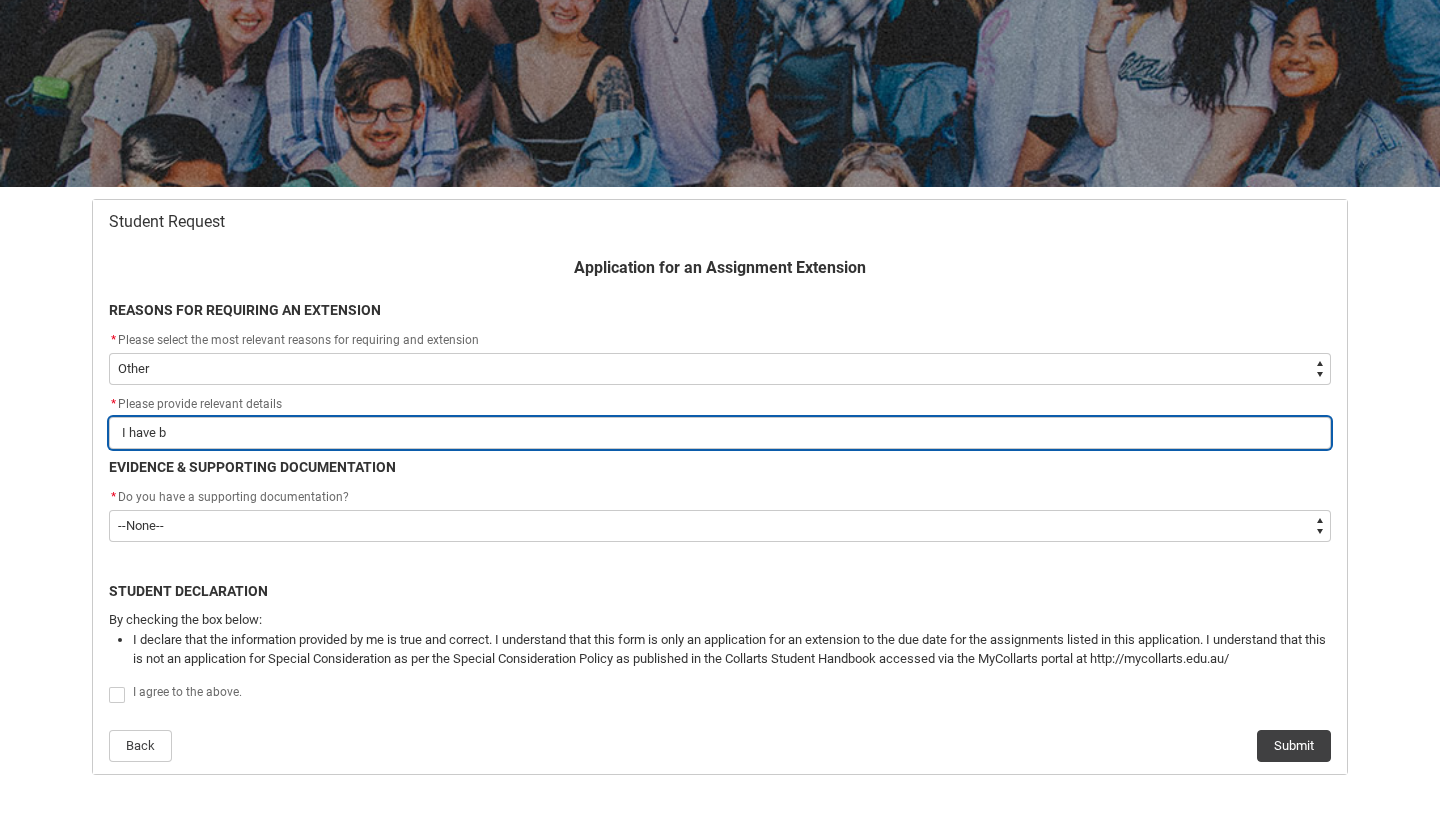 type on "I have be" 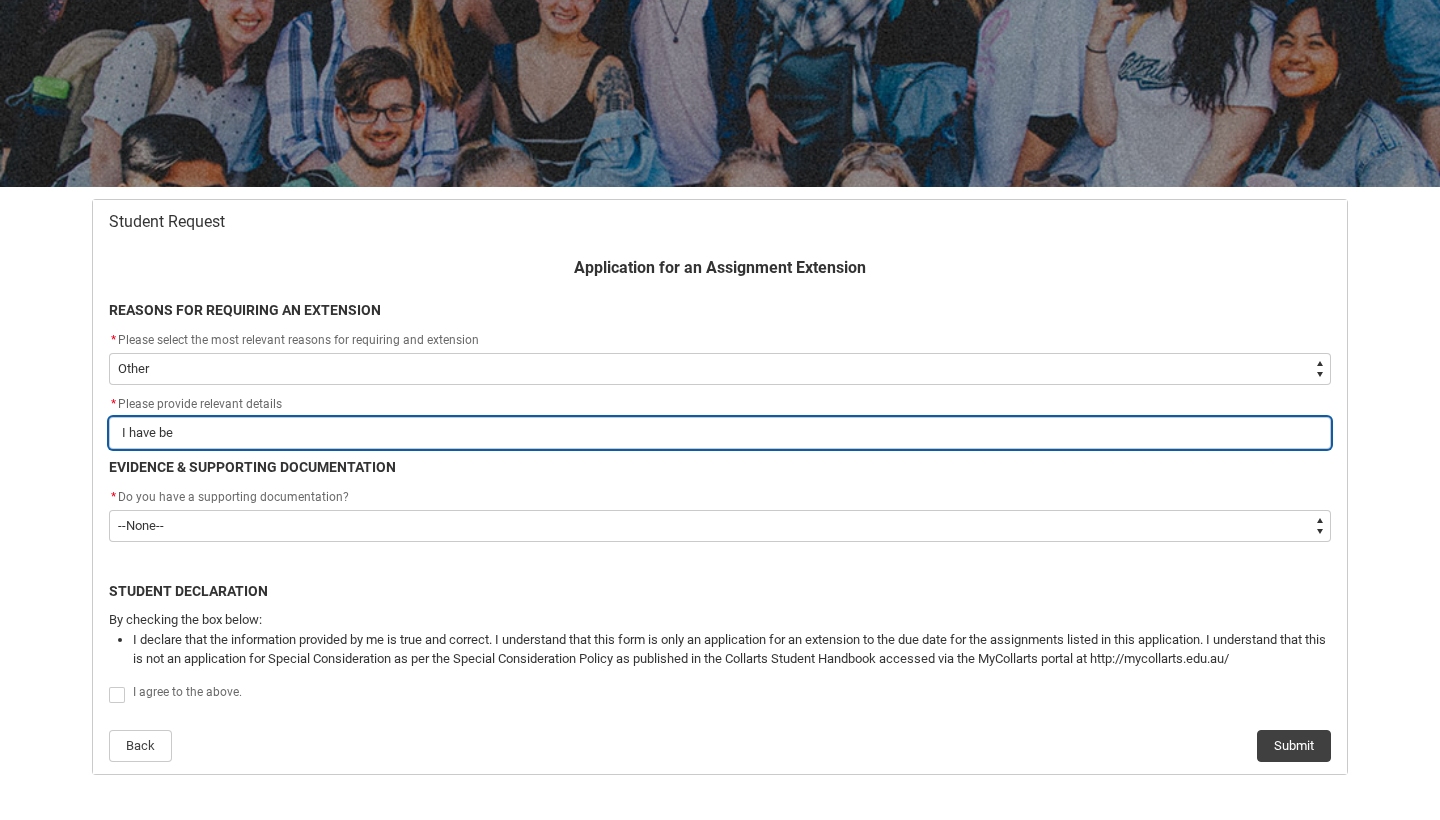 type on "I have bee" 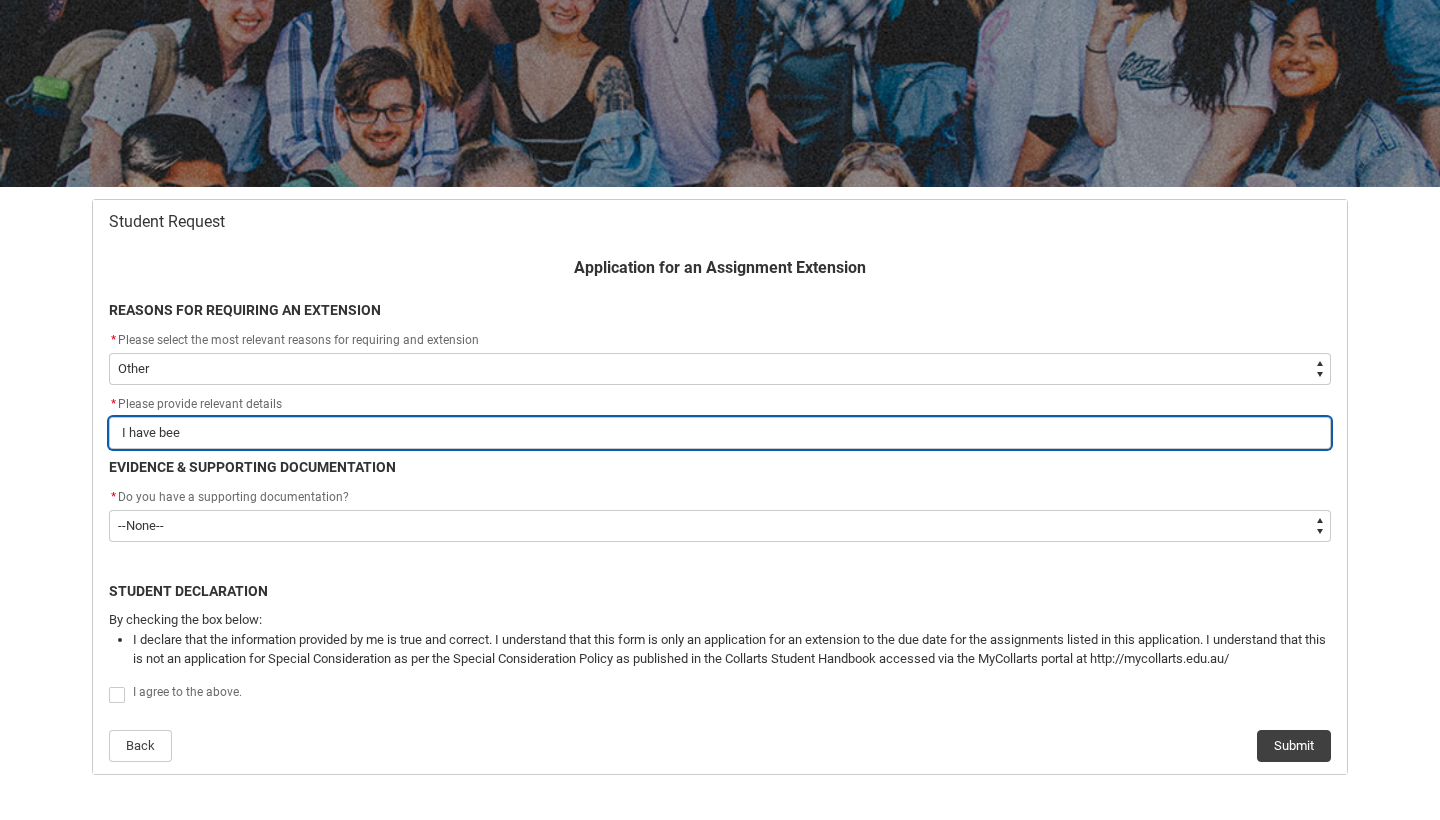 type on "I have been" 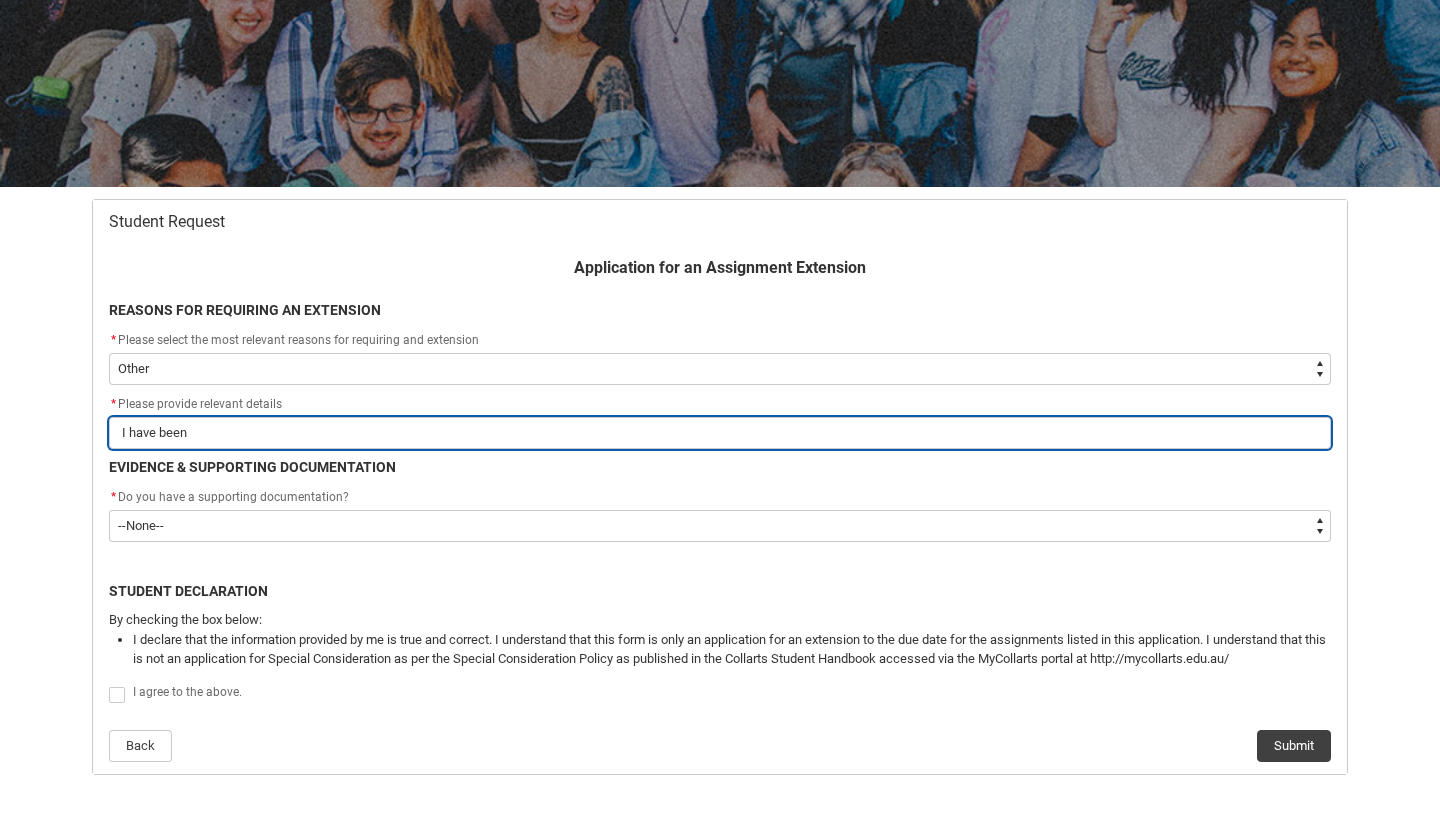 type on "I have been" 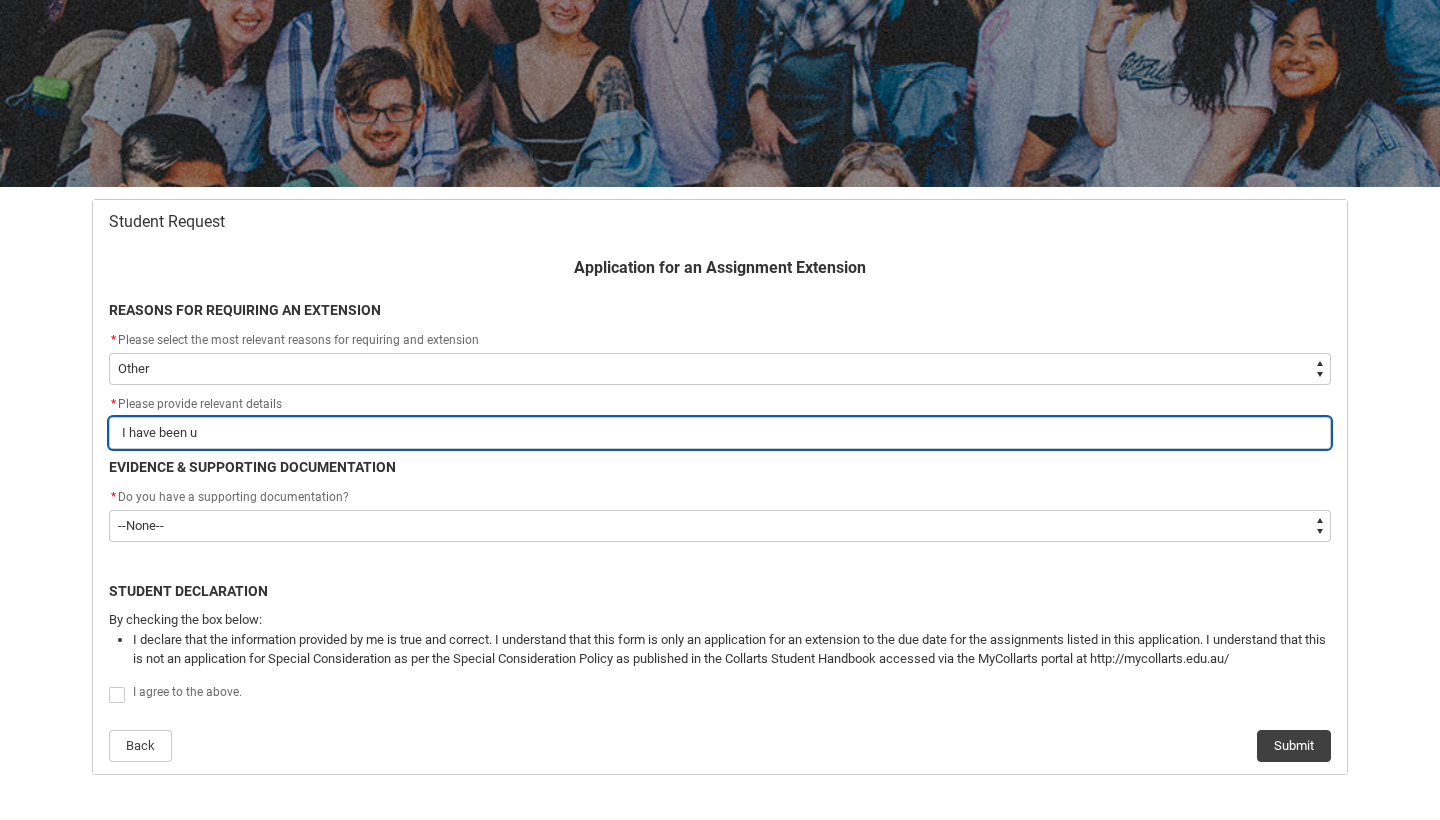 type on "I have been un" 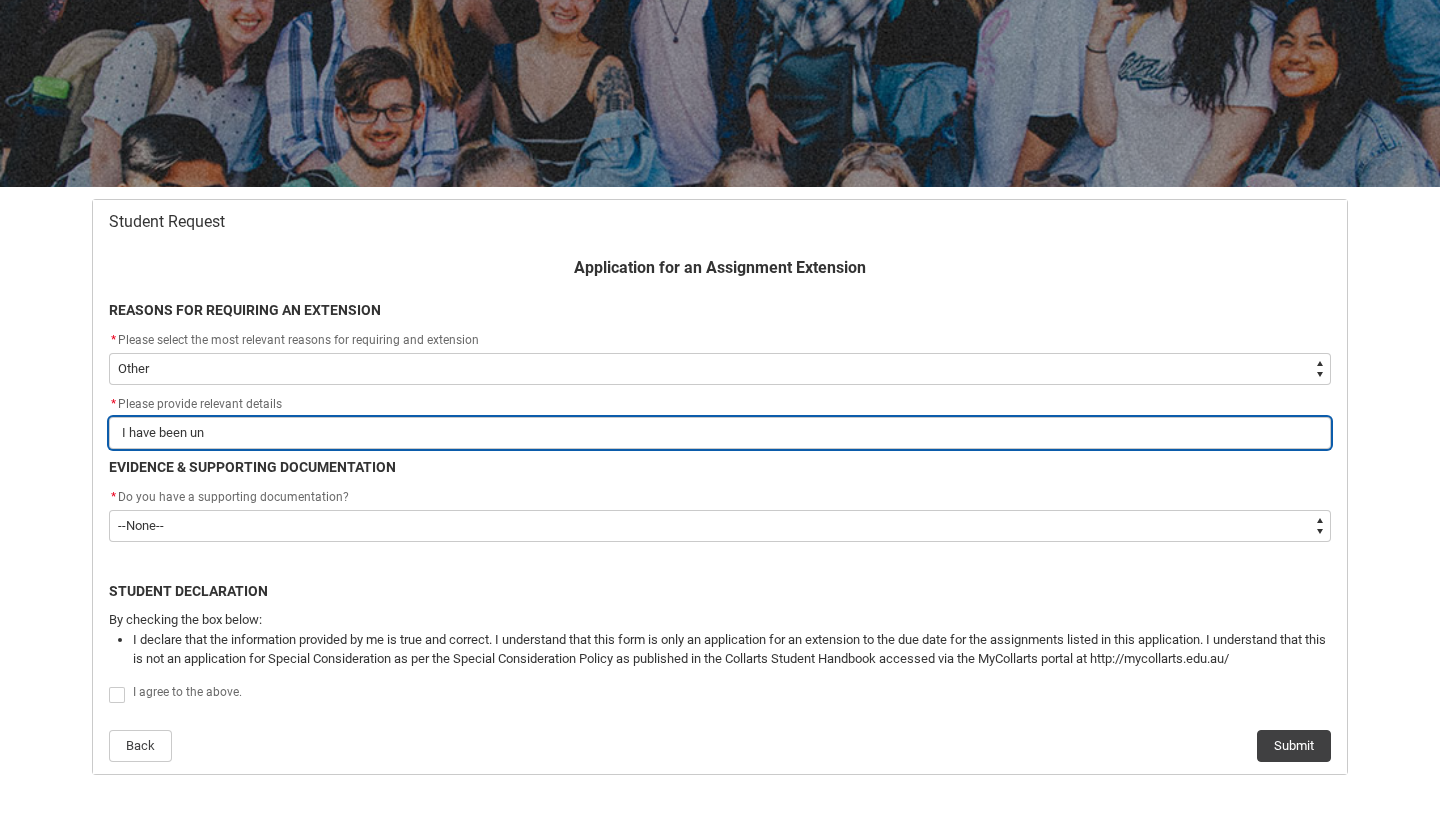 type on "I have been une" 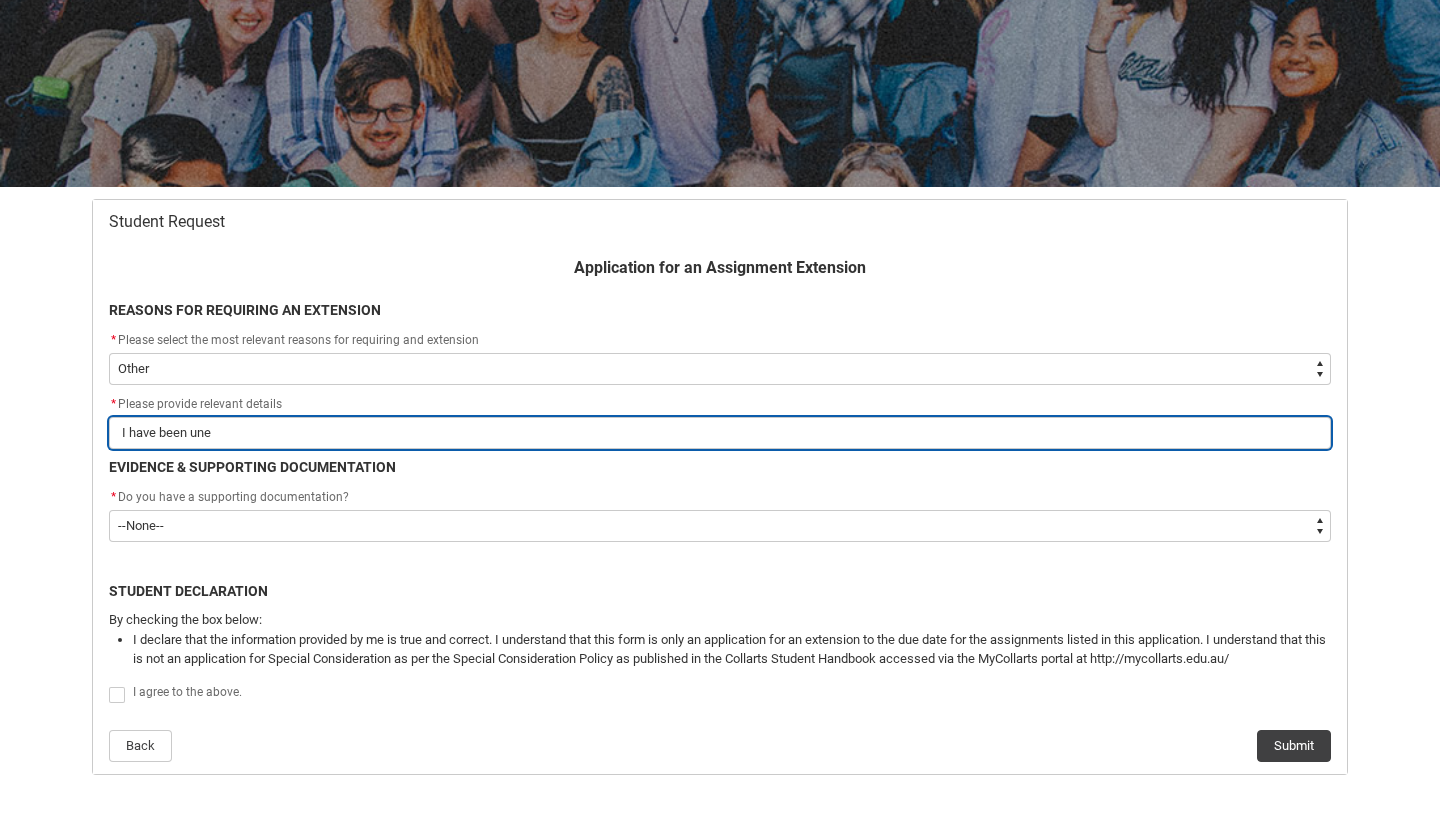 type on "I have been uneb" 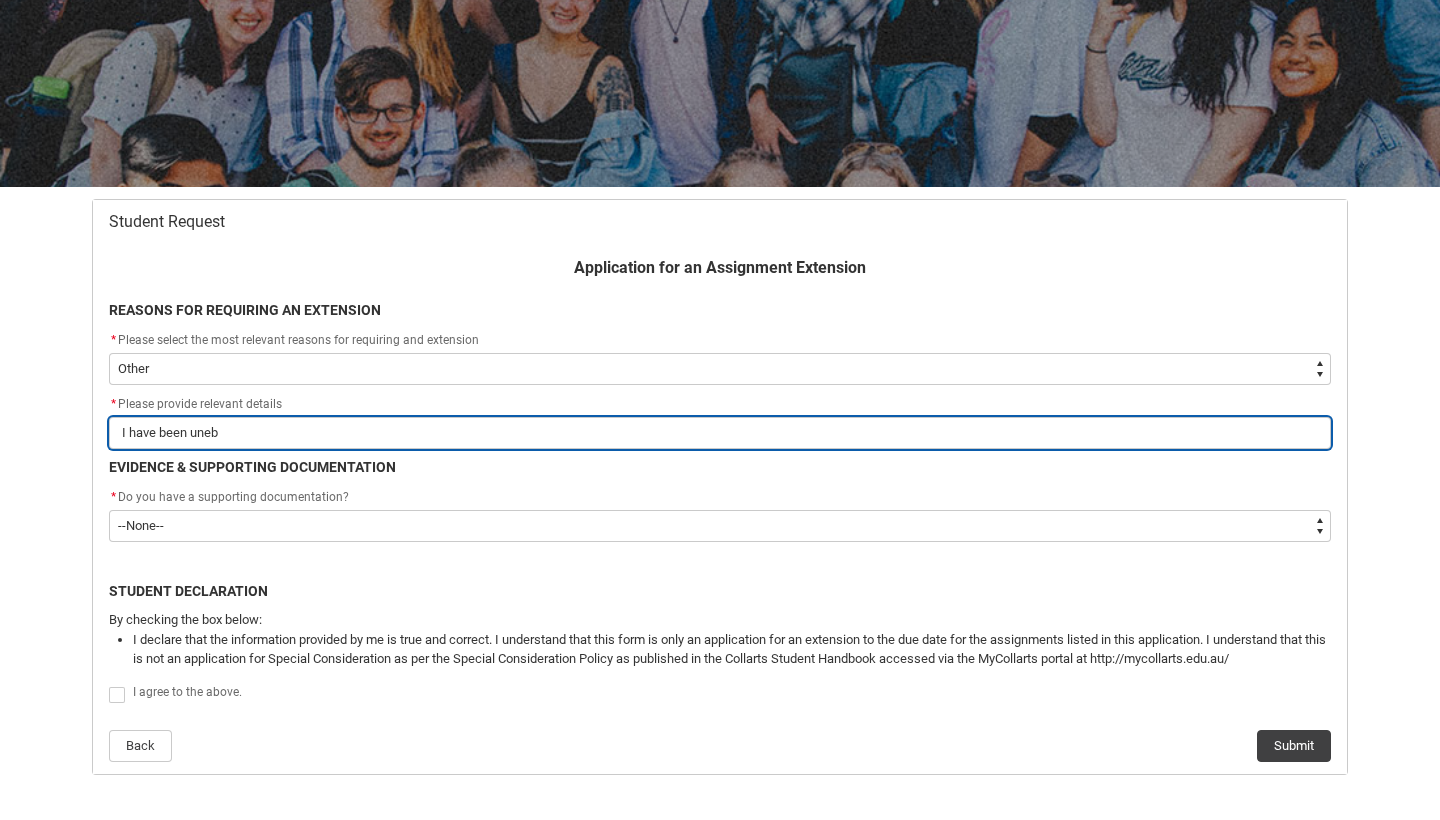 type on "I have been une" 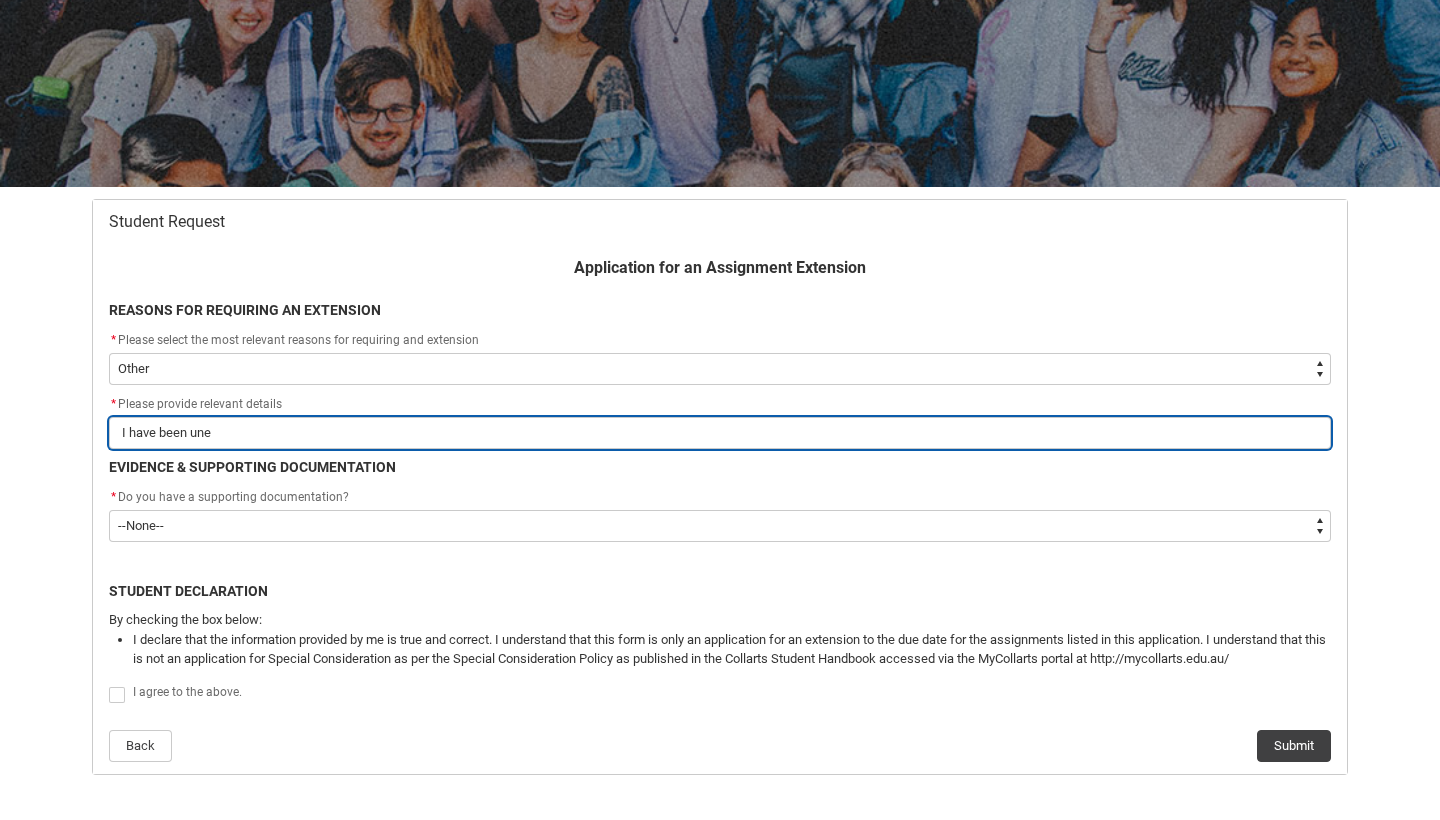 type on "I have been un" 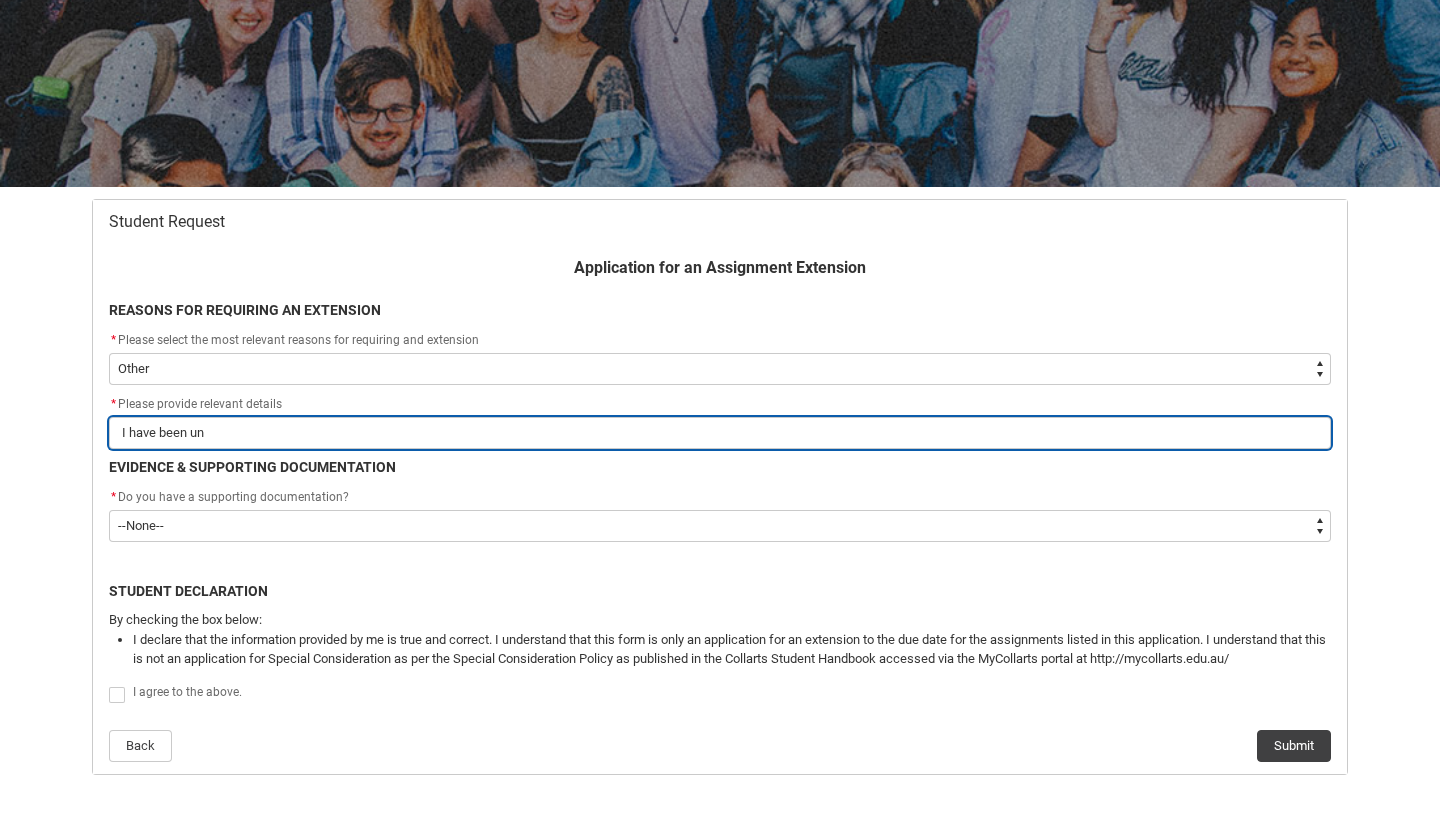 type on "I have been una" 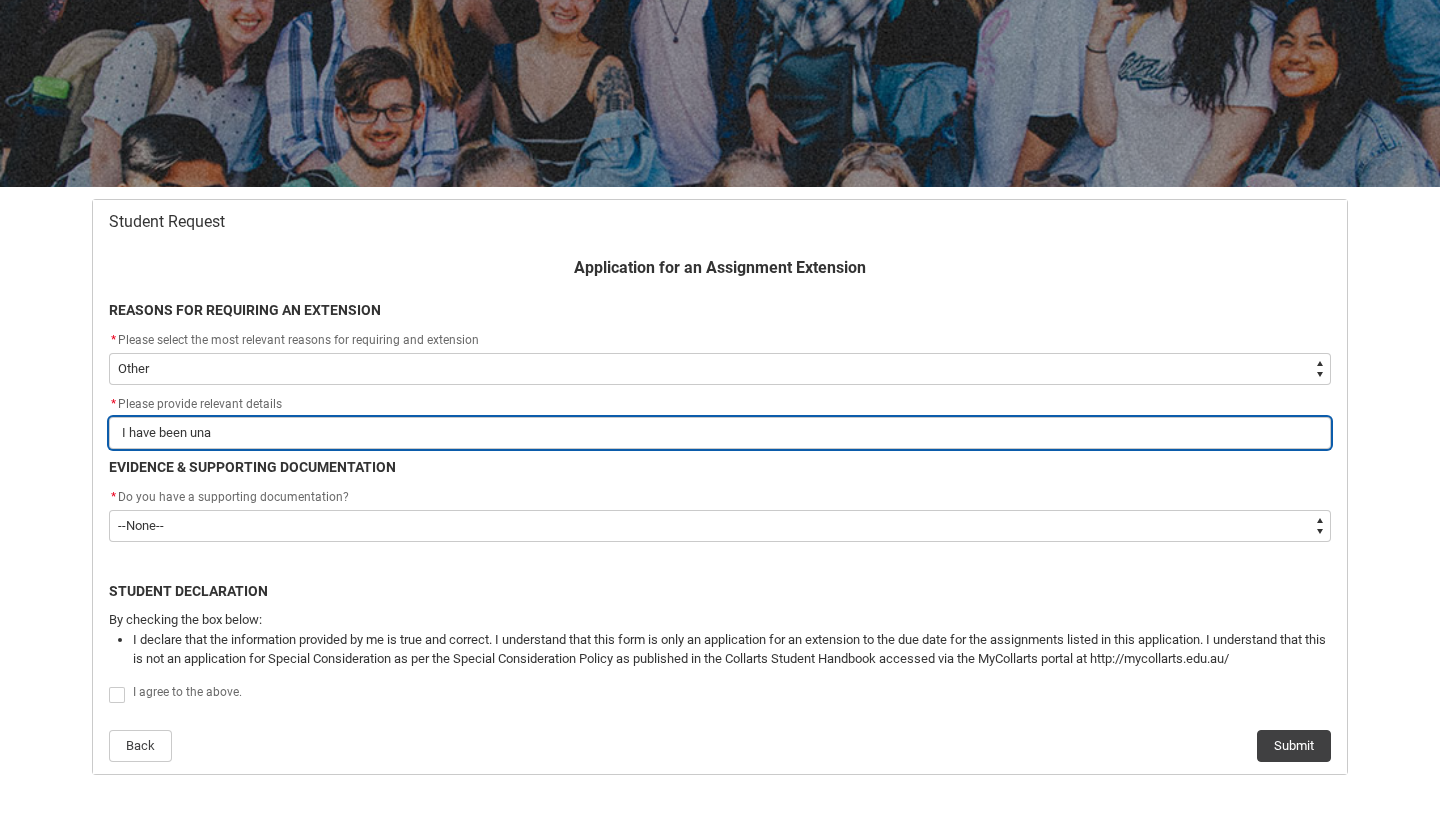 type on "I have been unab" 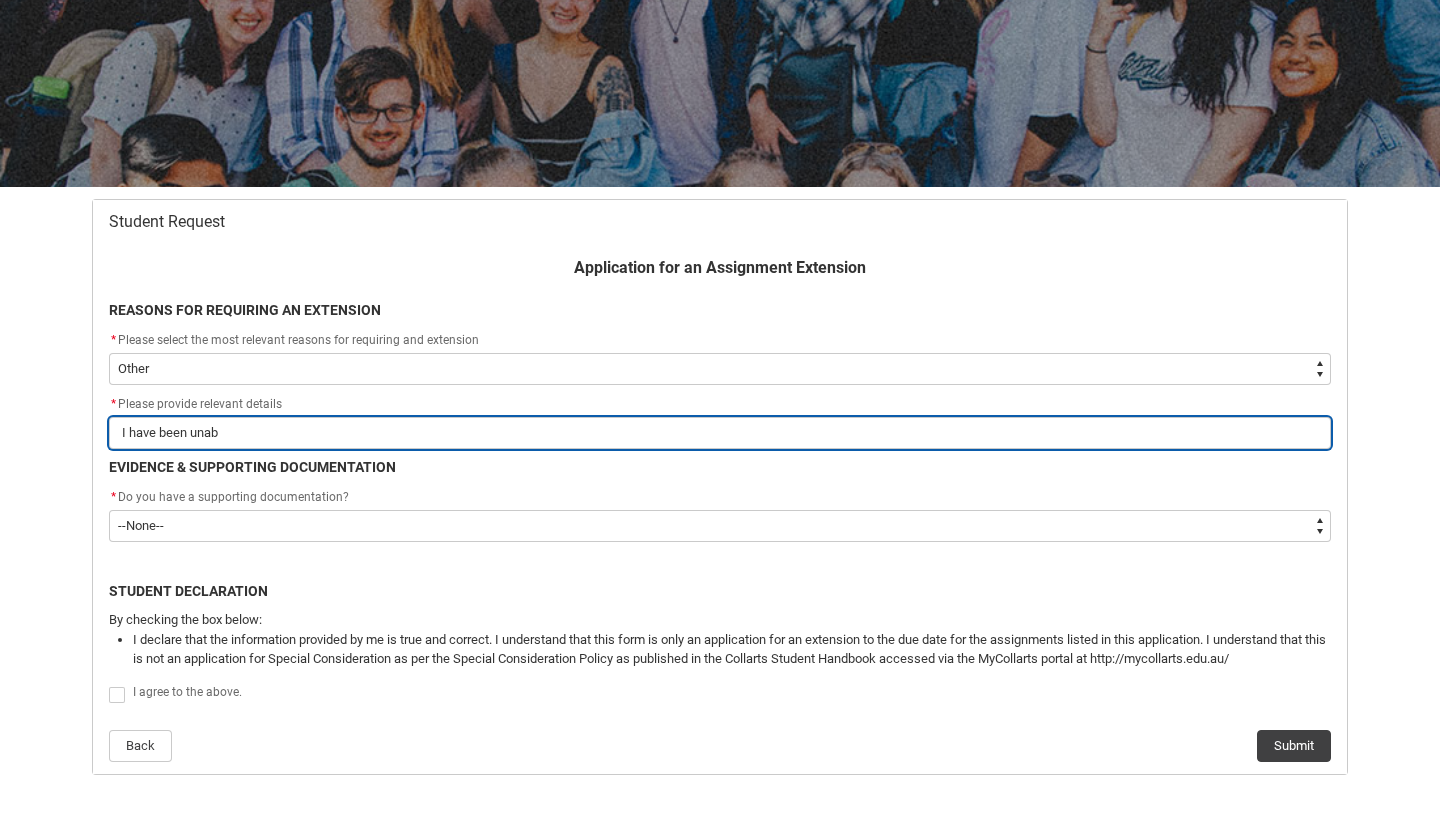 type on "I have been unabl" 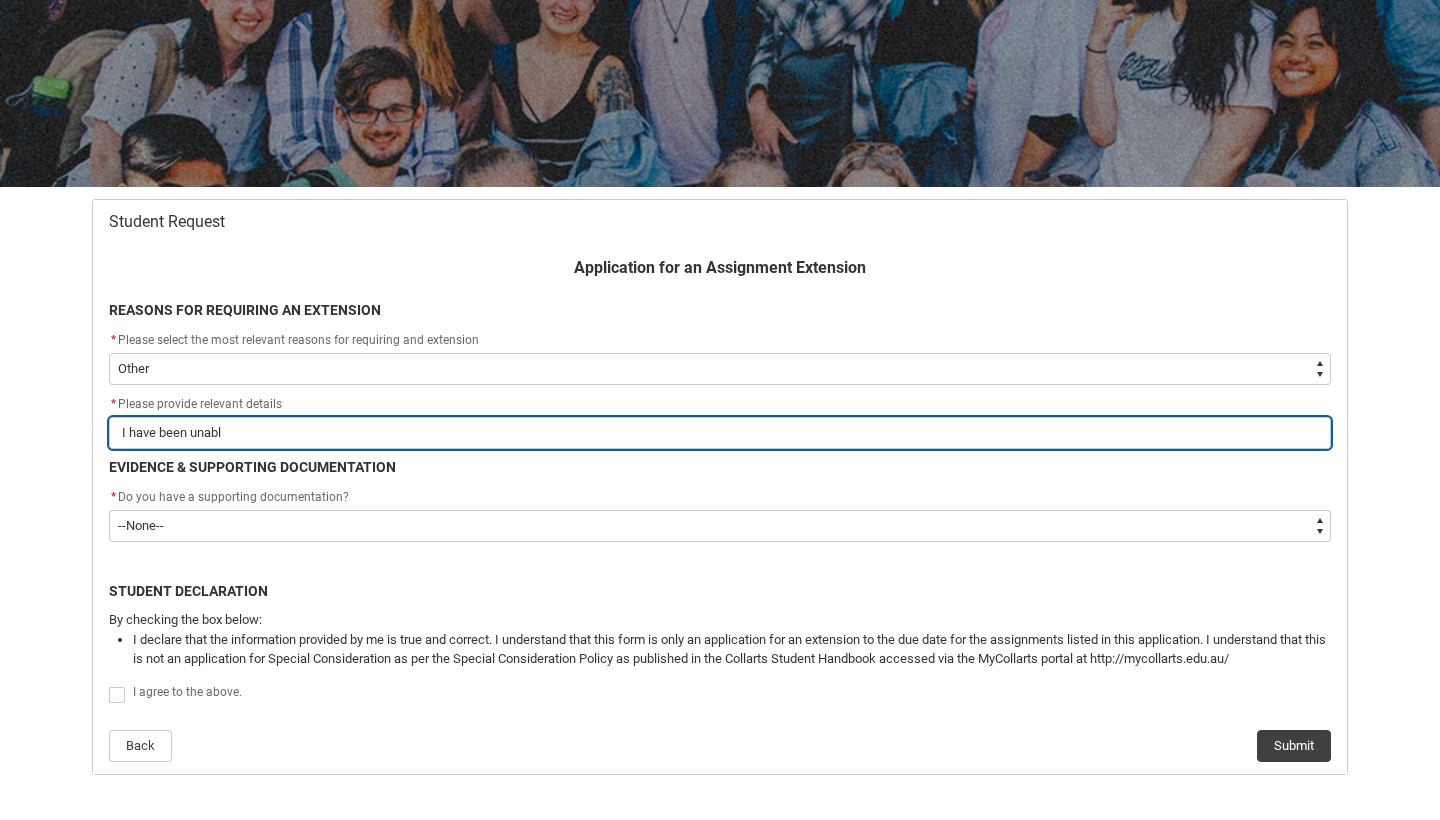 type on "I have been unable" 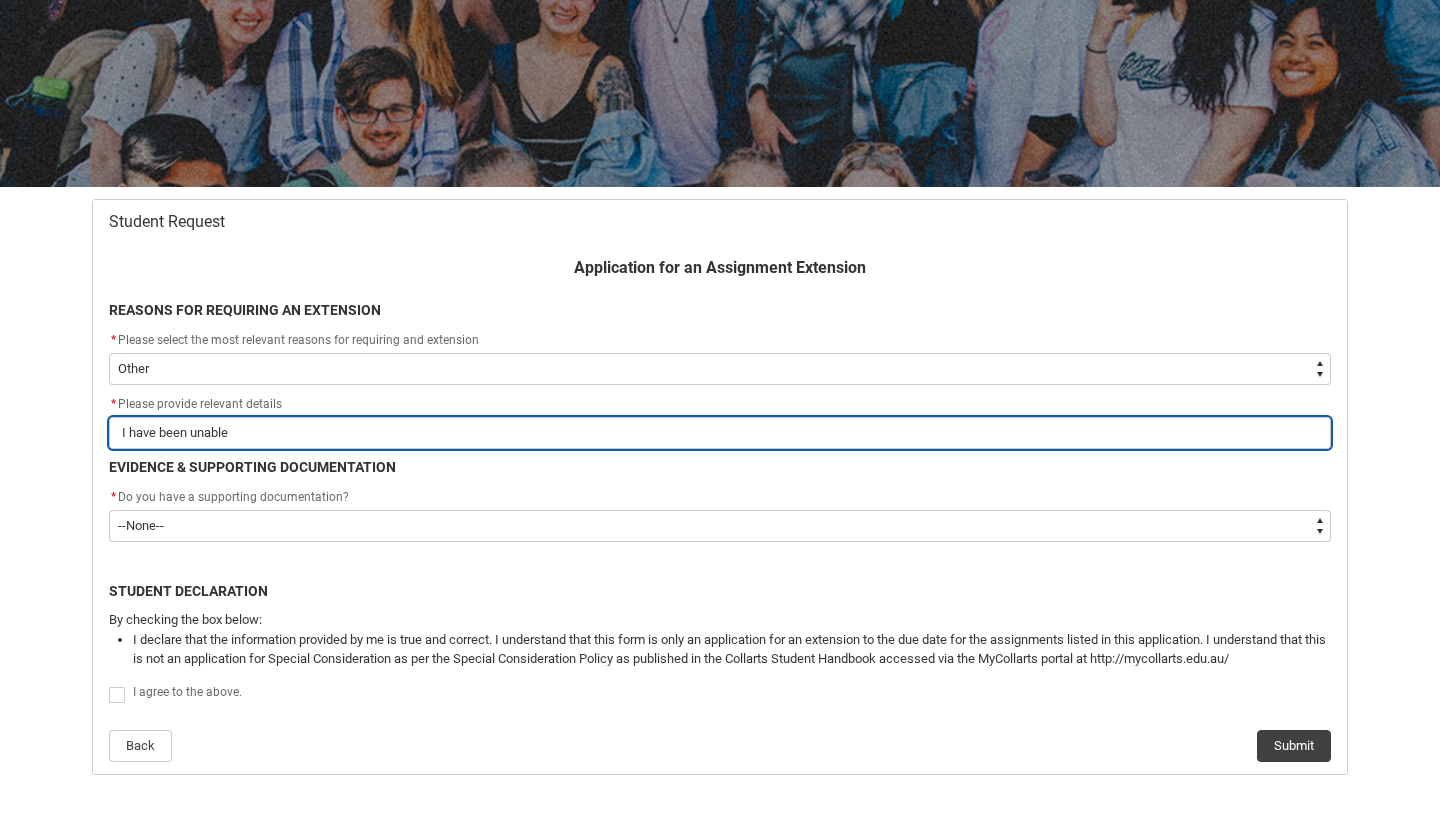 type on "I have been unable" 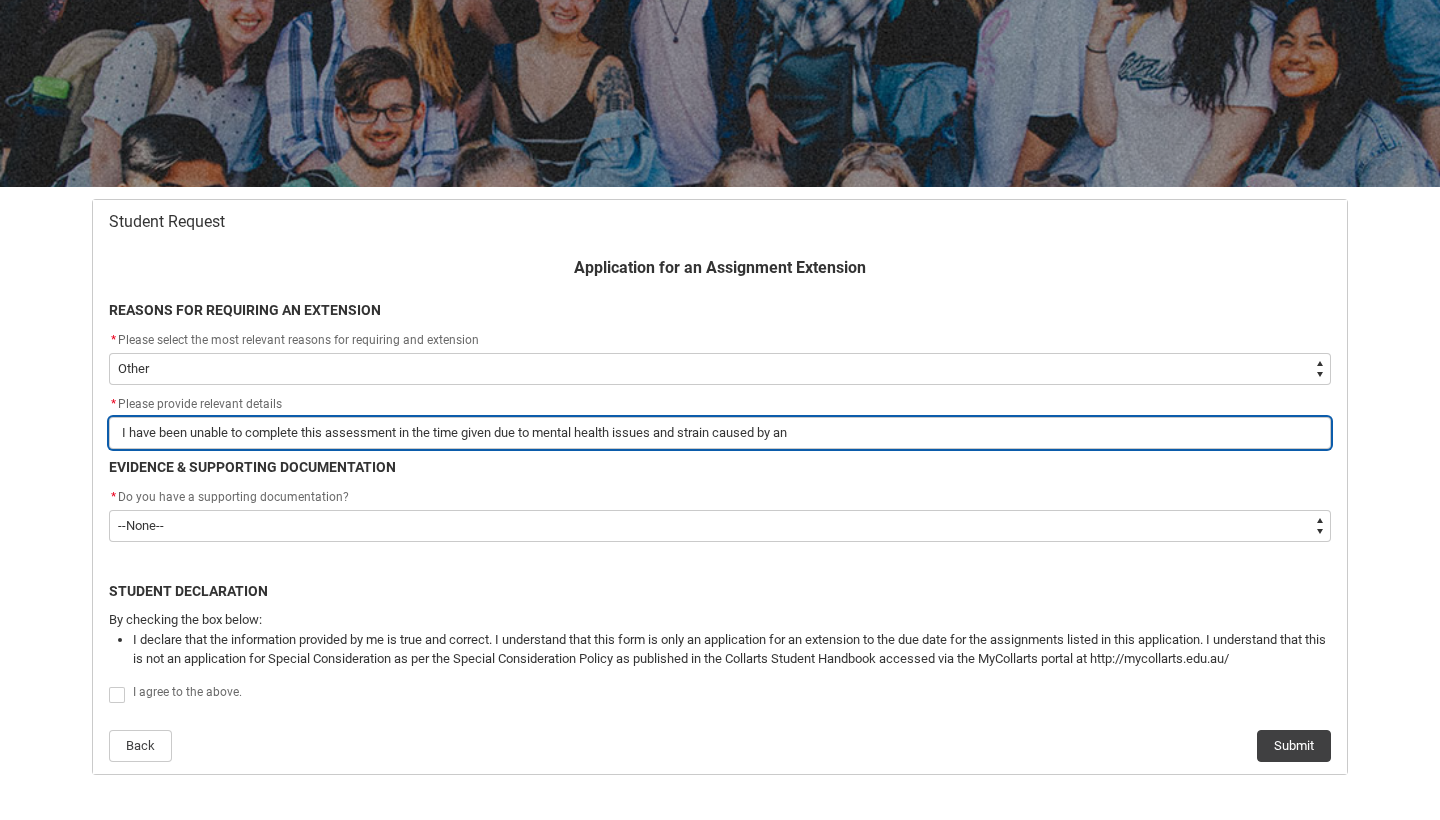 type on "I have been unable to" 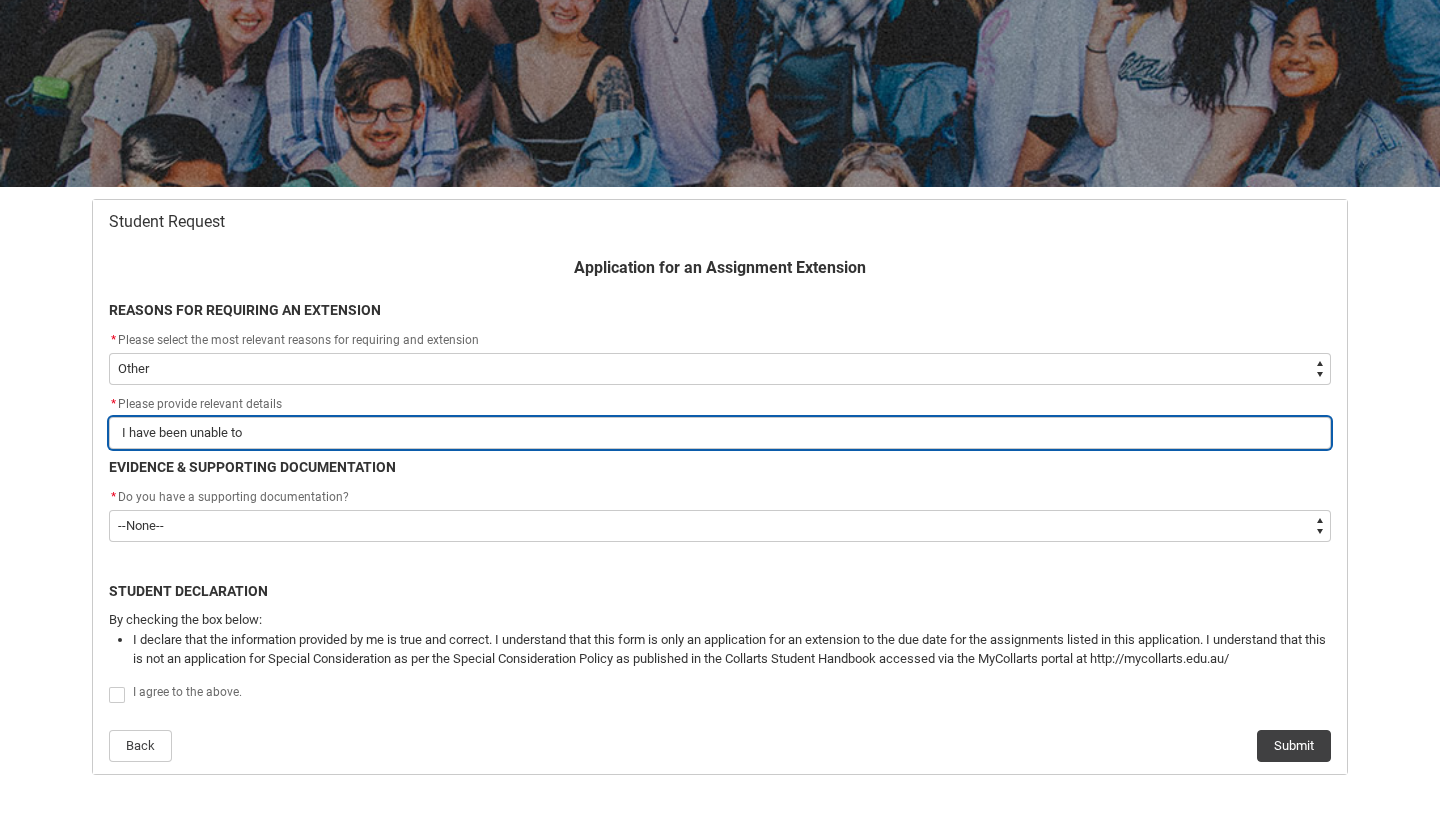 type on "I have been unable to" 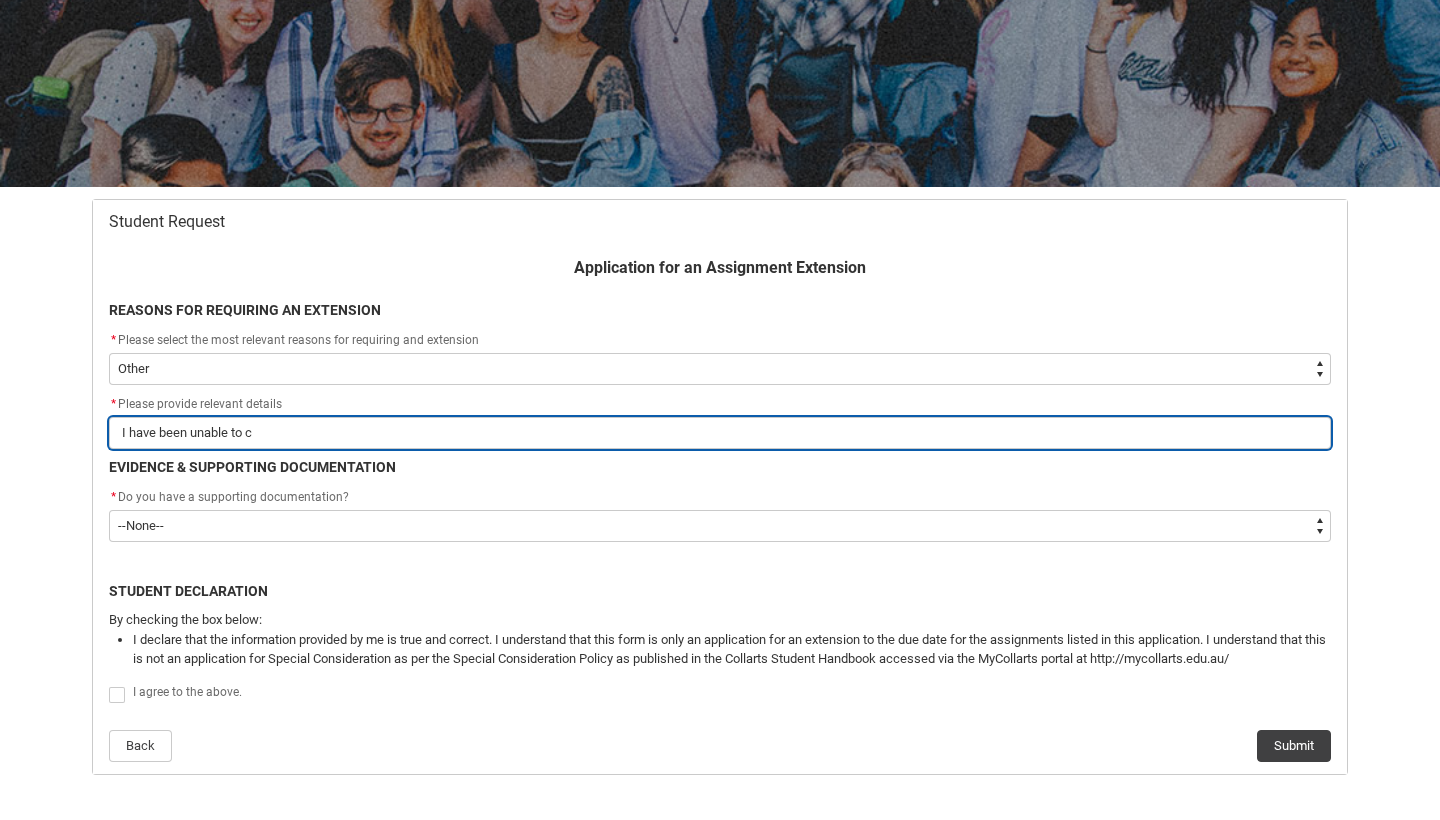 type on "I have been unable to co" 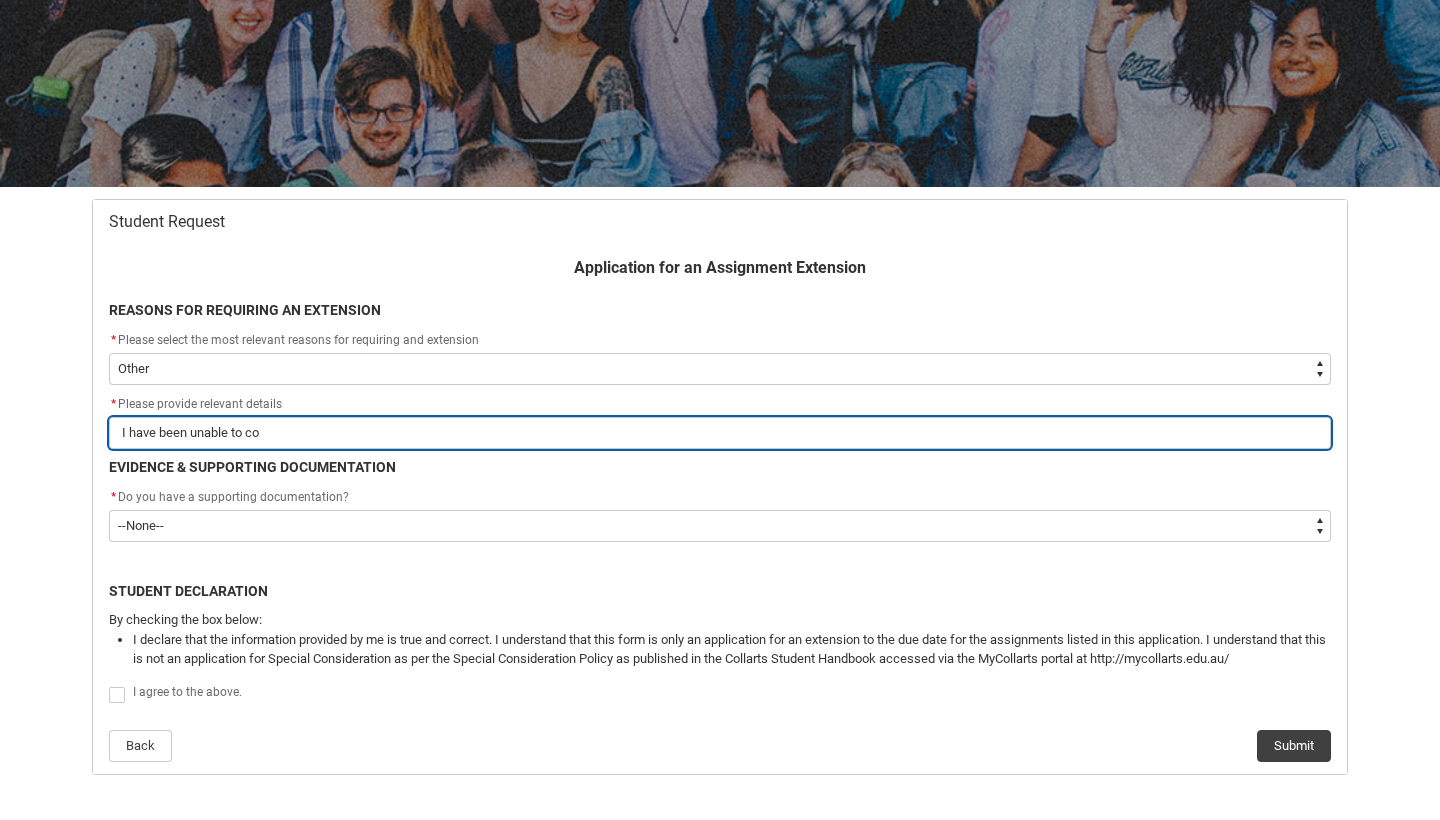 type on "I have been unable to com" 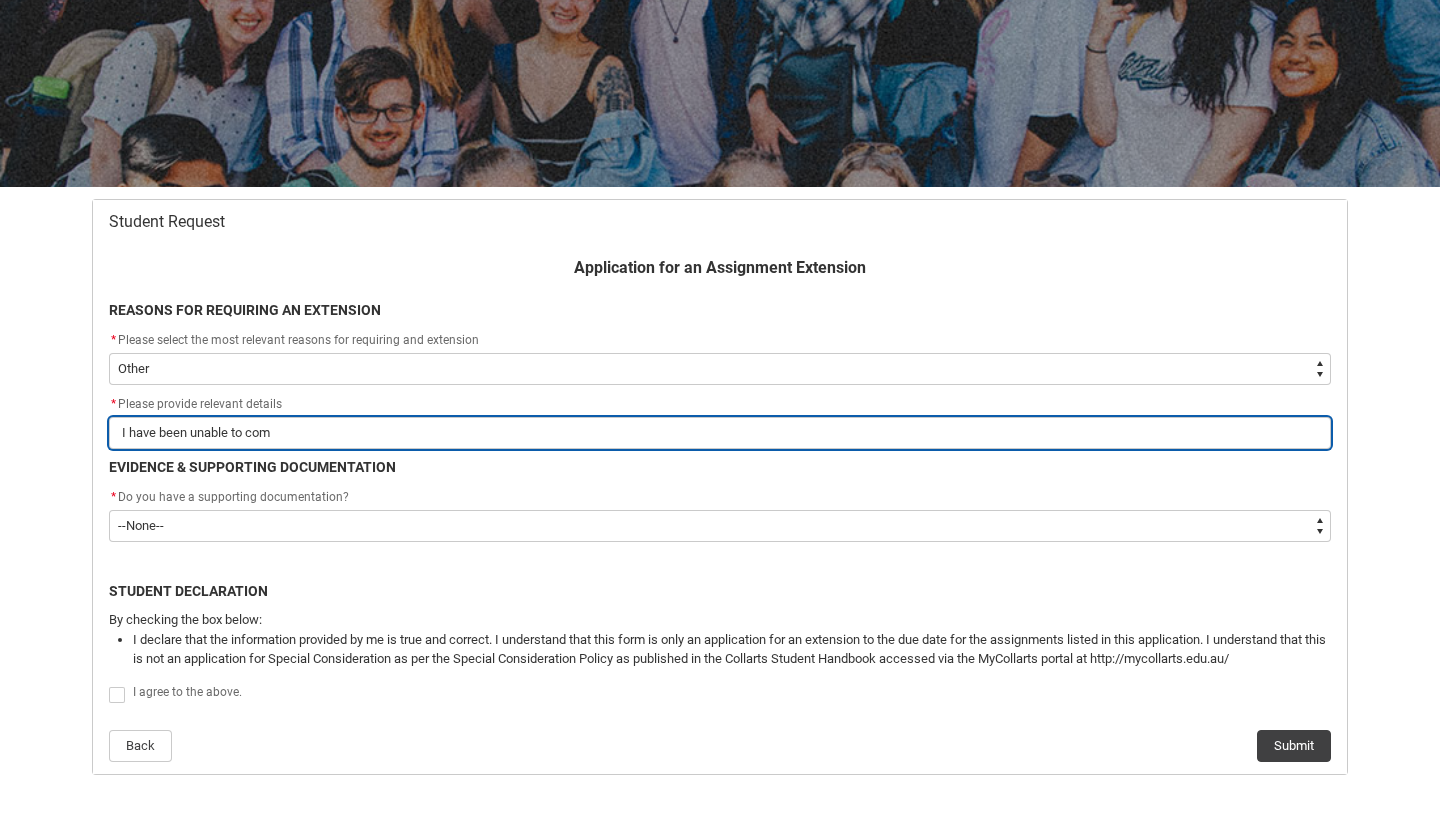 type on "I have been unable to comp" 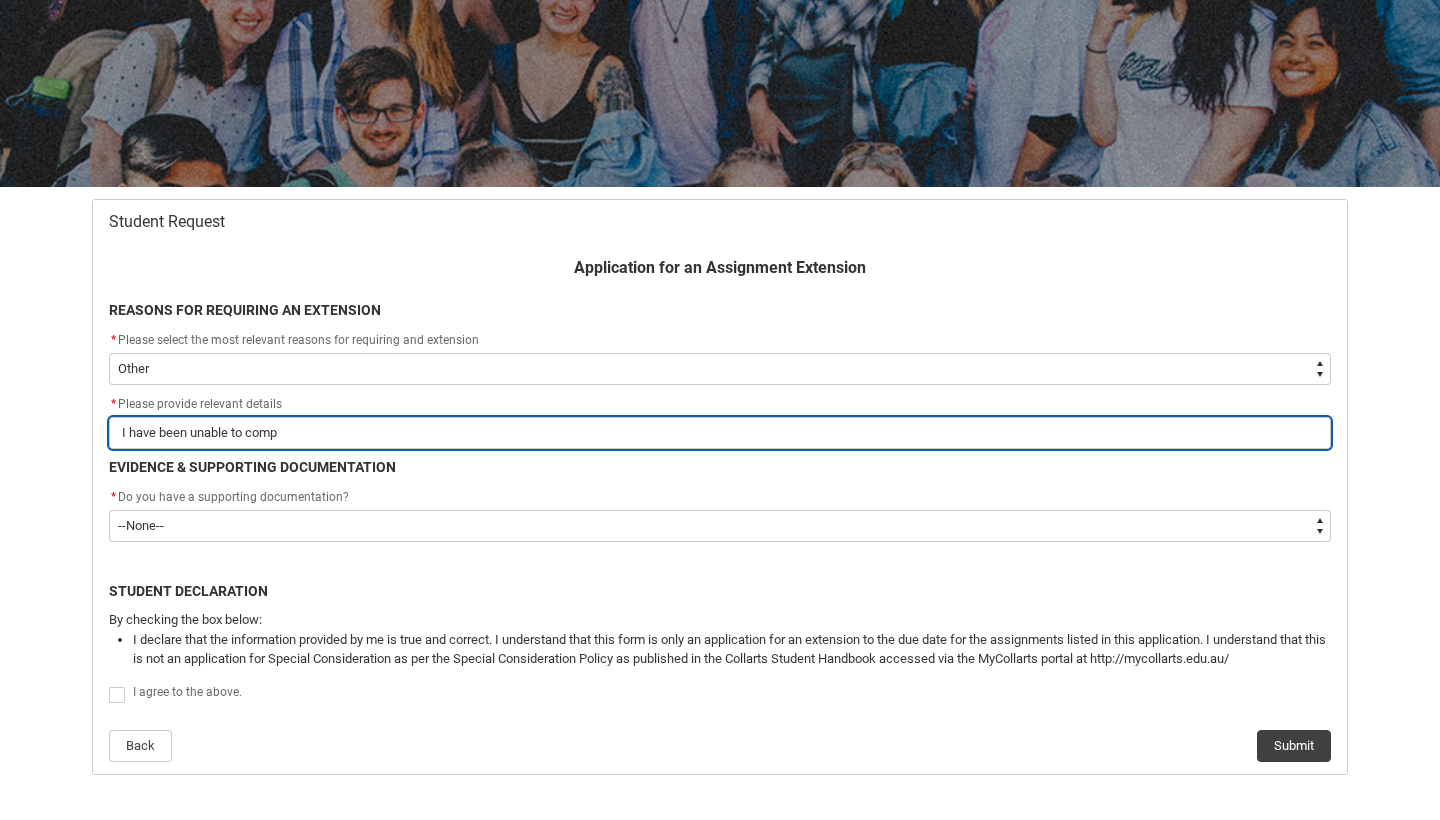 type on "I have been unable to compl" 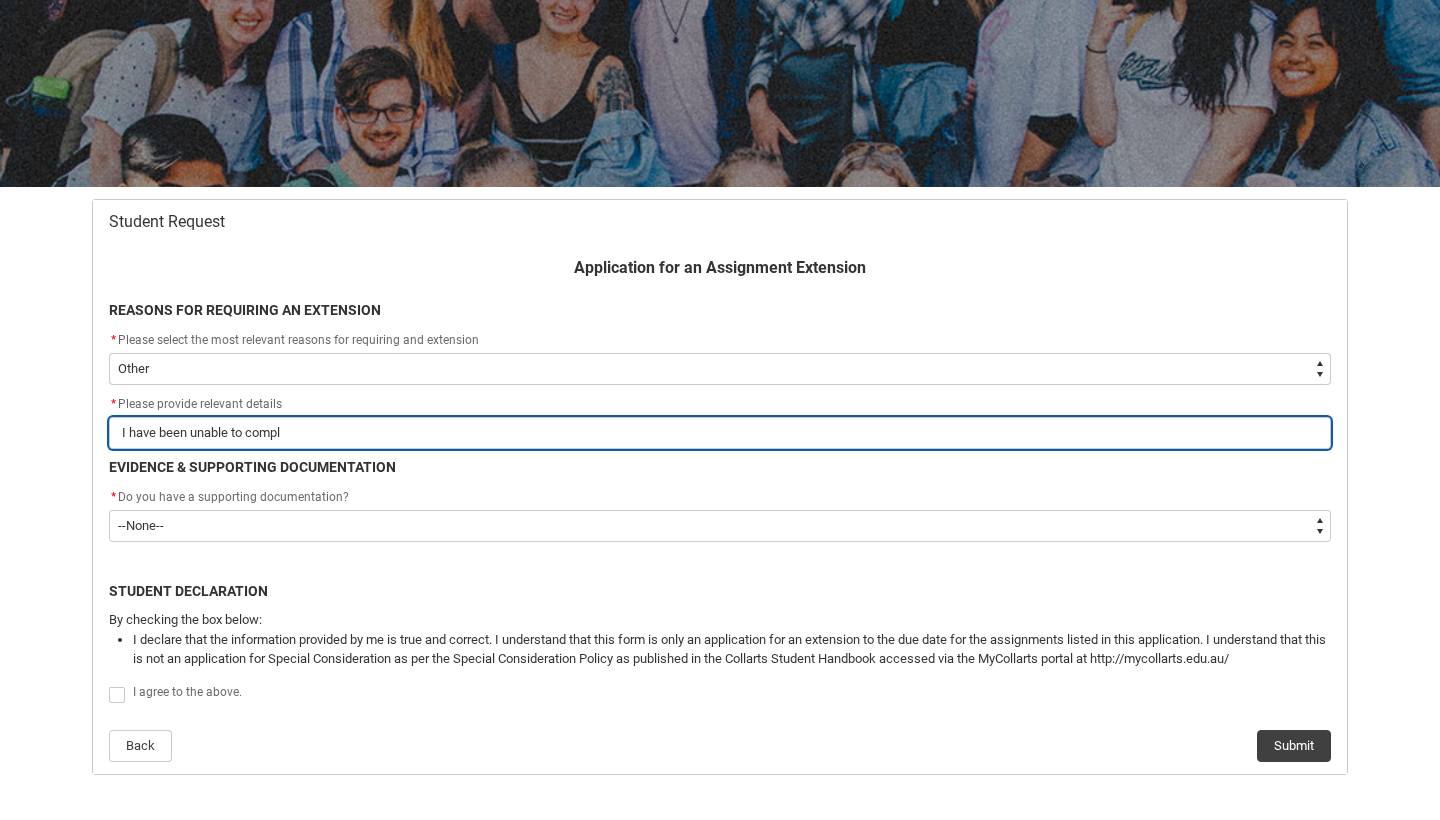 type on "I have been unable to comple" 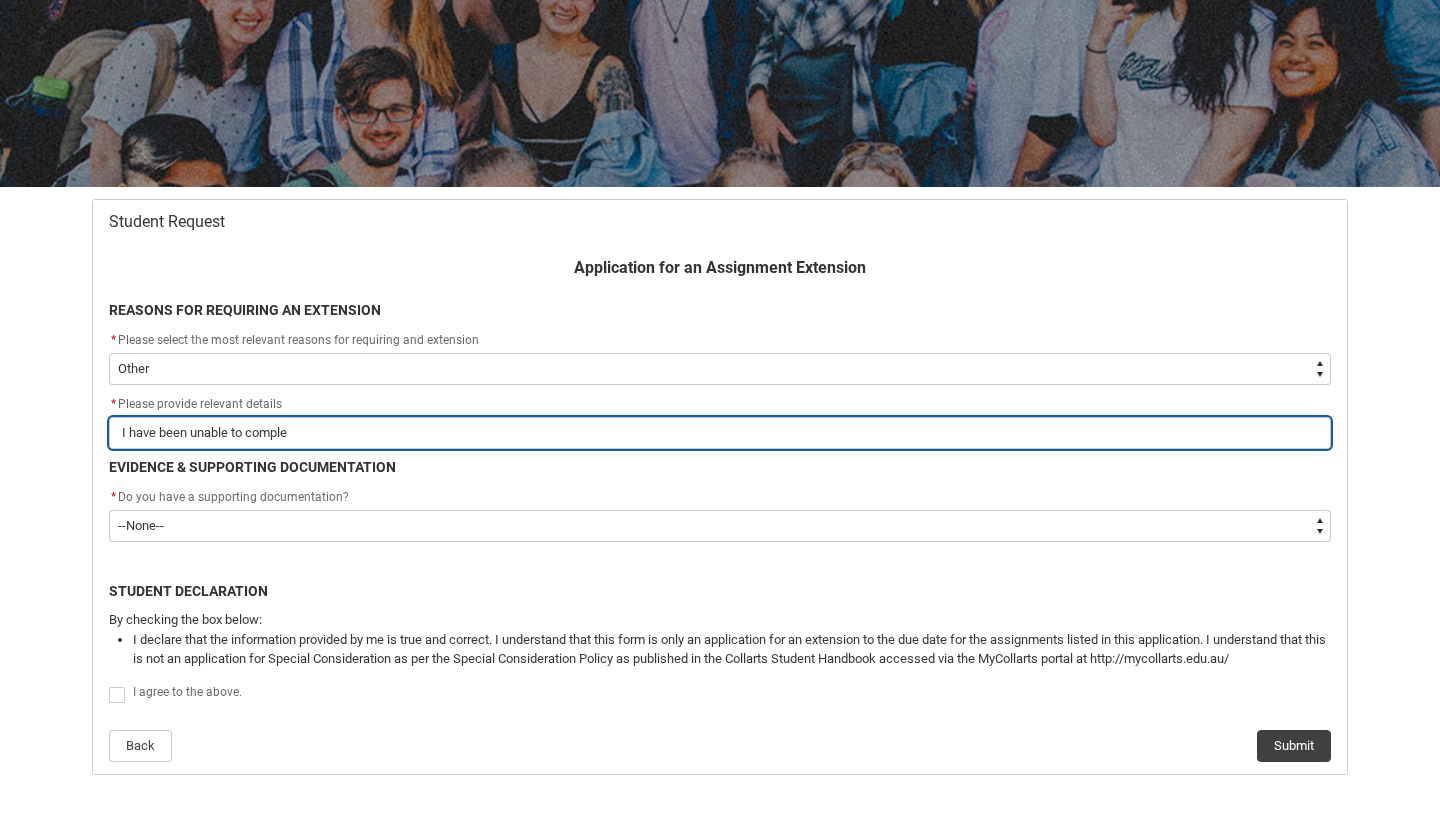 type on "I have been unable to complet" 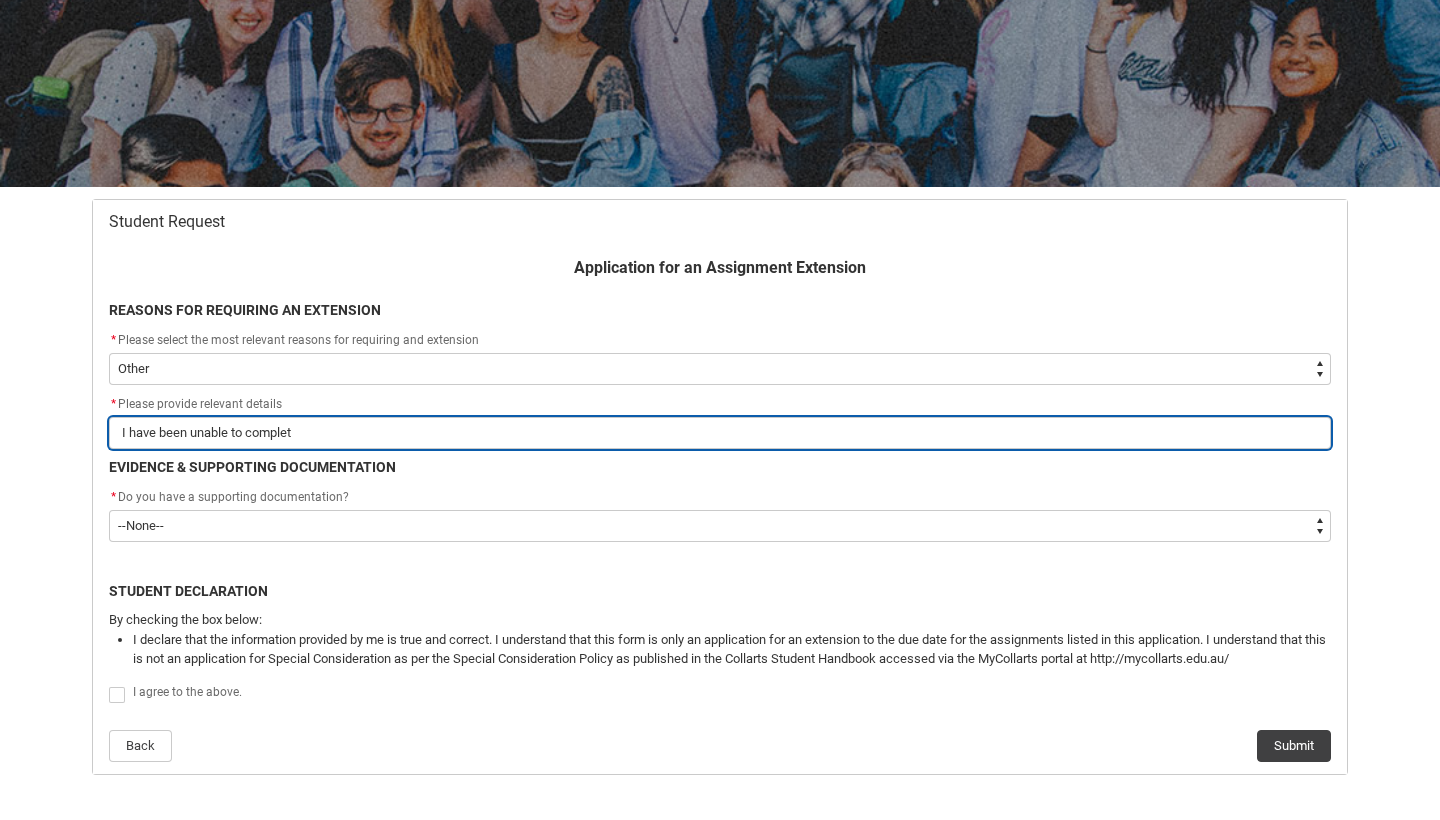 type on "I have been unable to complete" 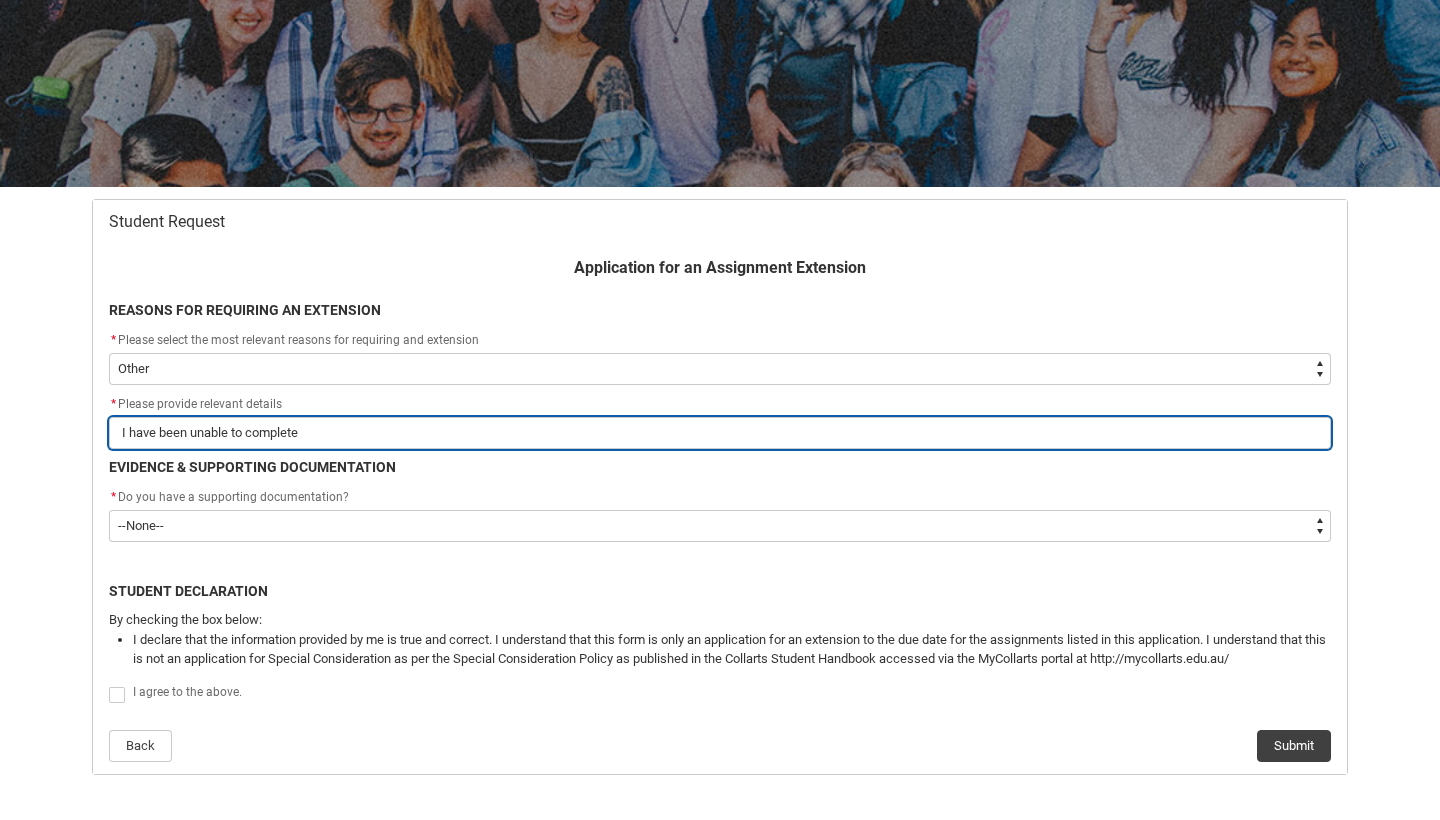 type on "I have been unable to complete" 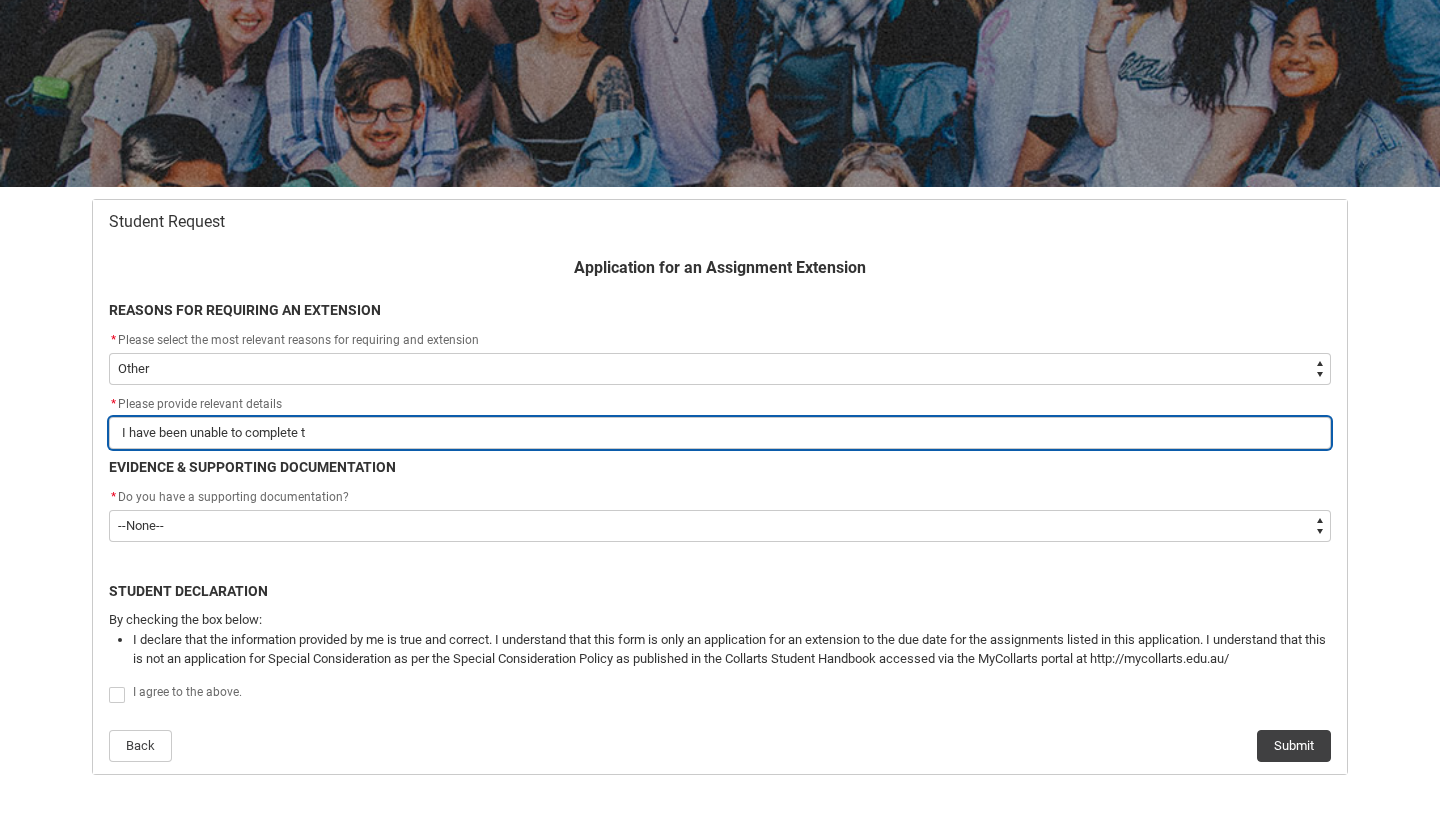 type on "I have been unable to complete th" 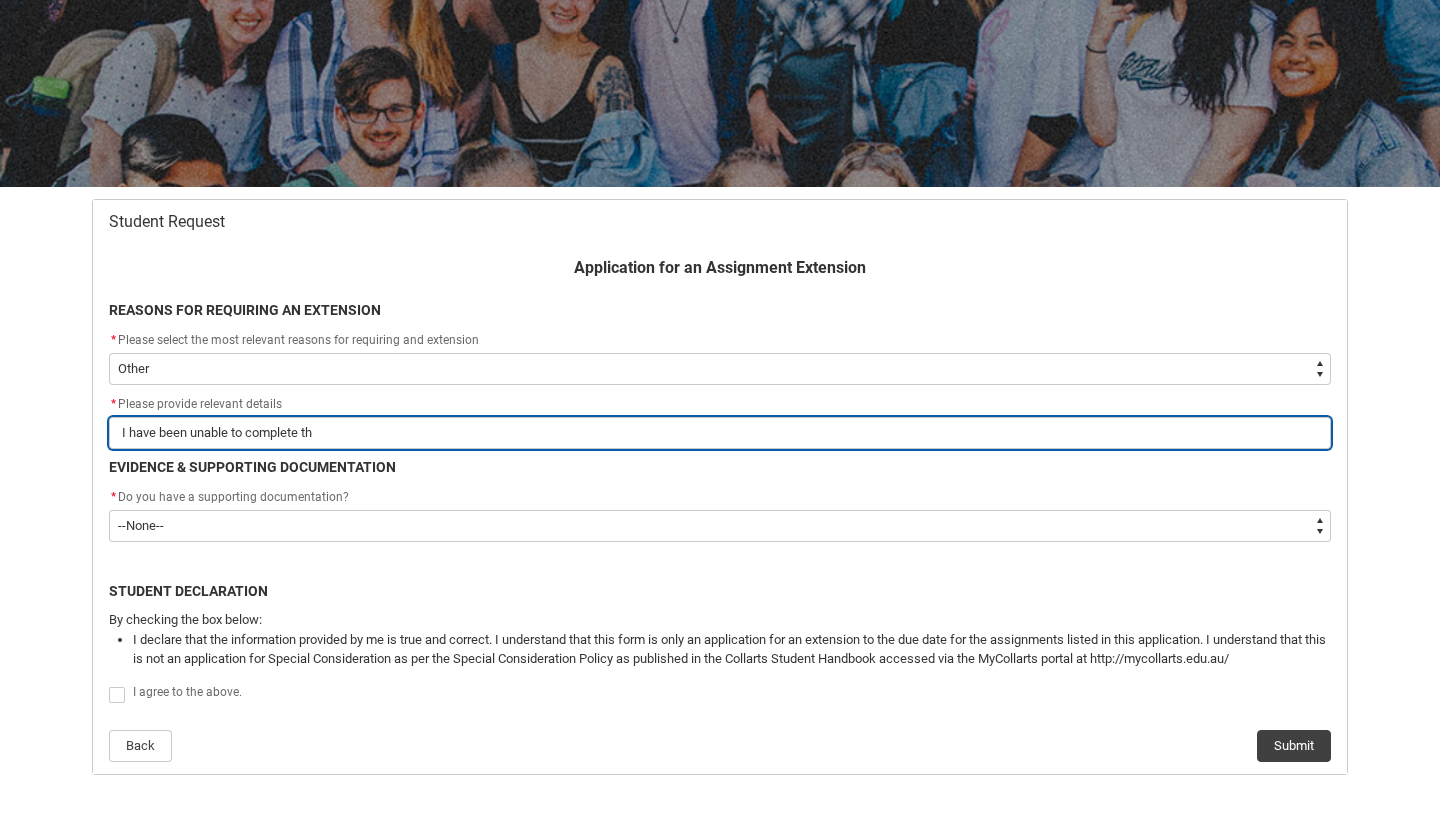 type on "I have been unable to complete thi" 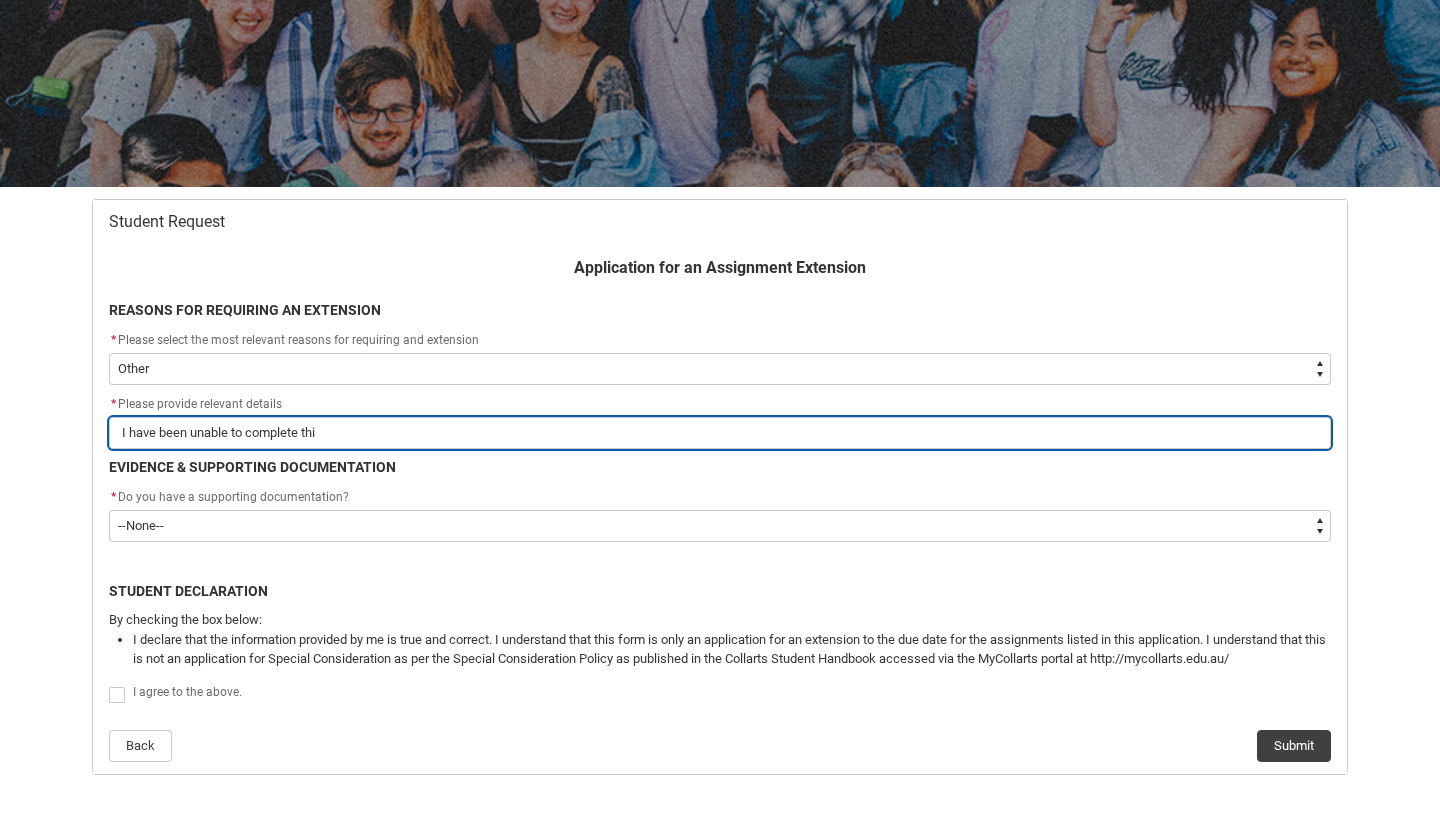 type on "I have been unable to complete this" 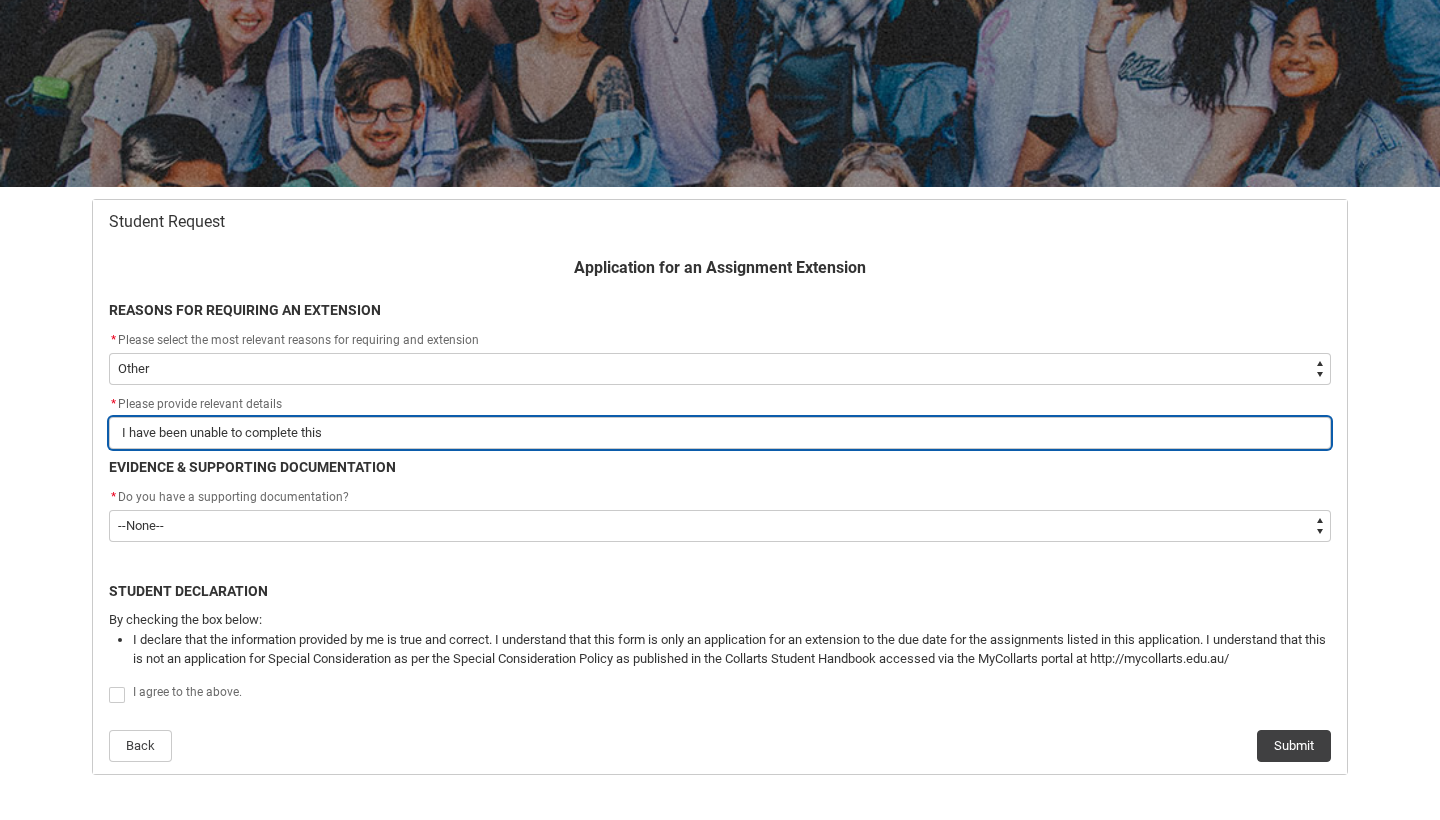 type on "I have been unable to complete this" 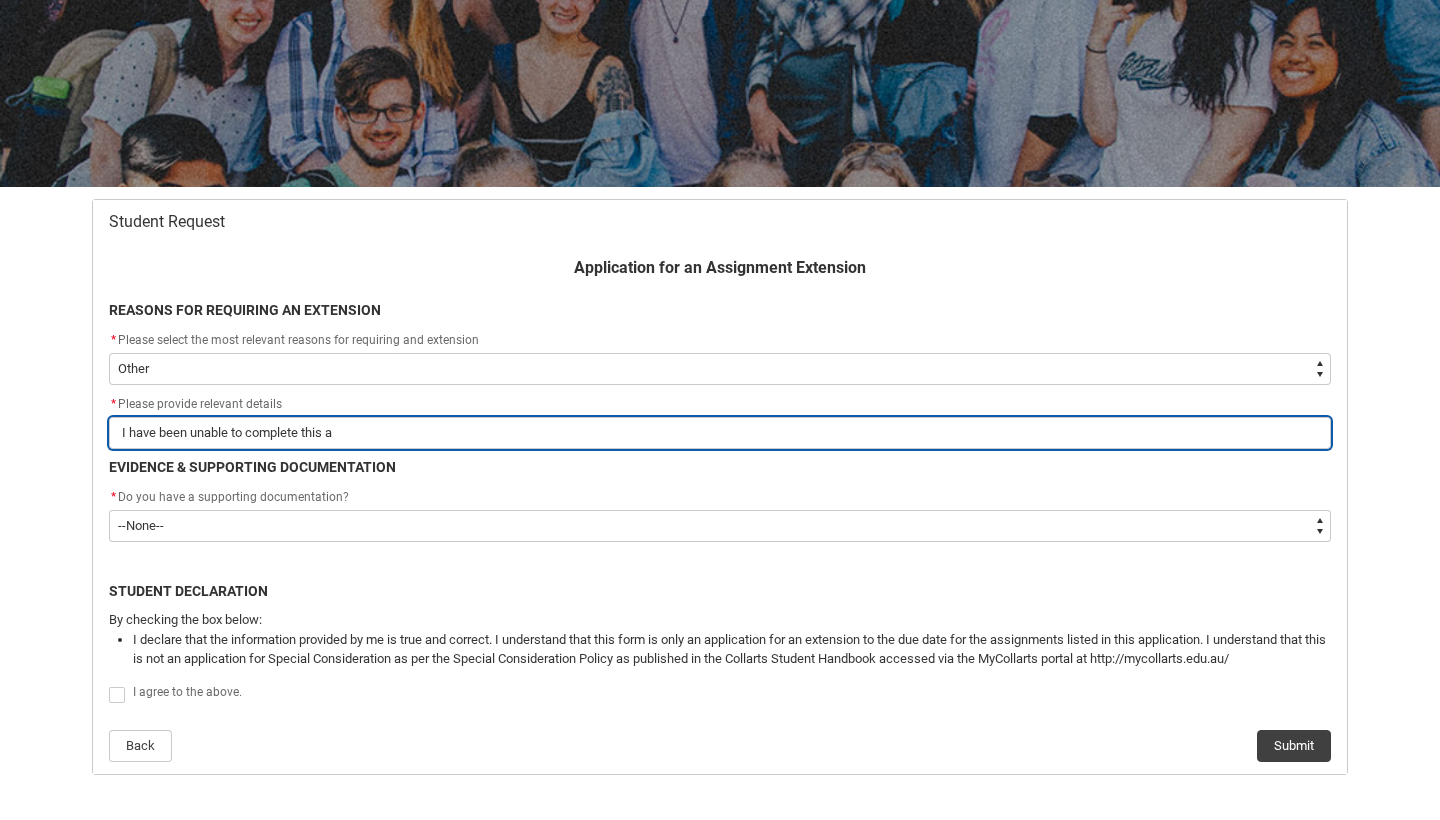 type on "I have been unable to complete this as" 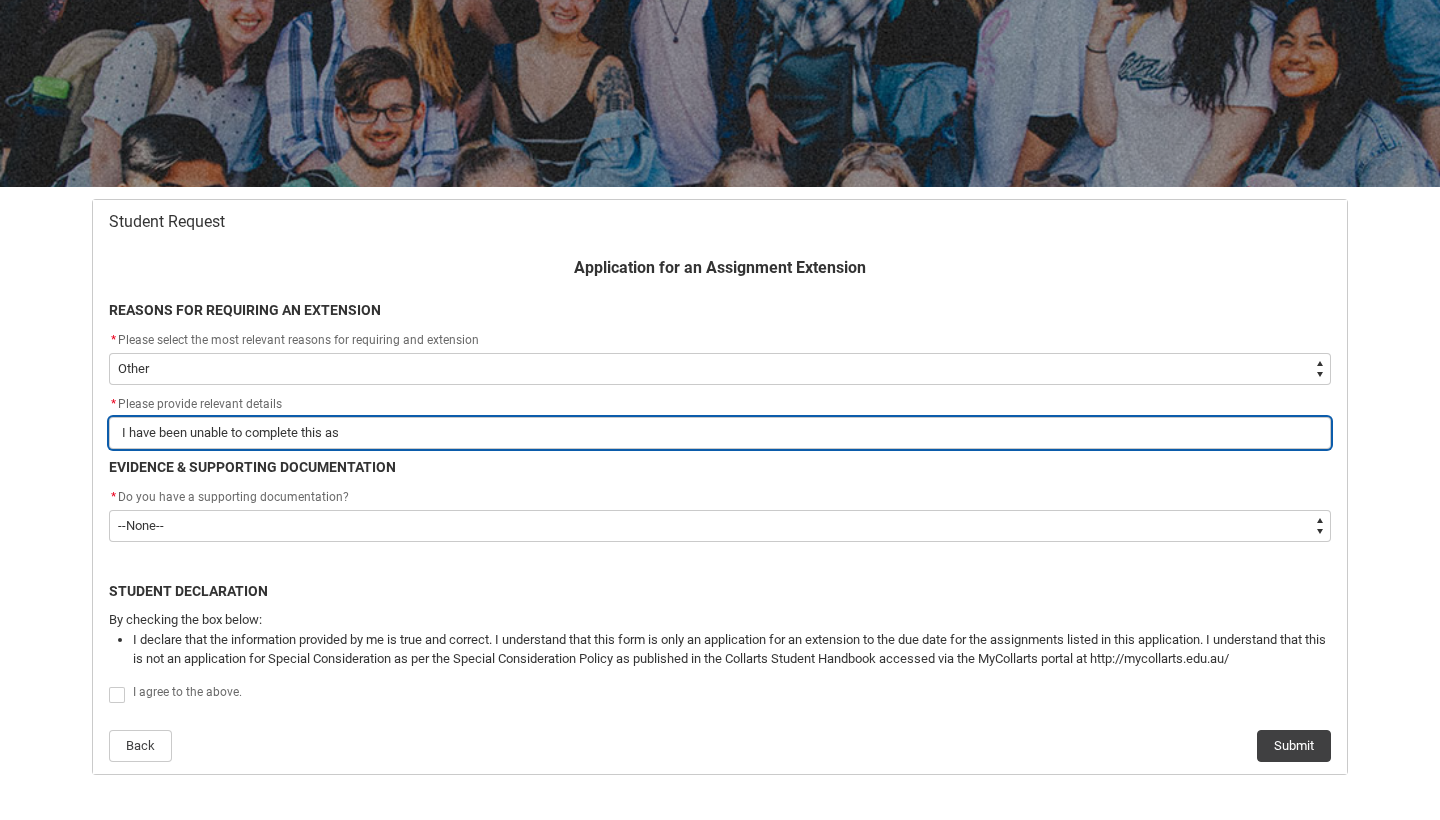 type on "I have been unable to complete this ass" 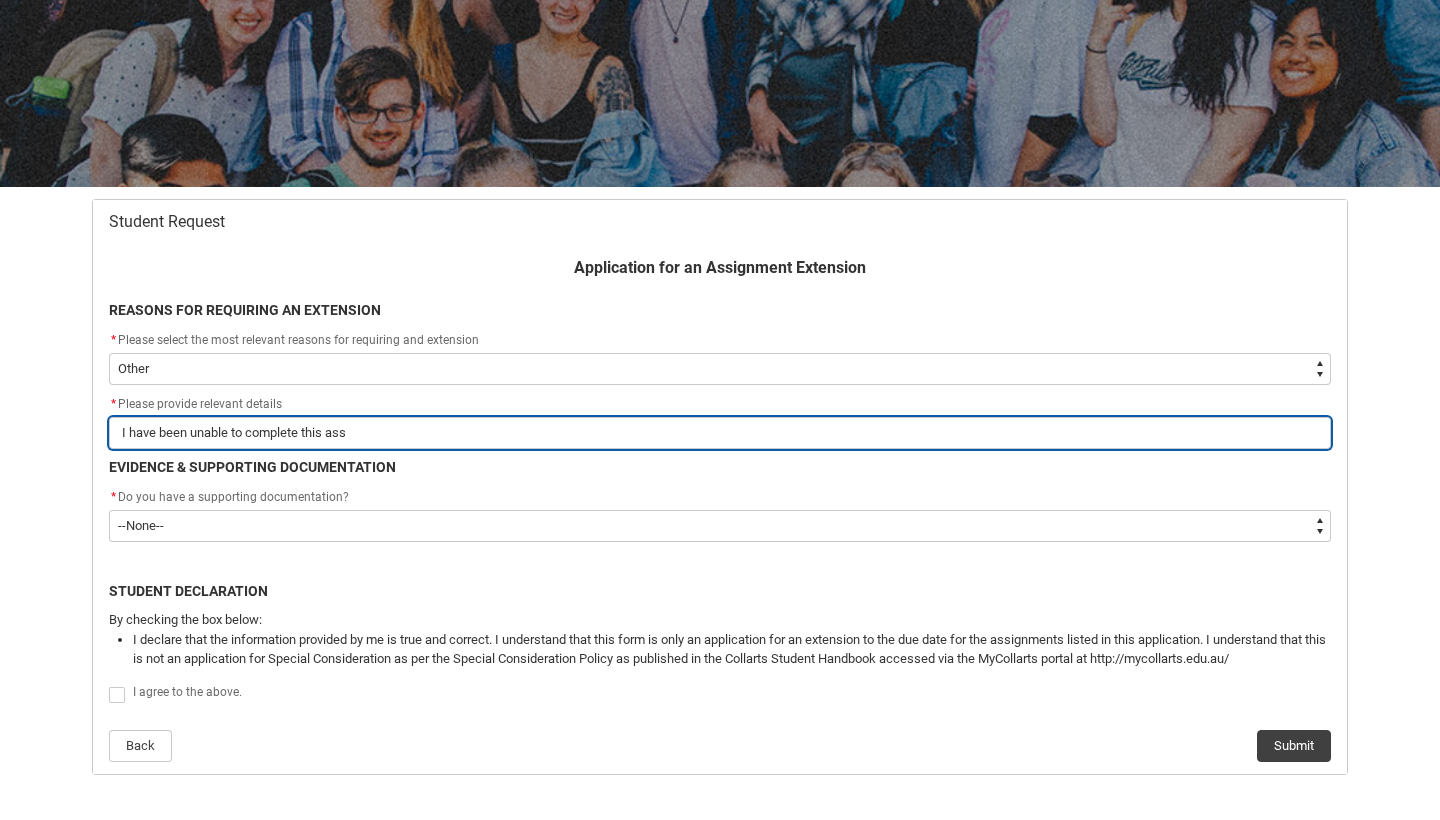 type on "I have been unable to complete this assi" 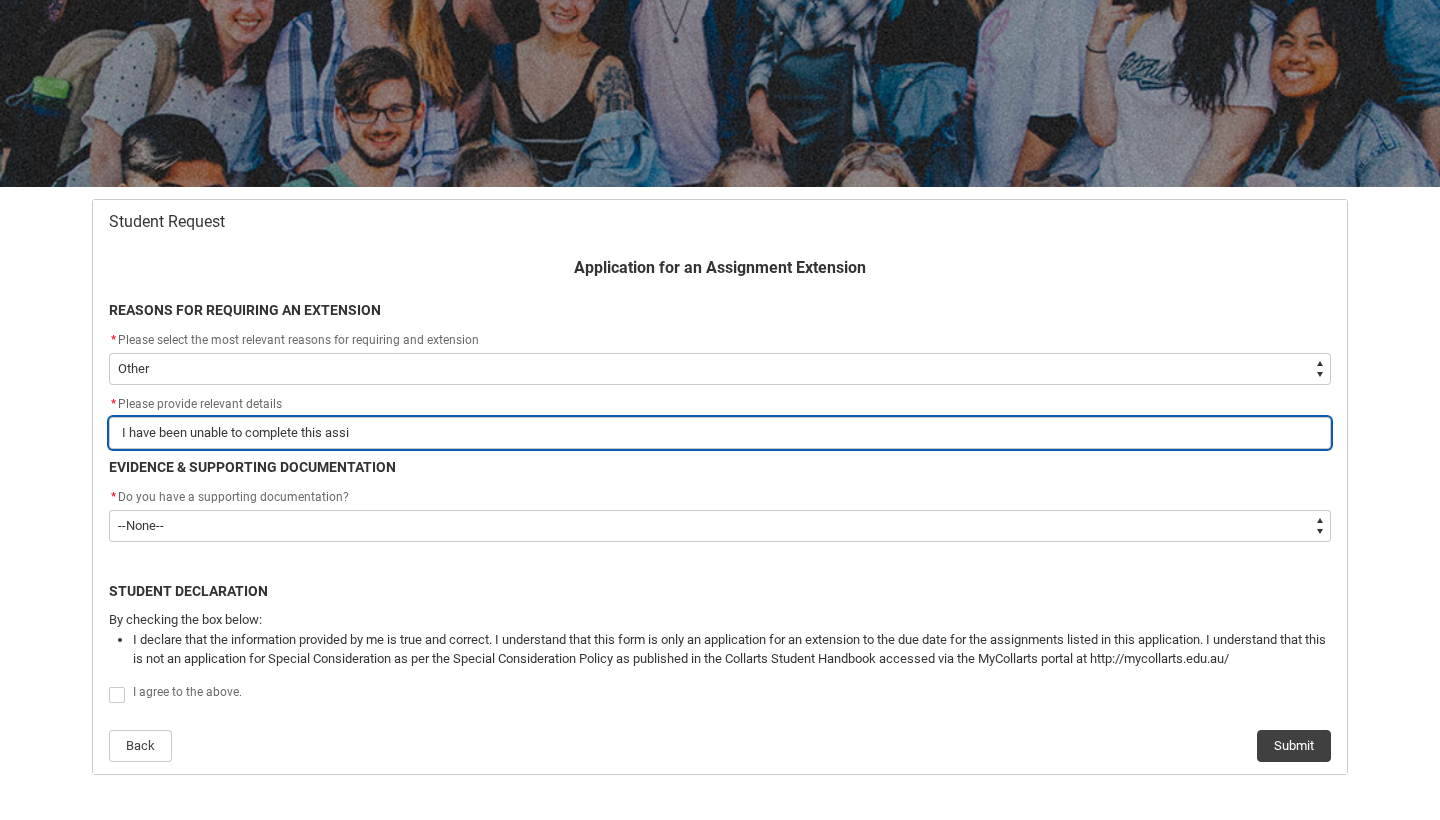 type on "I have been unable to complete this ass" 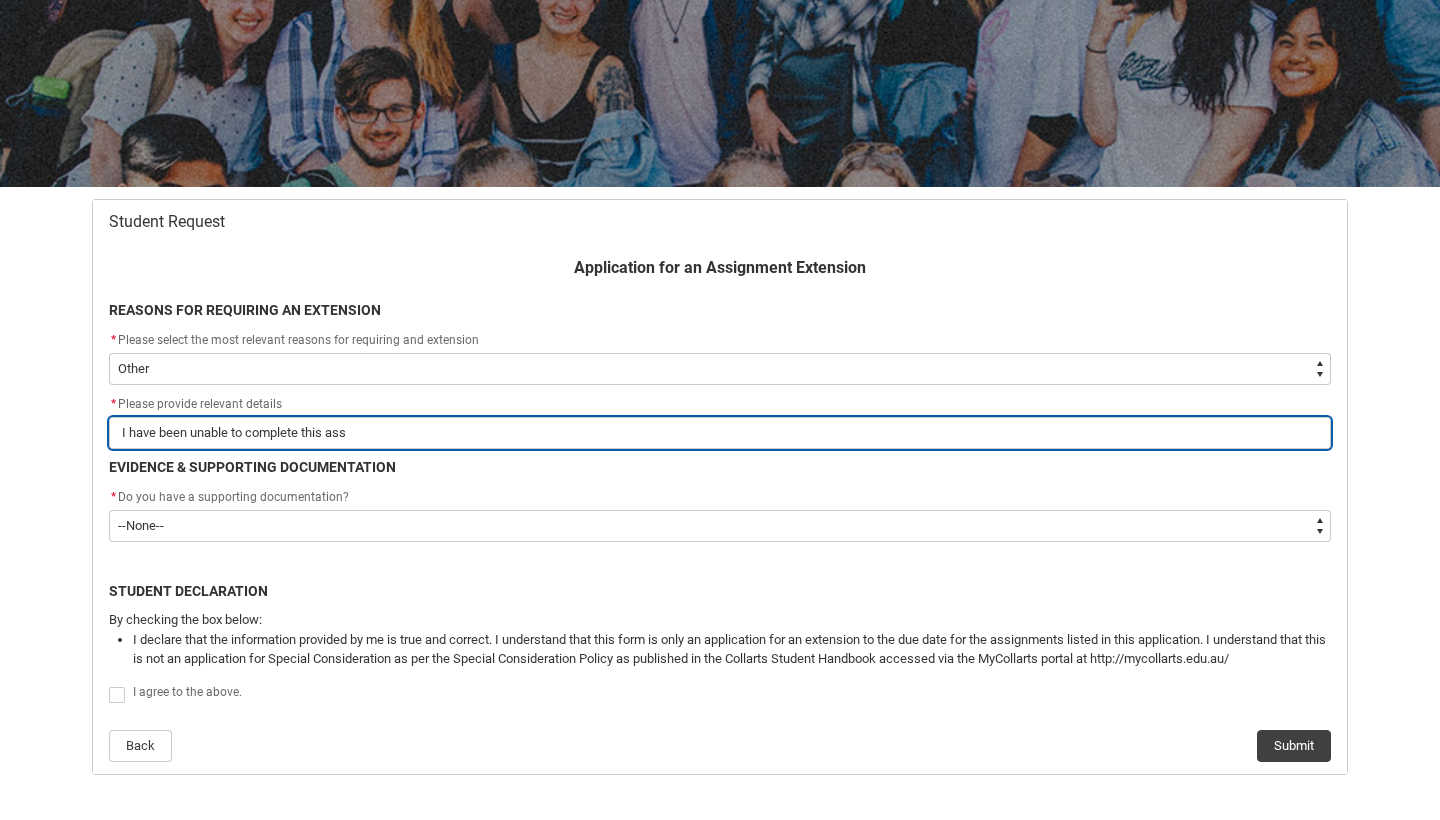 type on "I have been unable to complete this as" 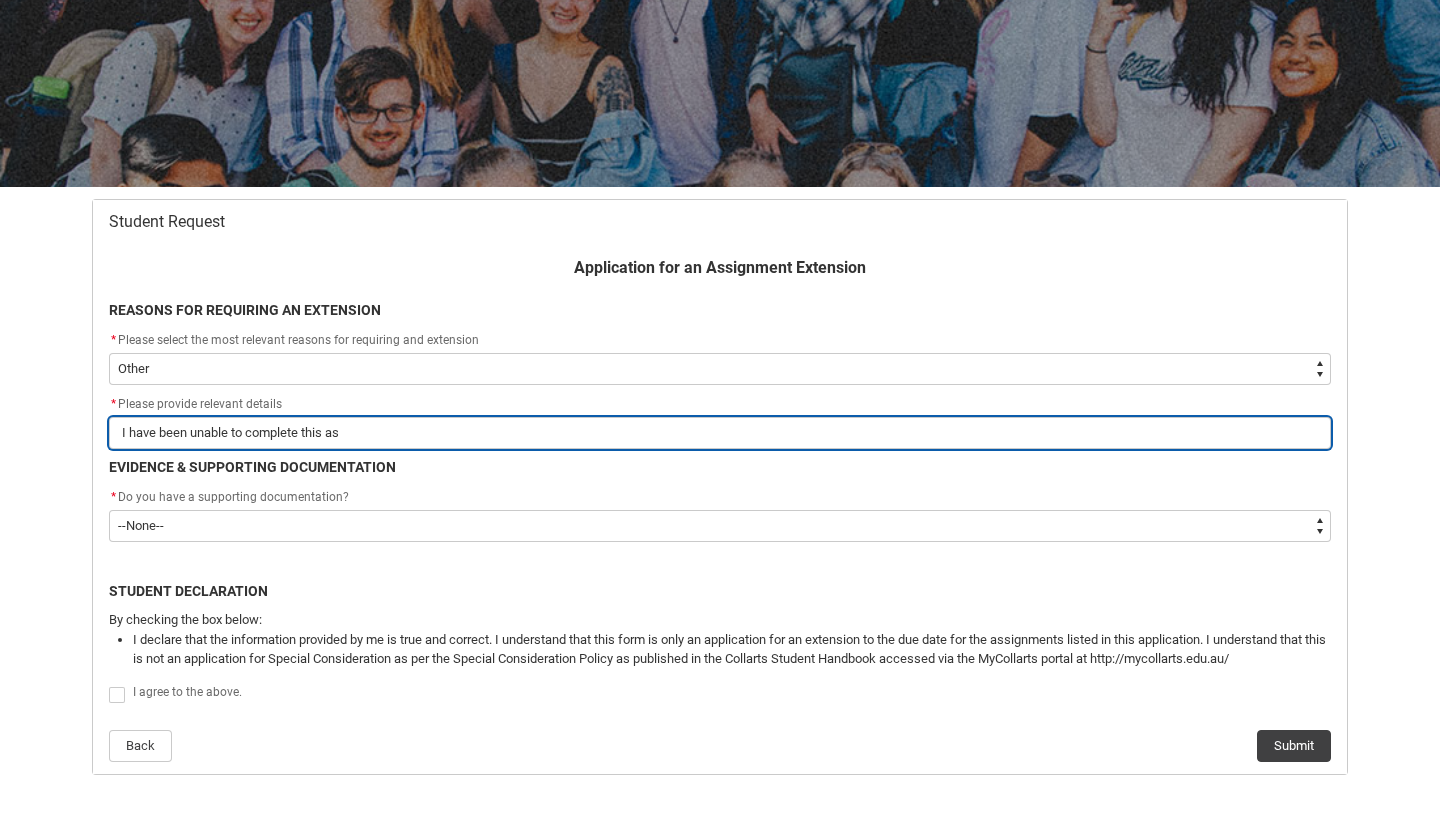 type on "I have been unable to complete this ass" 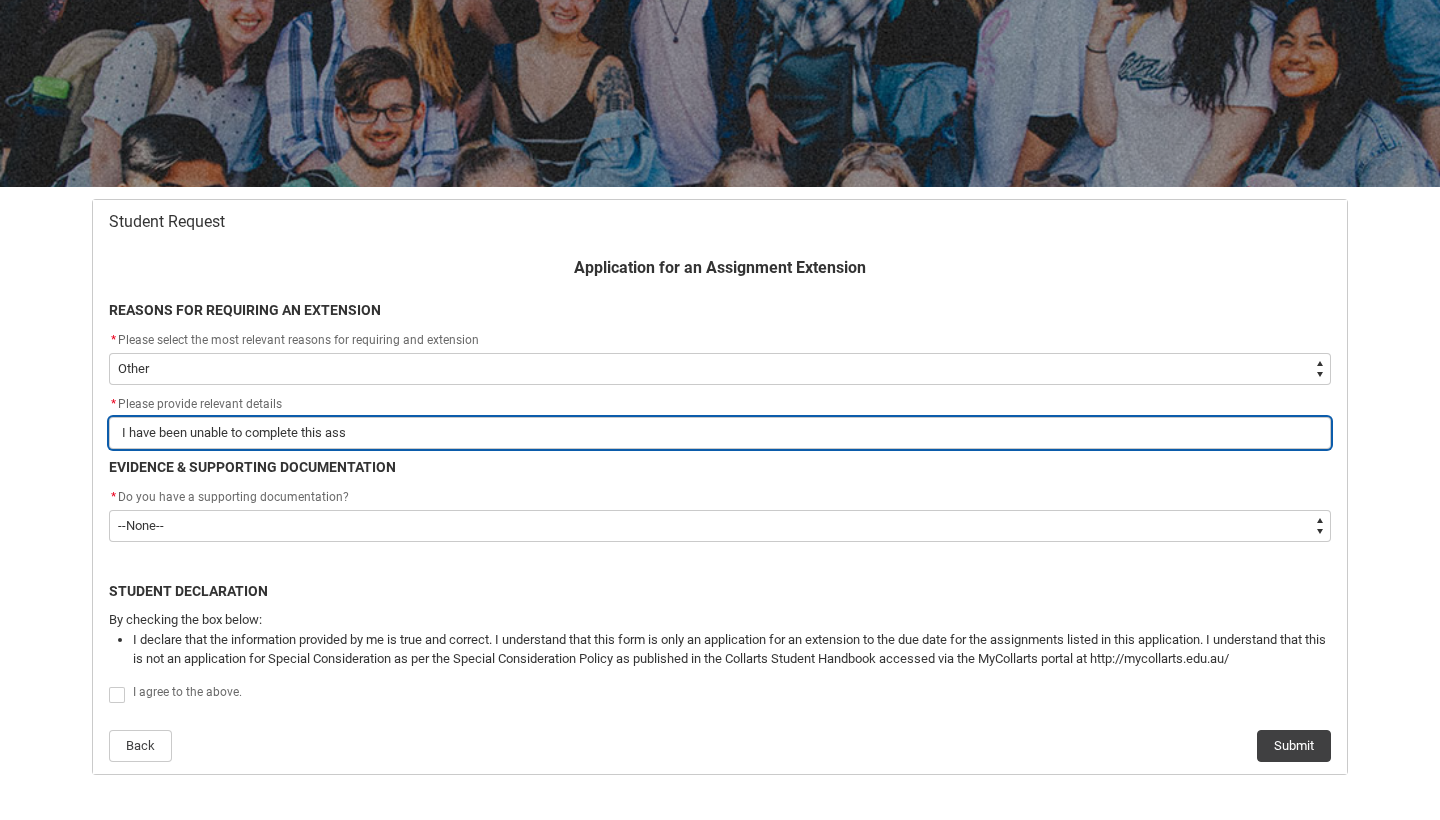 type on "I have been unable to complete this asse" 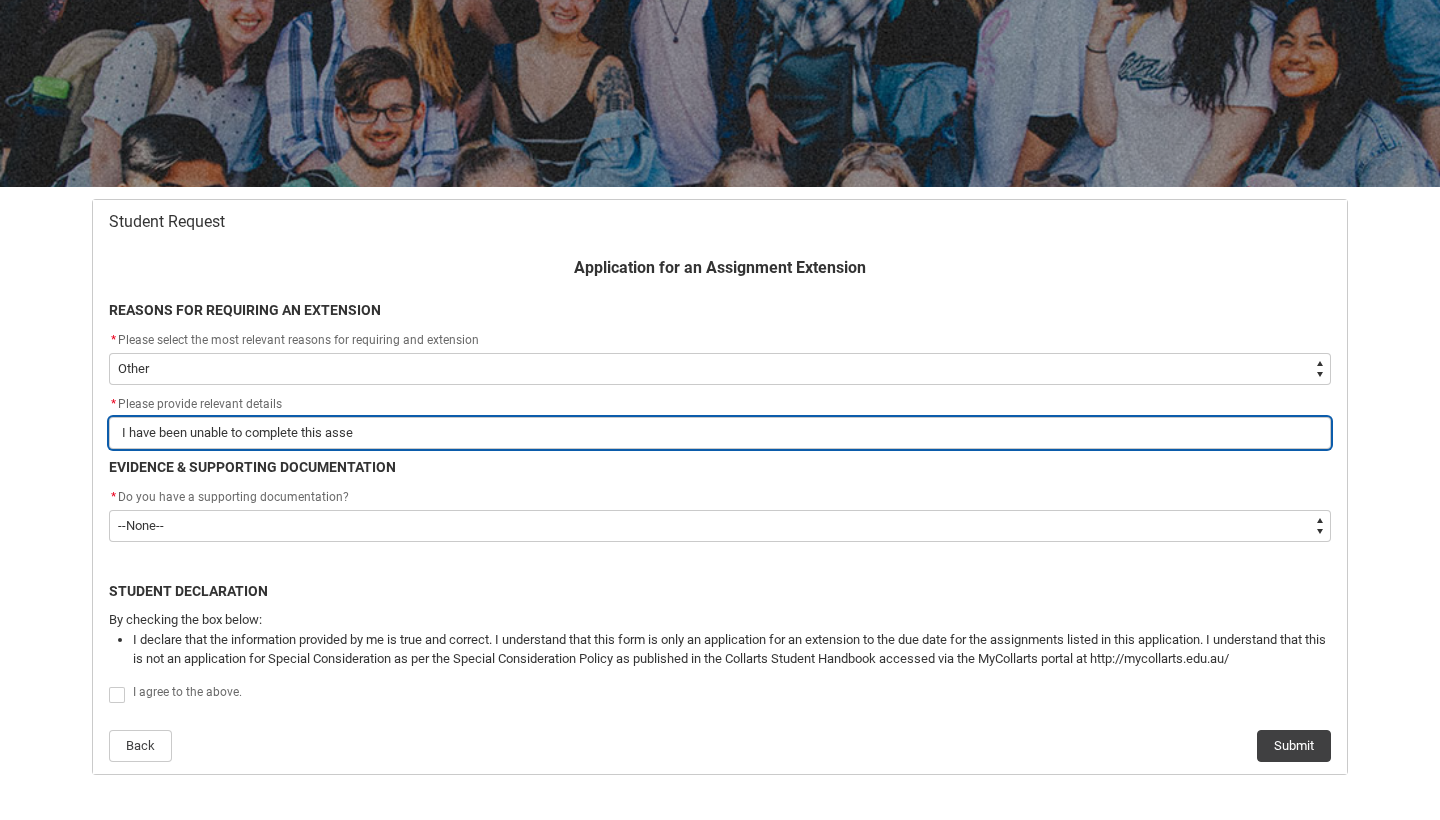type on "I have been unable to complete this asses" 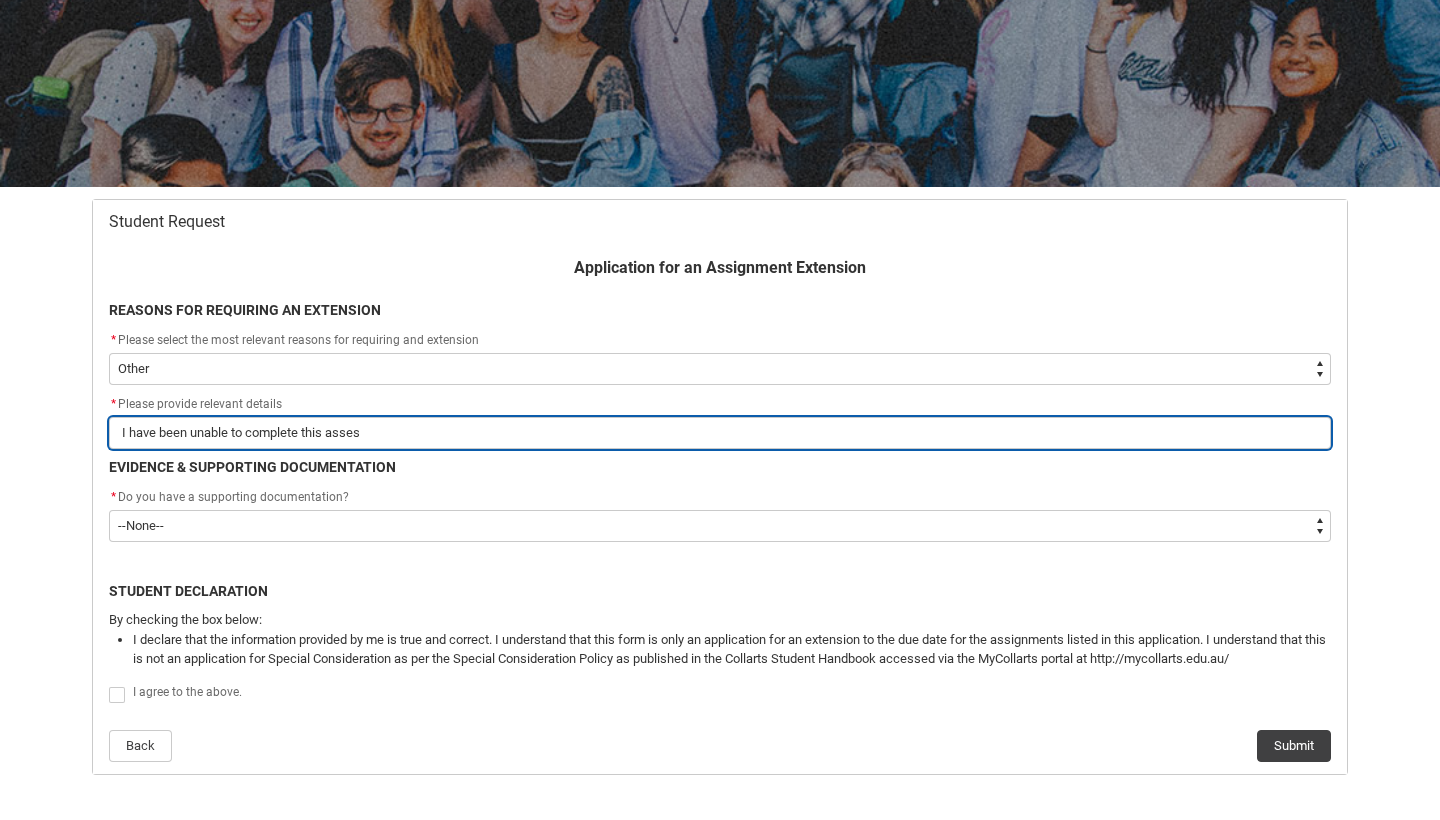 type on "I have been unable to complete this assesm" 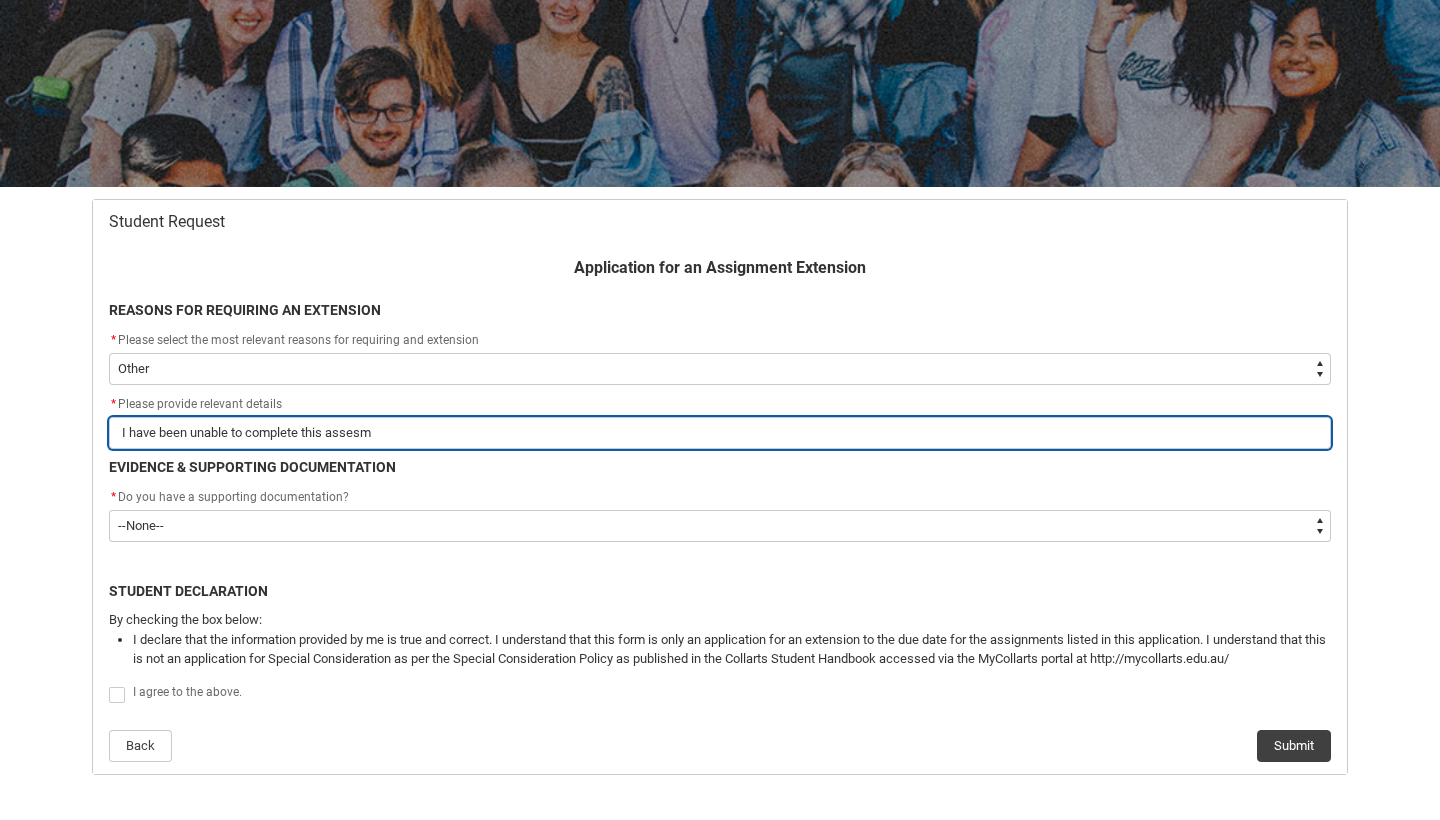 type on "I have been unable to complete this assesme" 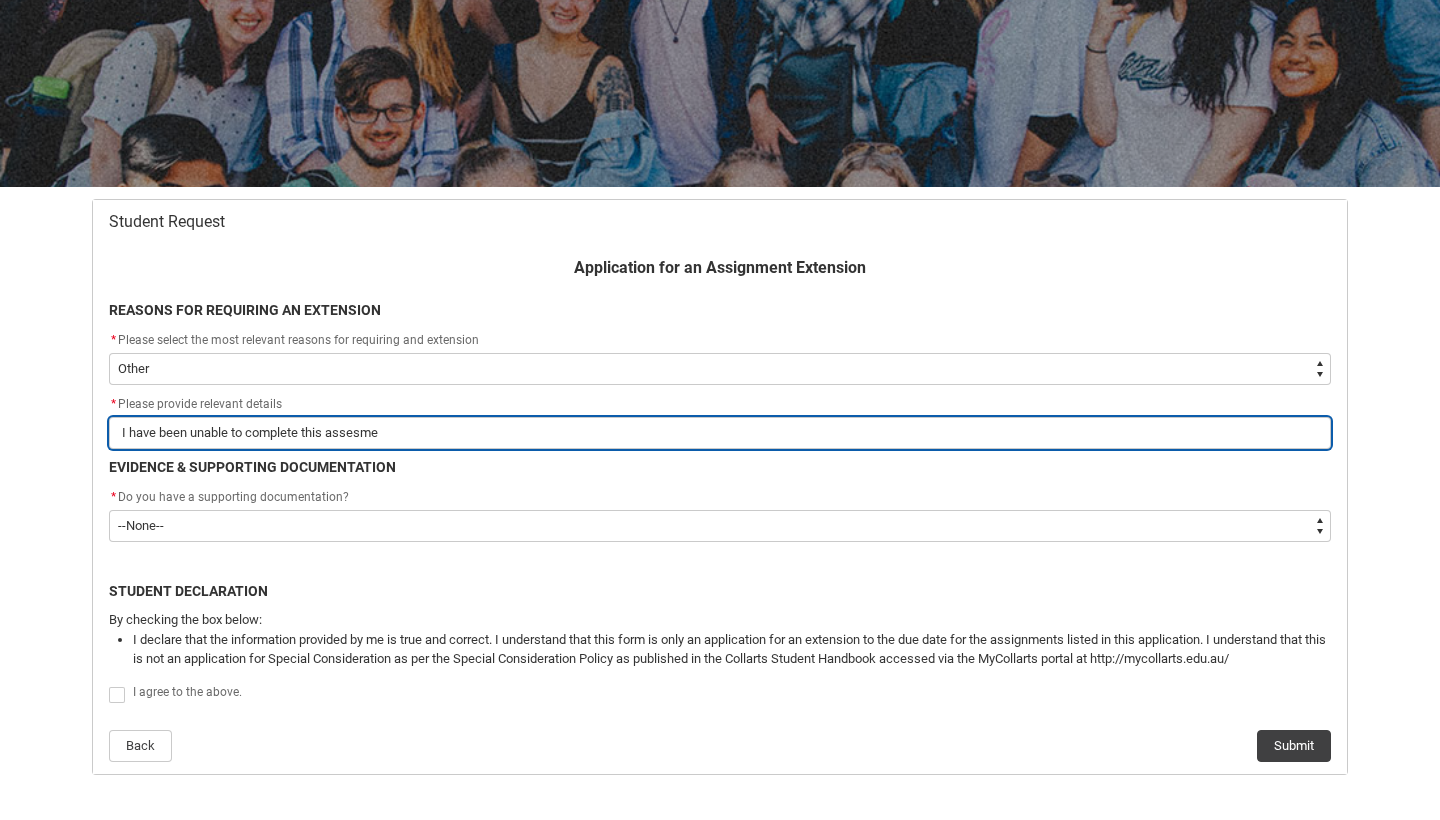 type on "[FIRST] [LAST]" 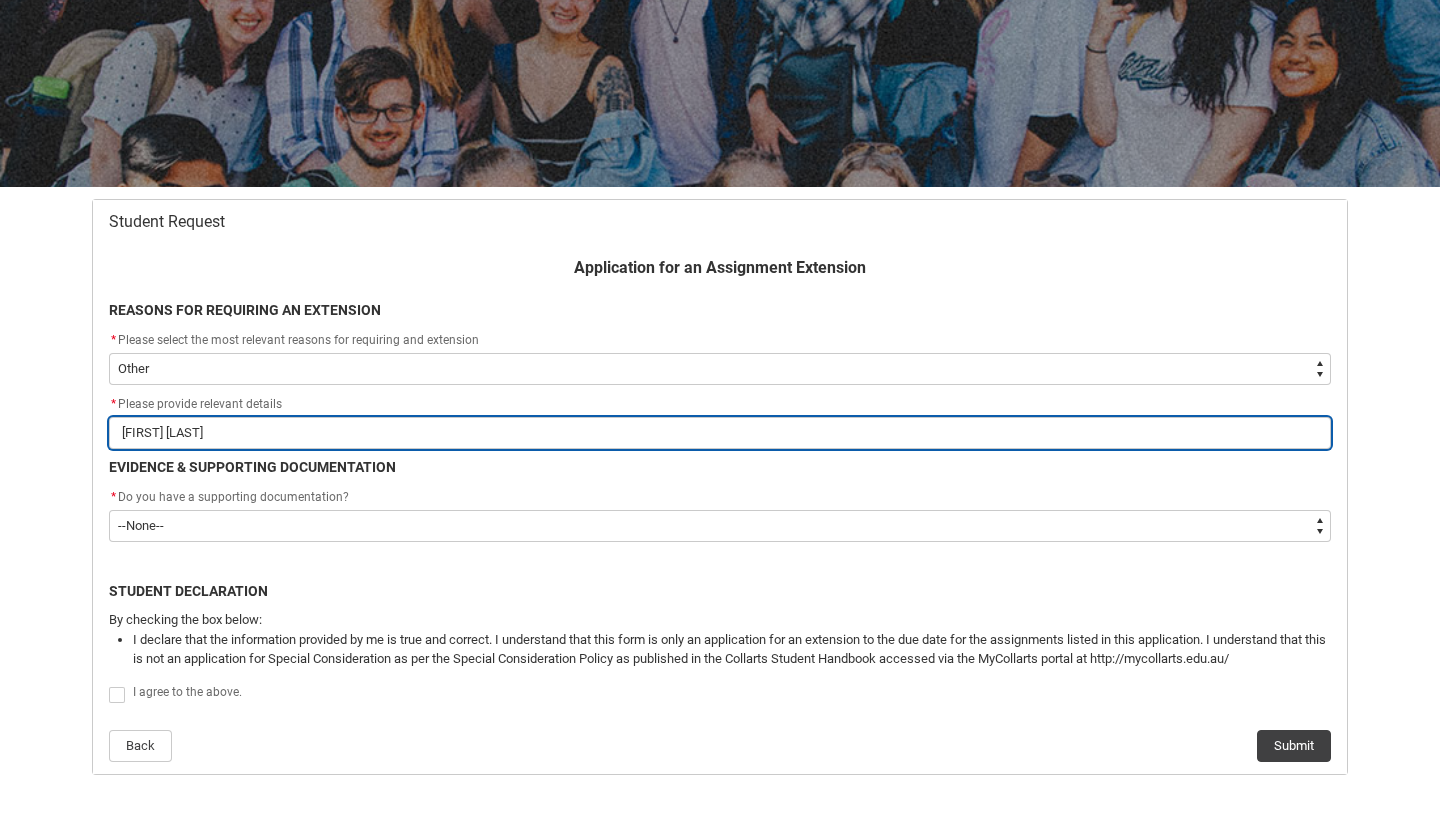 type on "I have been unable to complete this assesment" 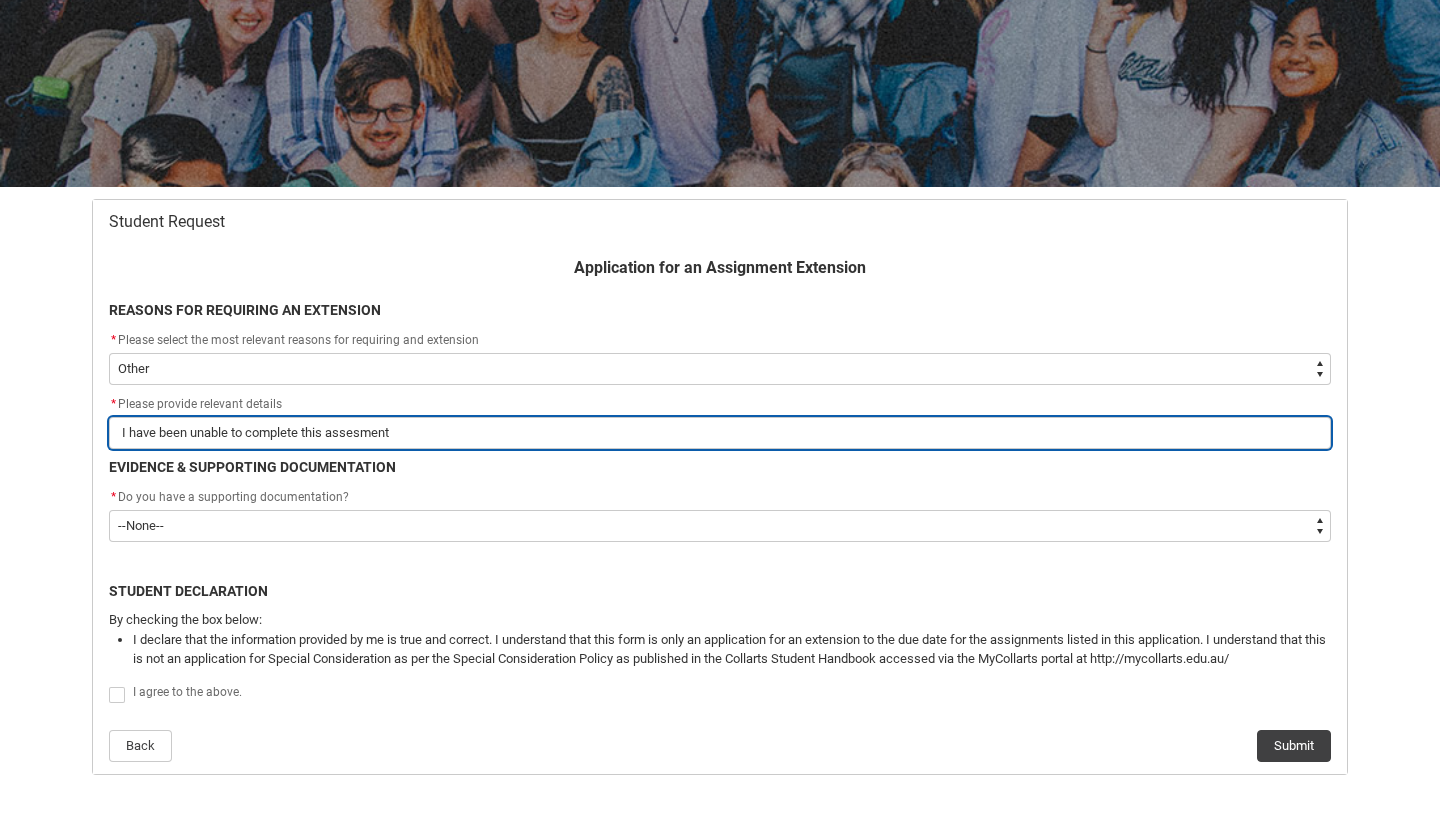 type on "I have been unable to complete this assessment" 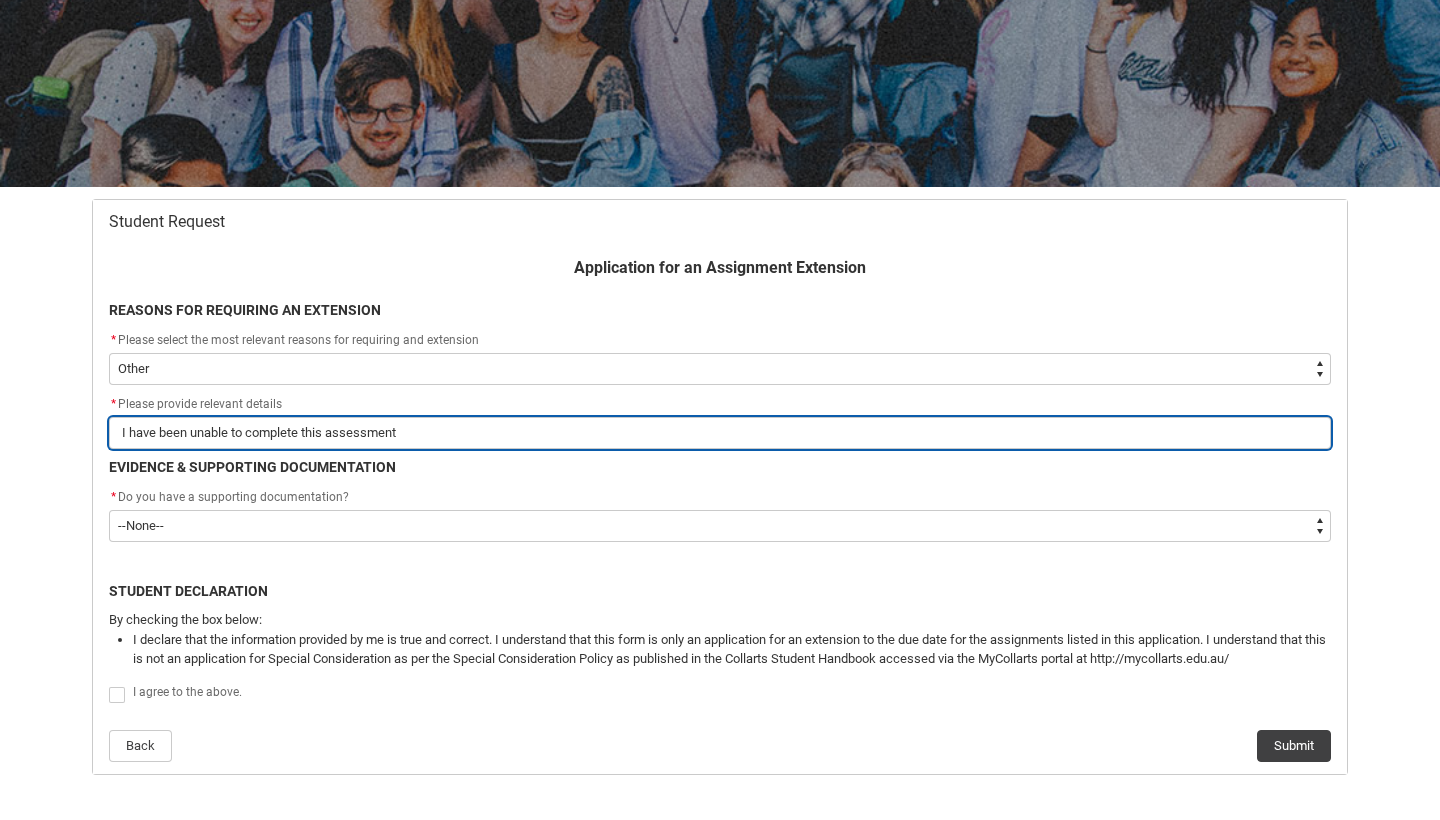 type 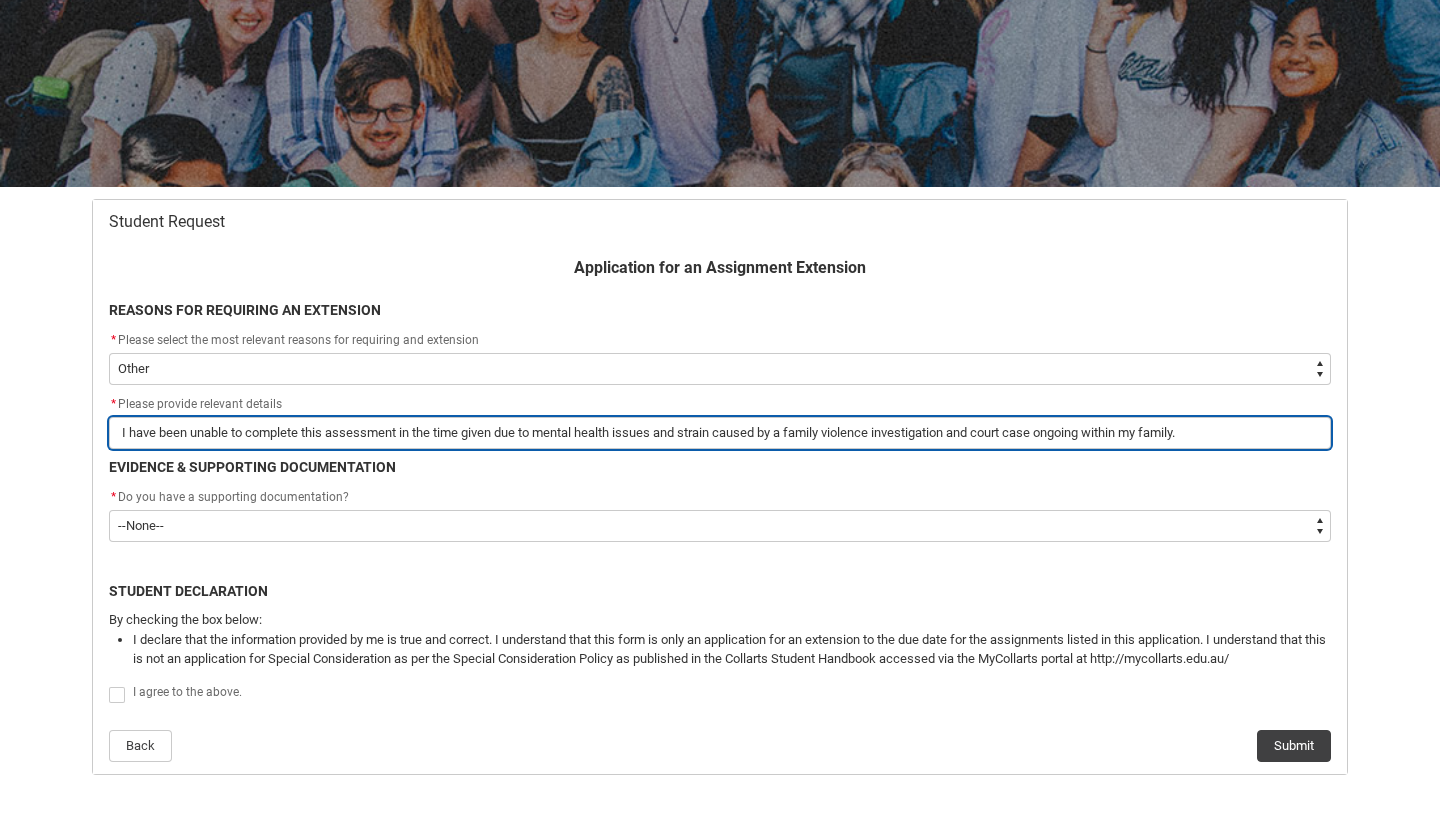 click on "I have been unable to complete this assessment in the time given due to mental health issues and strain caused by a family violence investigation and court case ongoing within my family." at bounding box center [720, 433] 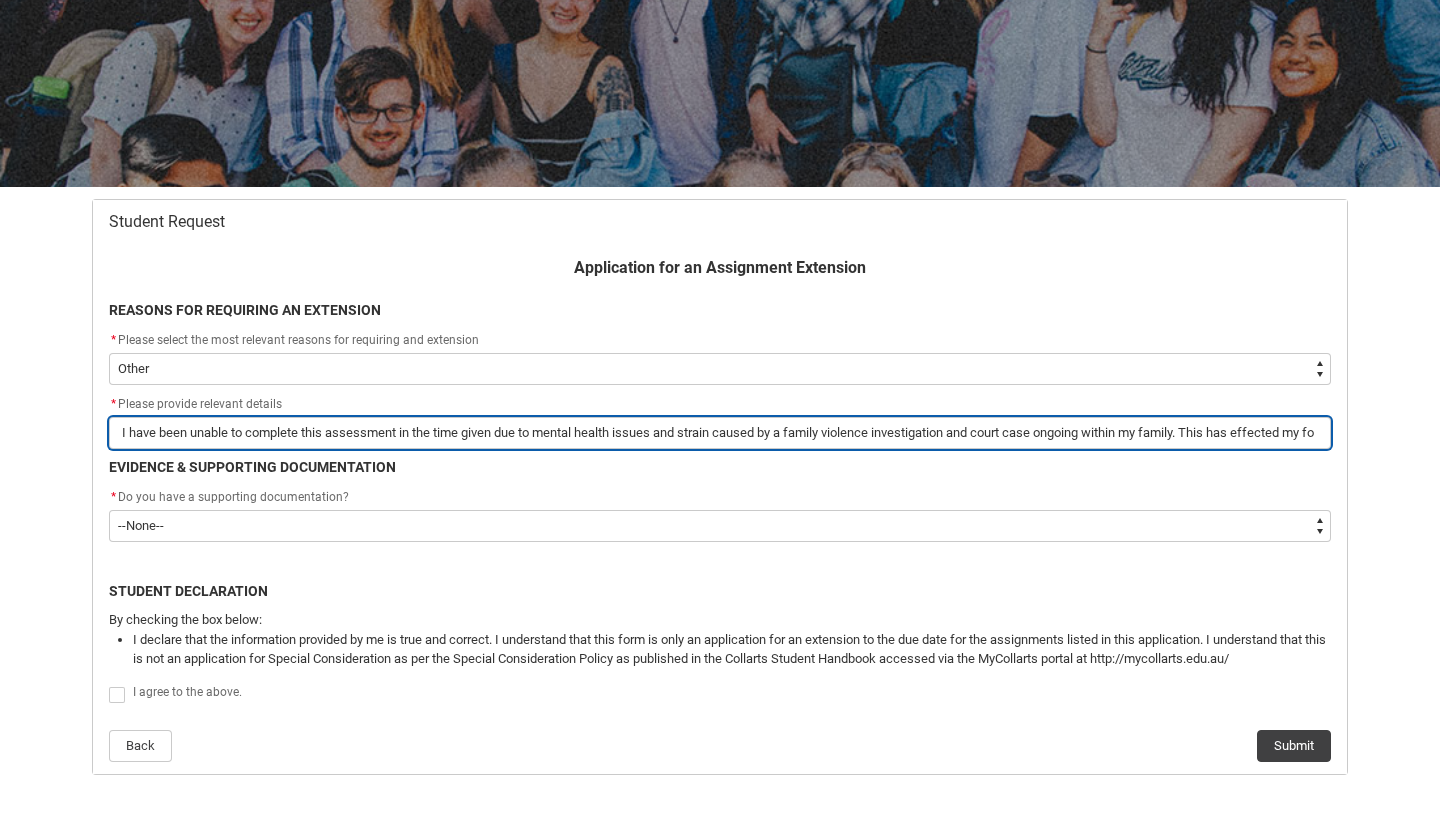 click on "I have been unable to complete this assessment in the time given due to mental health issues and strain caused by a family violence investigation and court case ongoing within my family. This has effected my focus" at bounding box center (720, 433) 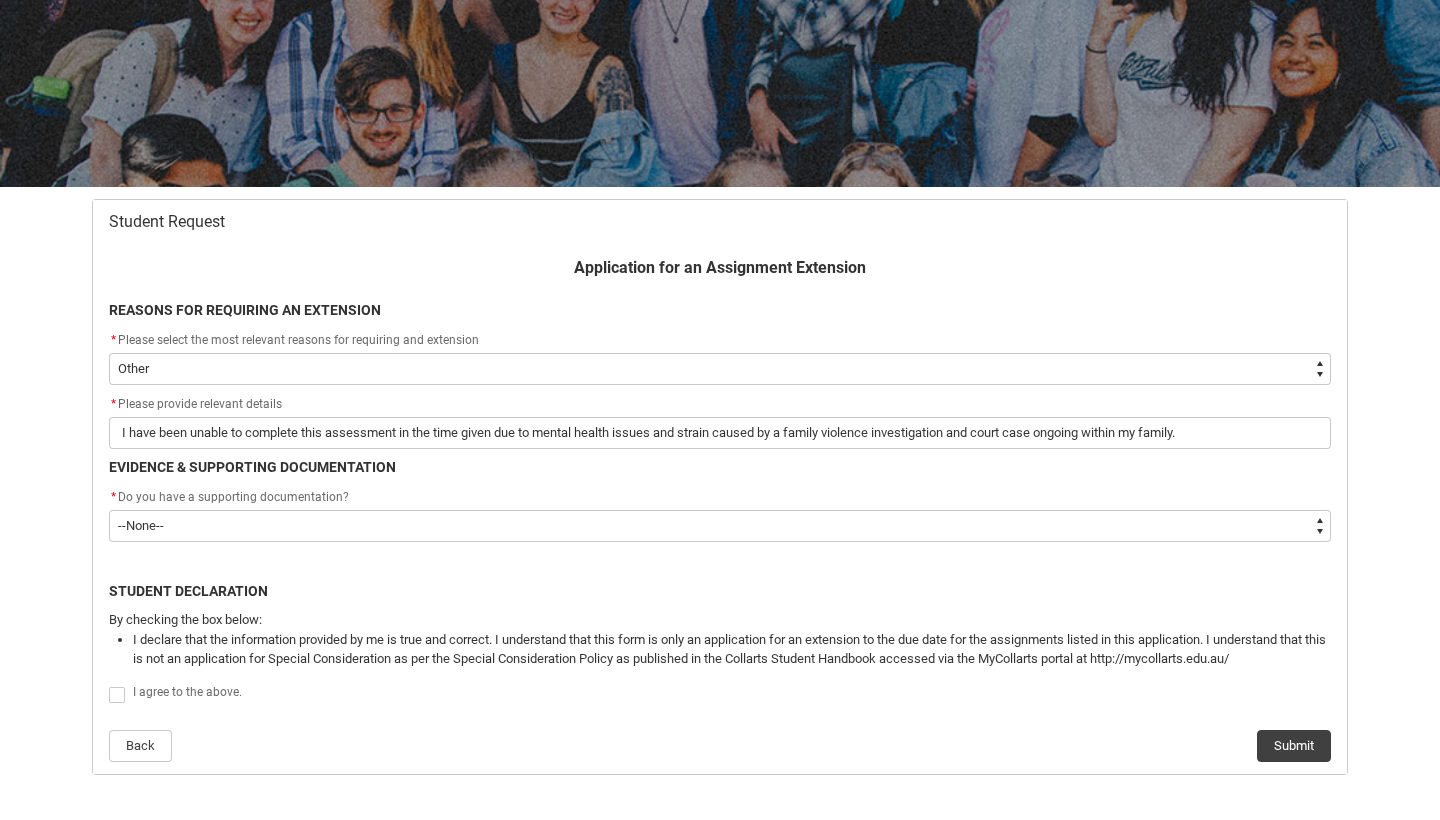 click on "* Do you have a supporting documentation?" 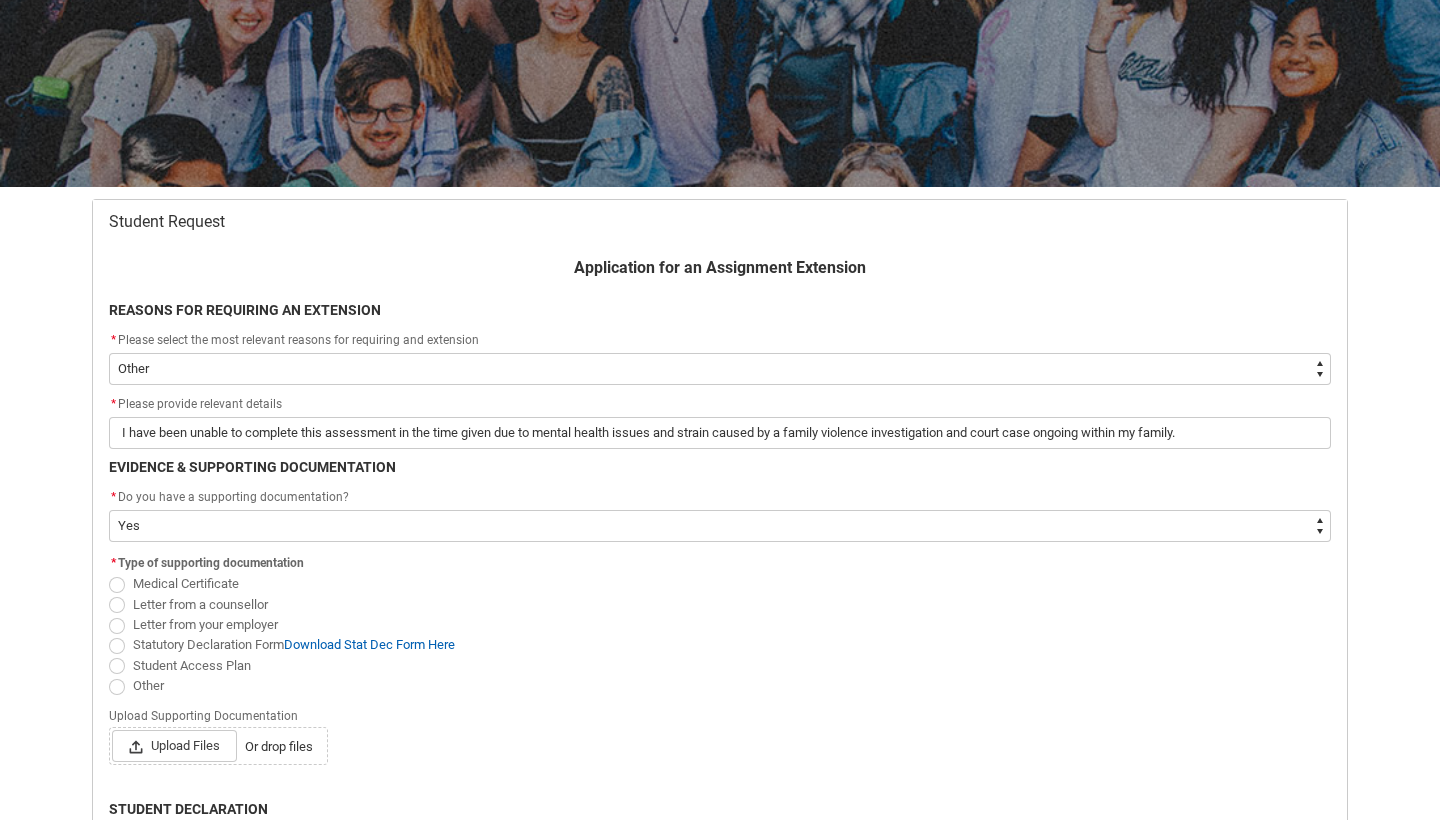 click at bounding box center (117, 646) 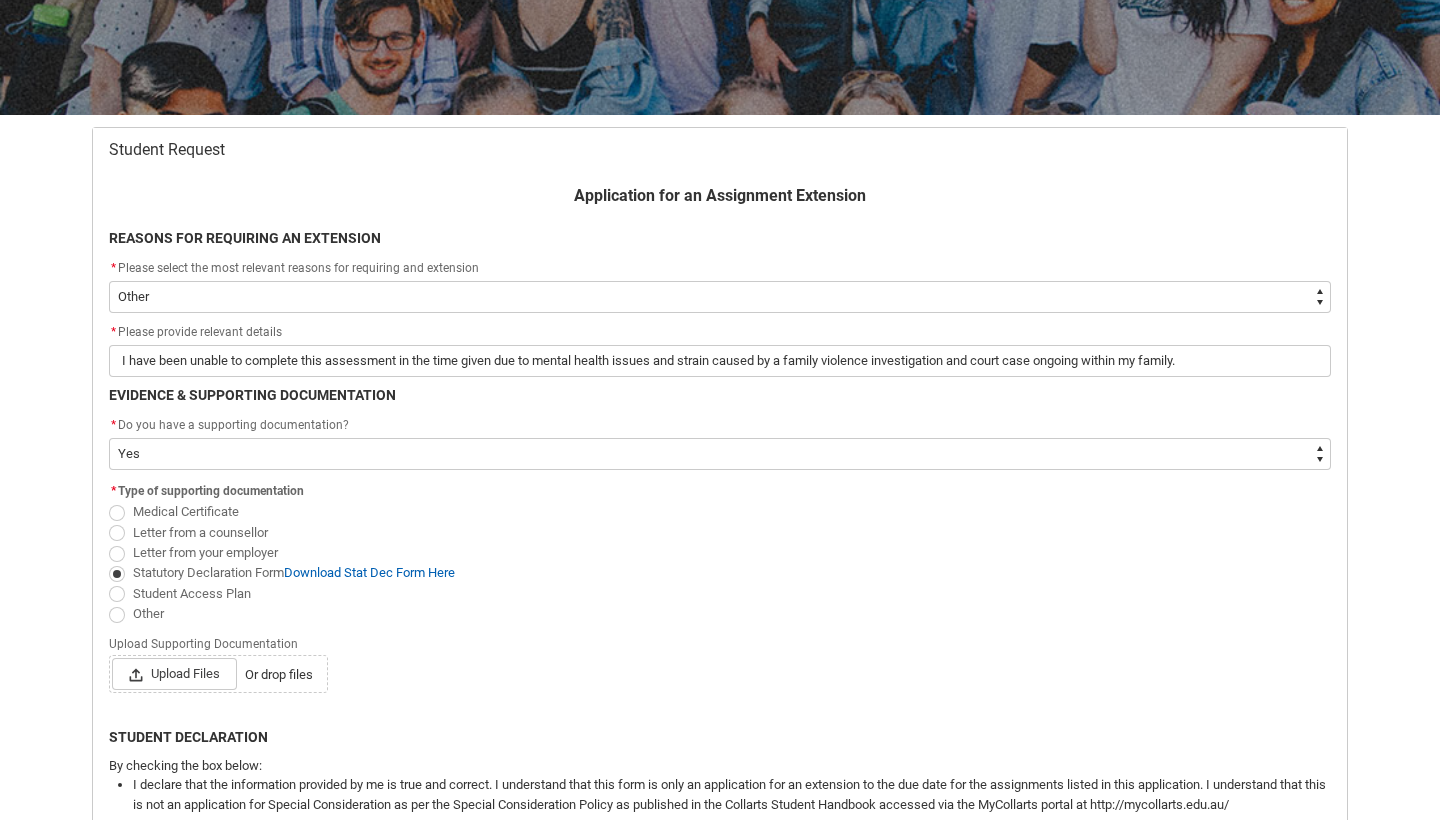 scroll, scrollTop: 292, scrollLeft: 0, axis: vertical 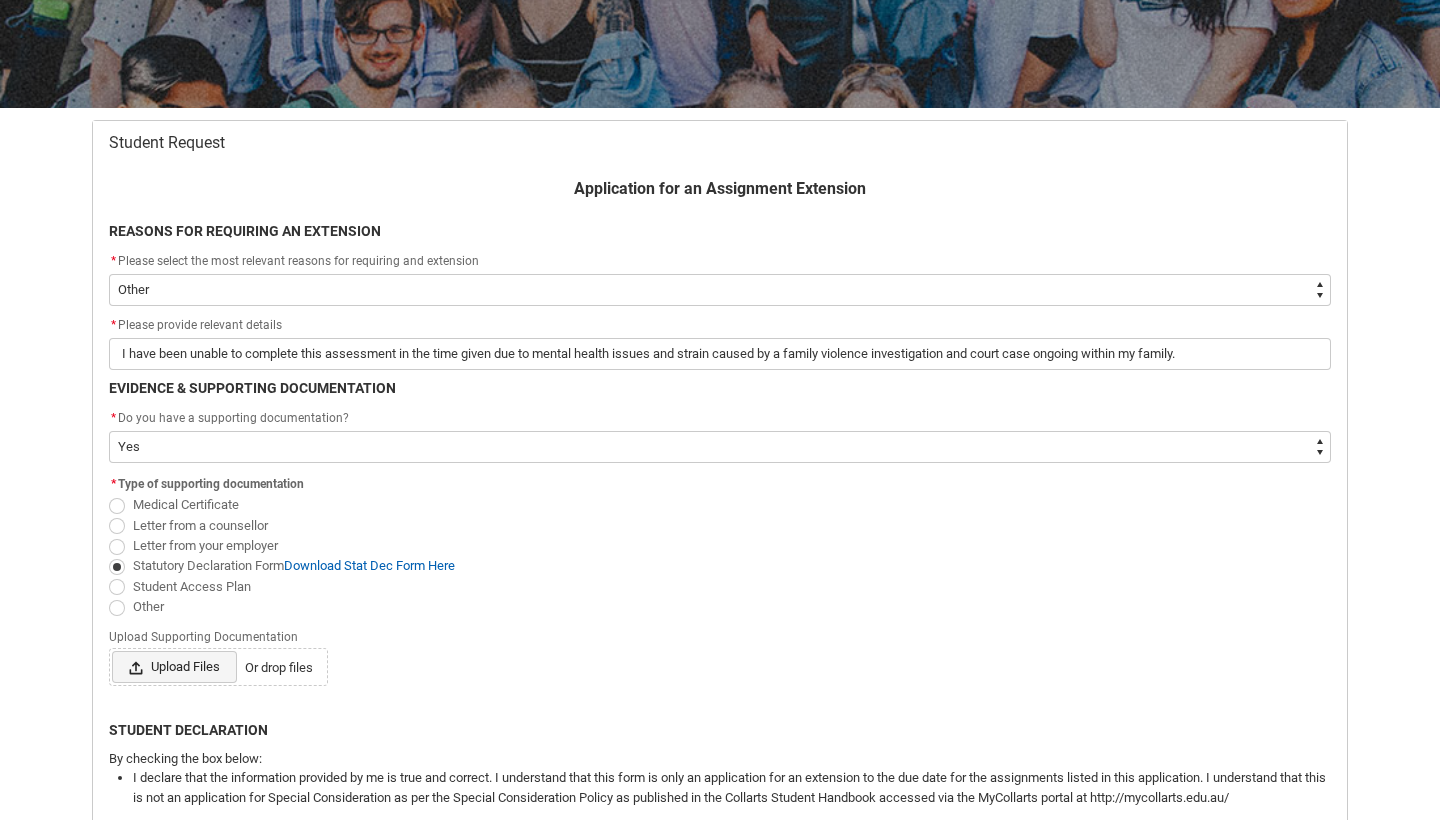 click on "Upload Files" at bounding box center [174, 667] 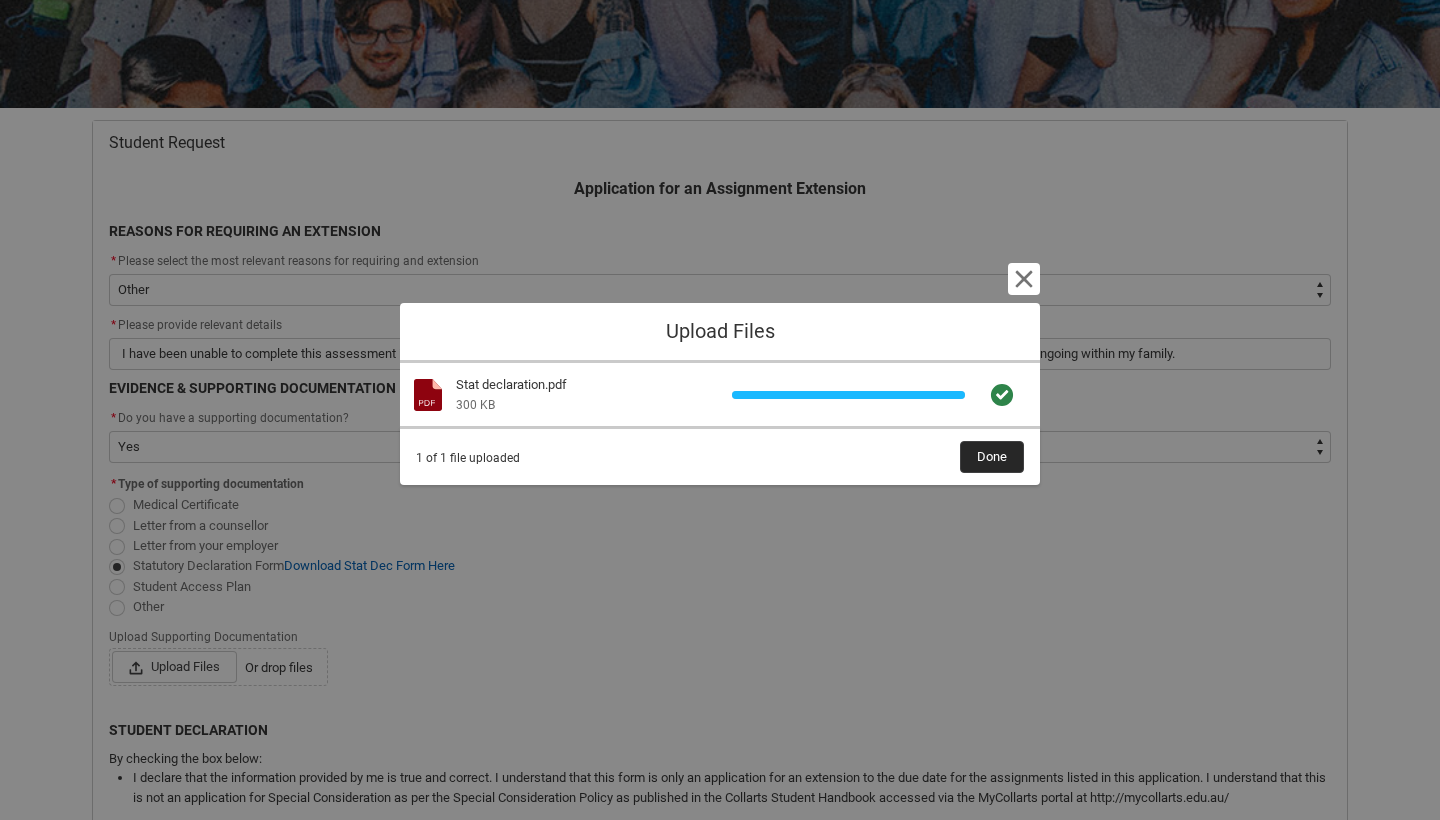 click on "Done" at bounding box center [992, 457] 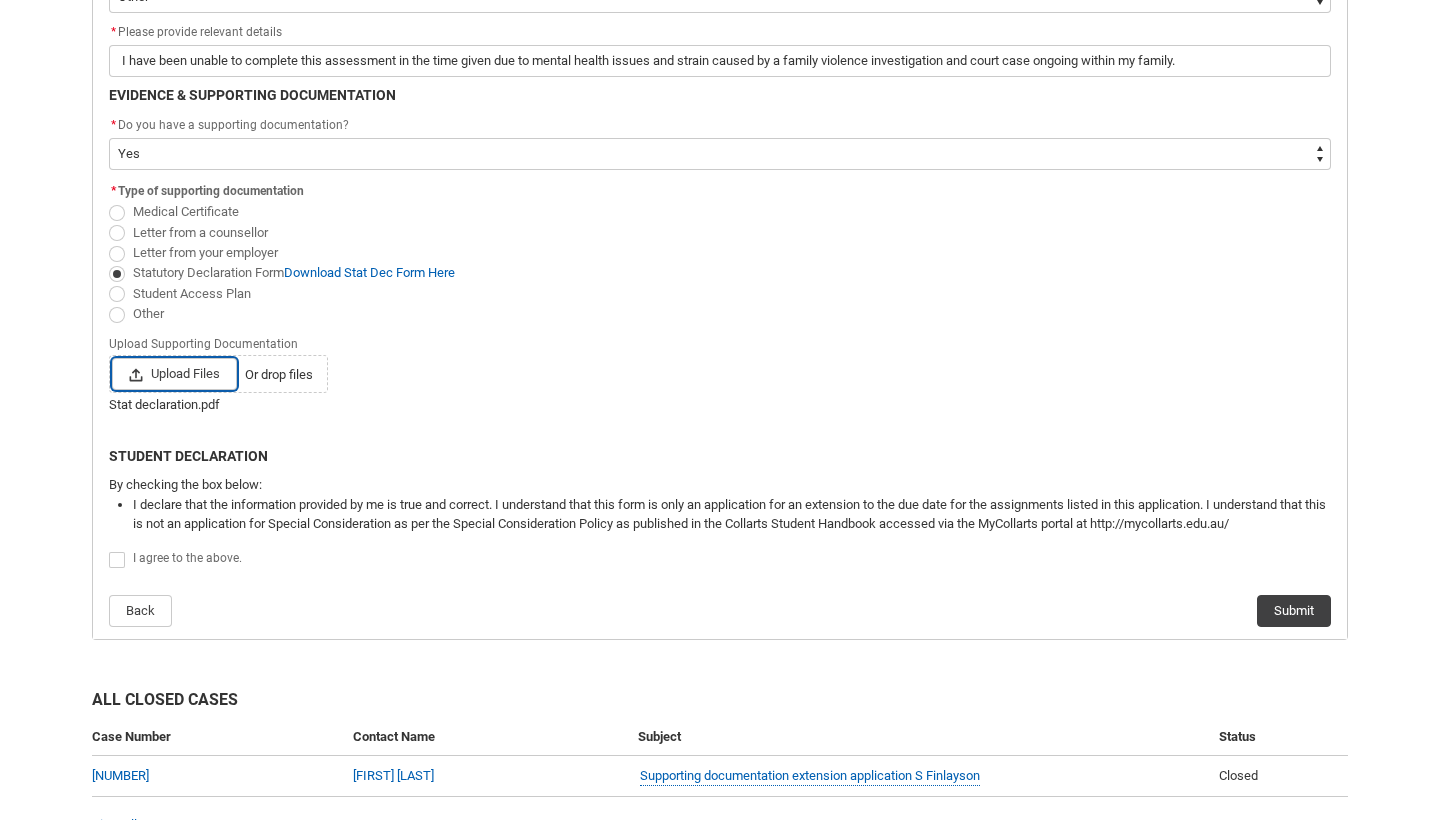 scroll, scrollTop: 590, scrollLeft: 0, axis: vertical 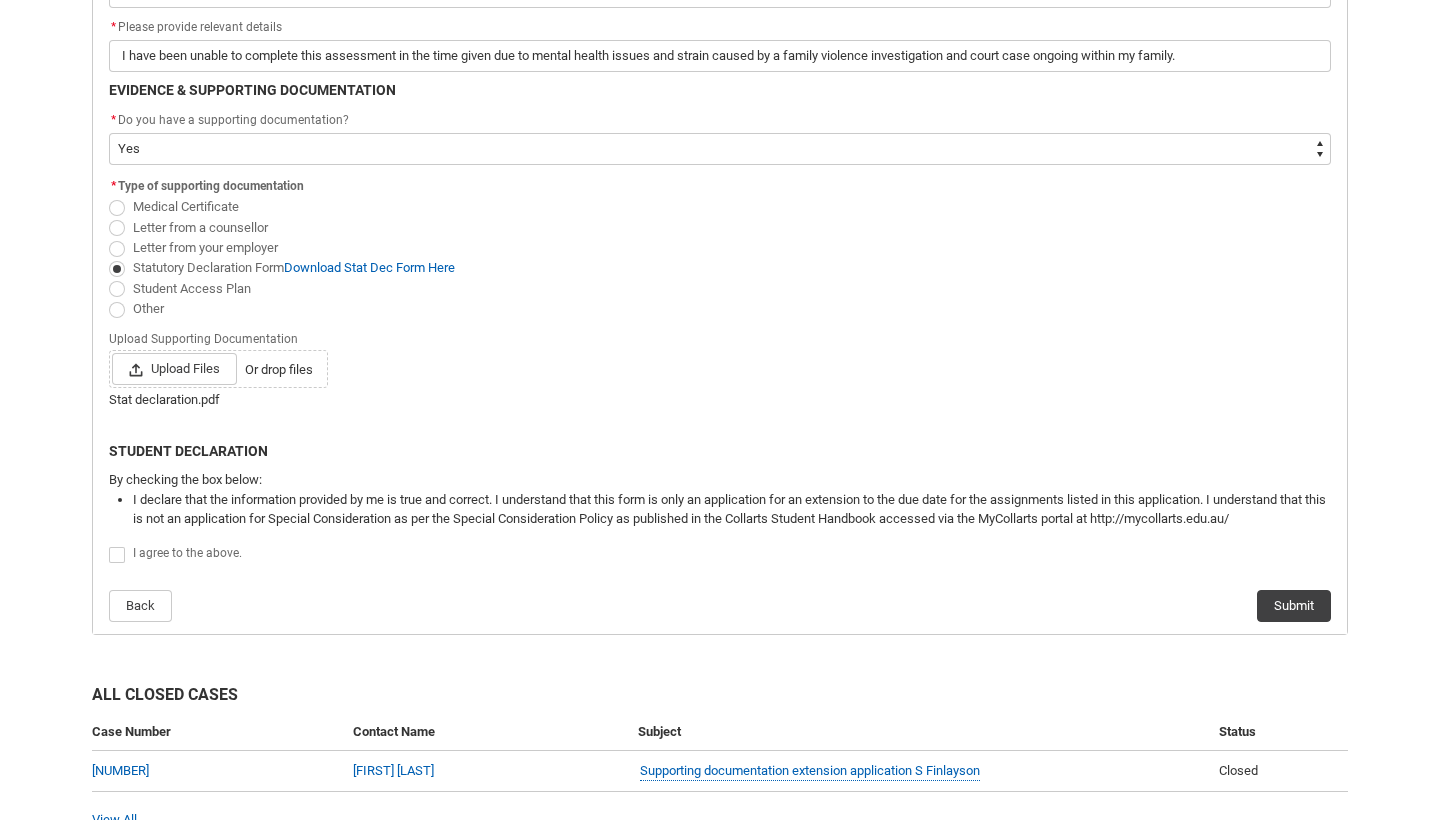 click 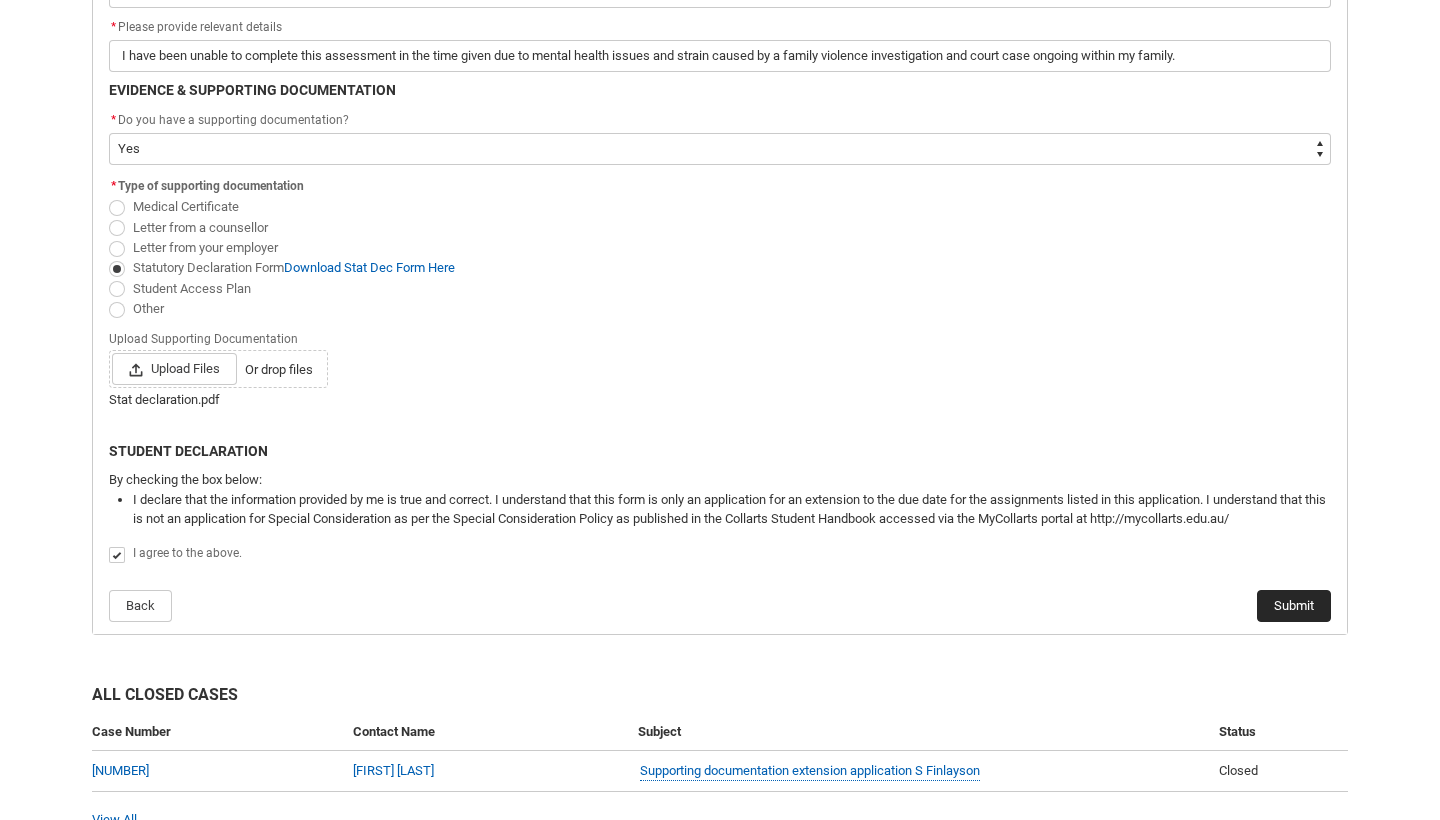 click on "Submit" 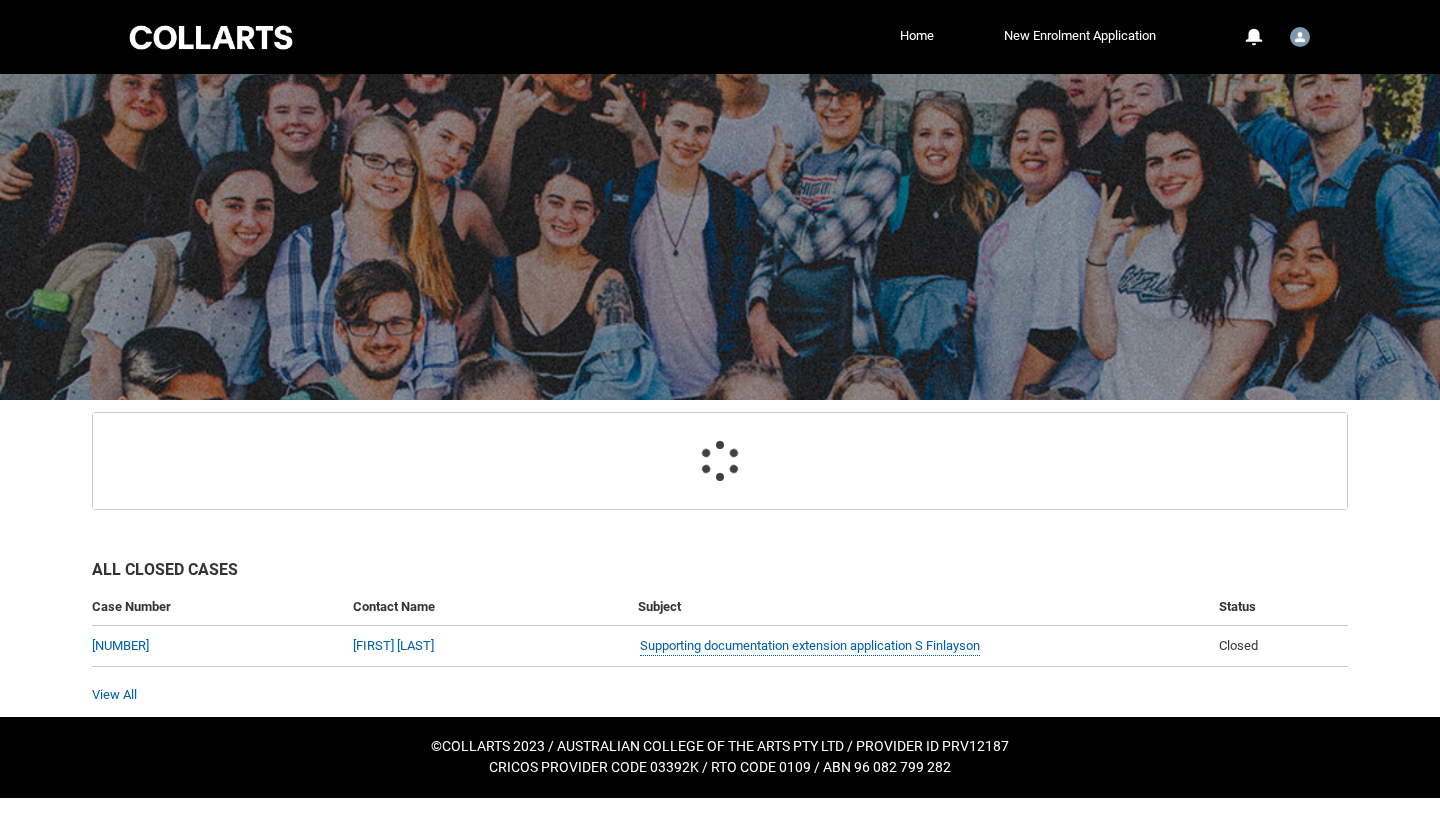 scroll, scrollTop: 31, scrollLeft: 0, axis: vertical 